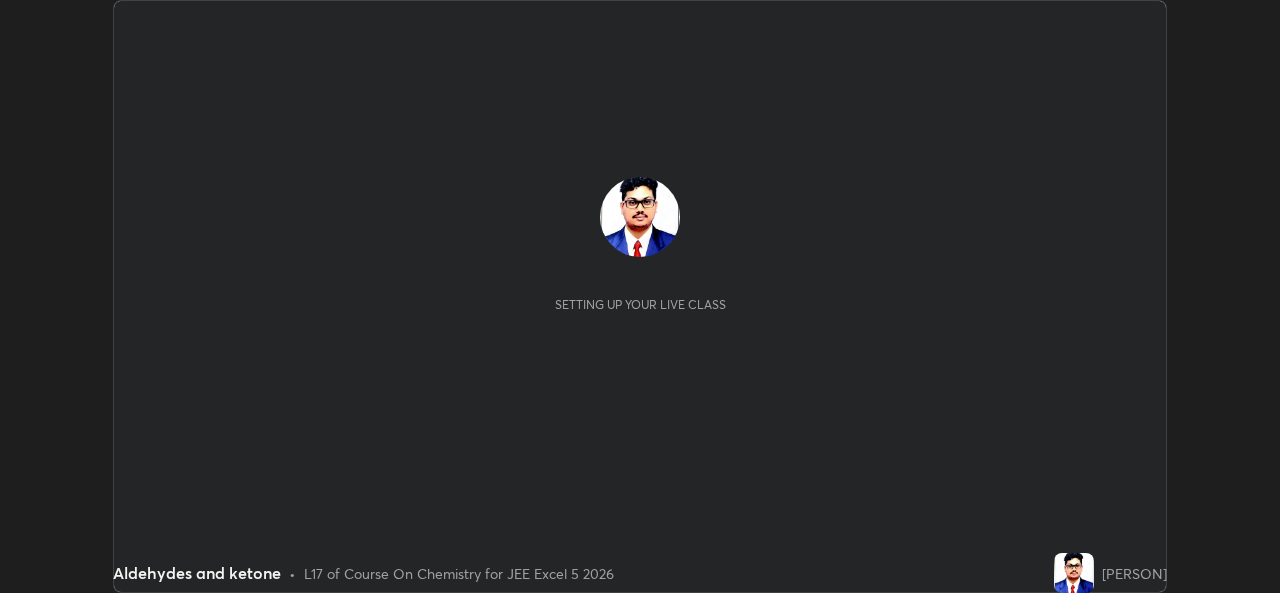 scroll, scrollTop: 0, scrollLeft: 0, axis: both 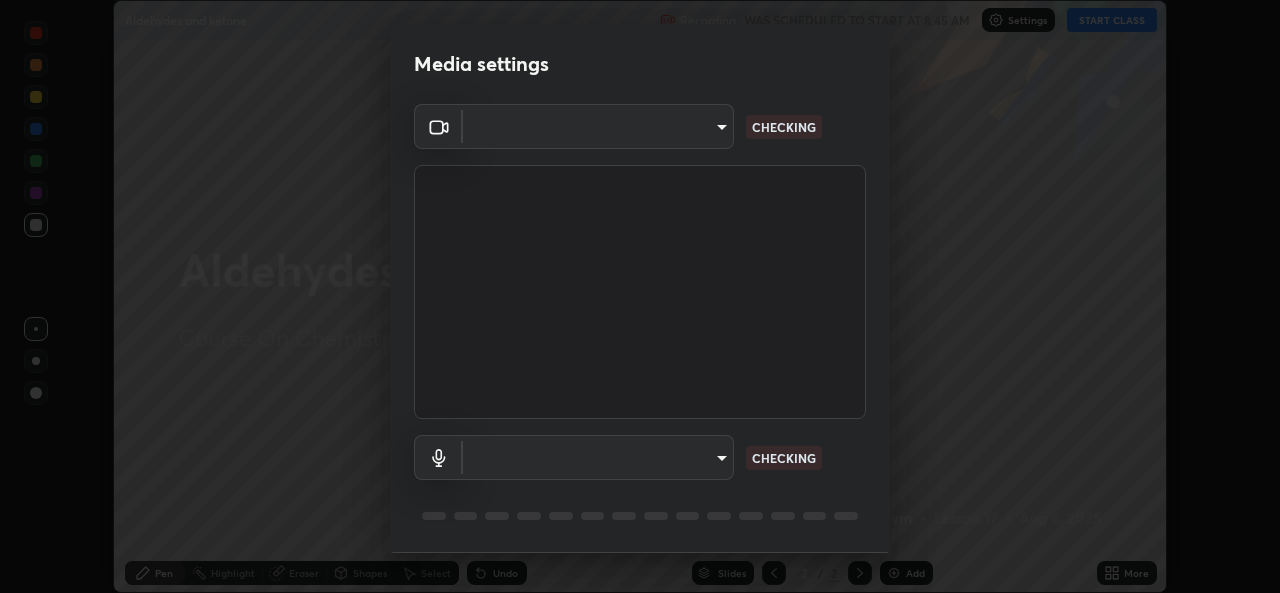 type on "b49ce733c18ed743311937eff9d4efc58a2a5cd54c0a2dbb976ee9af6a4c5ced" 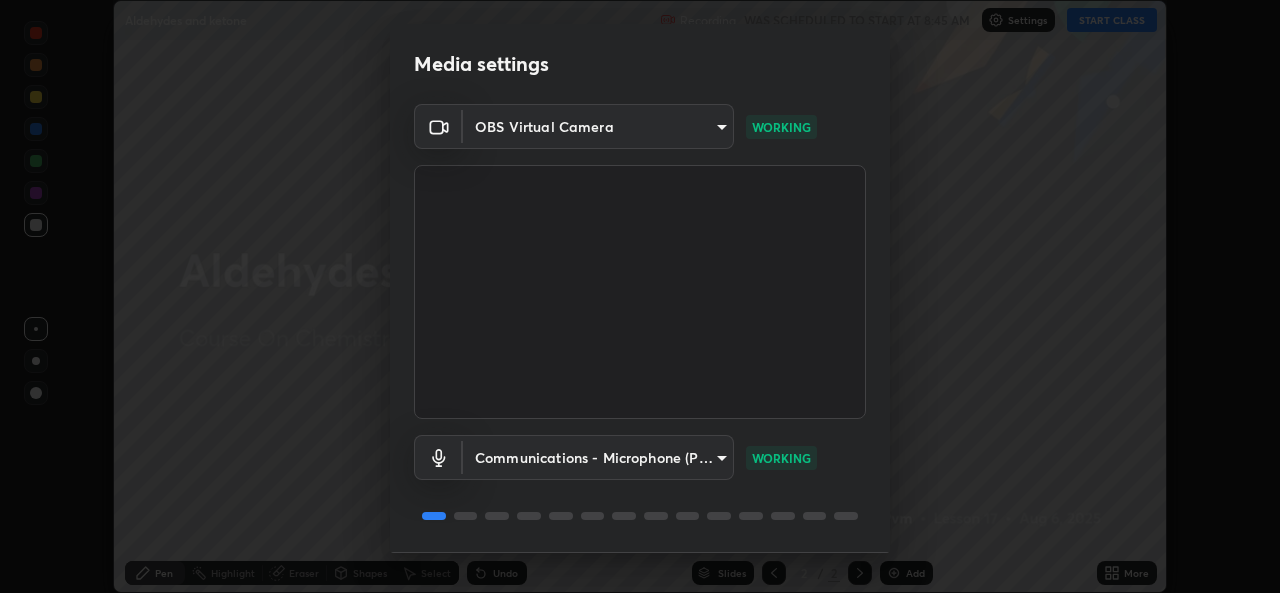scroll, scrollTop: 63, scrollLeft: 0, axis: vertical 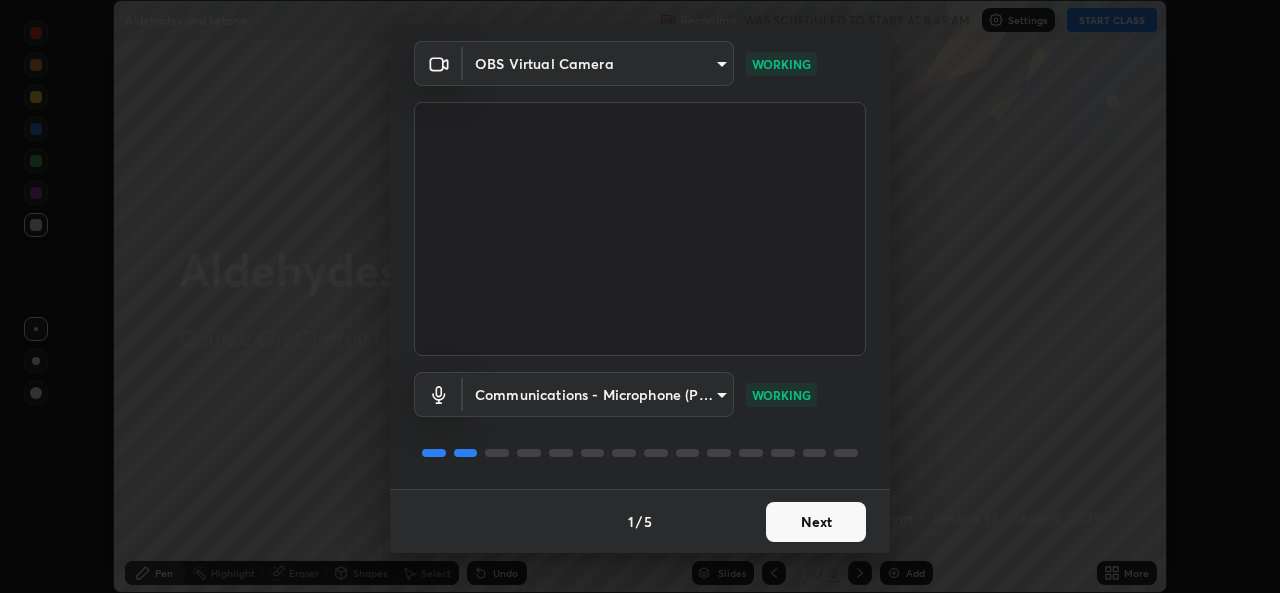 click on "Next" at bounding box center [816, 522] 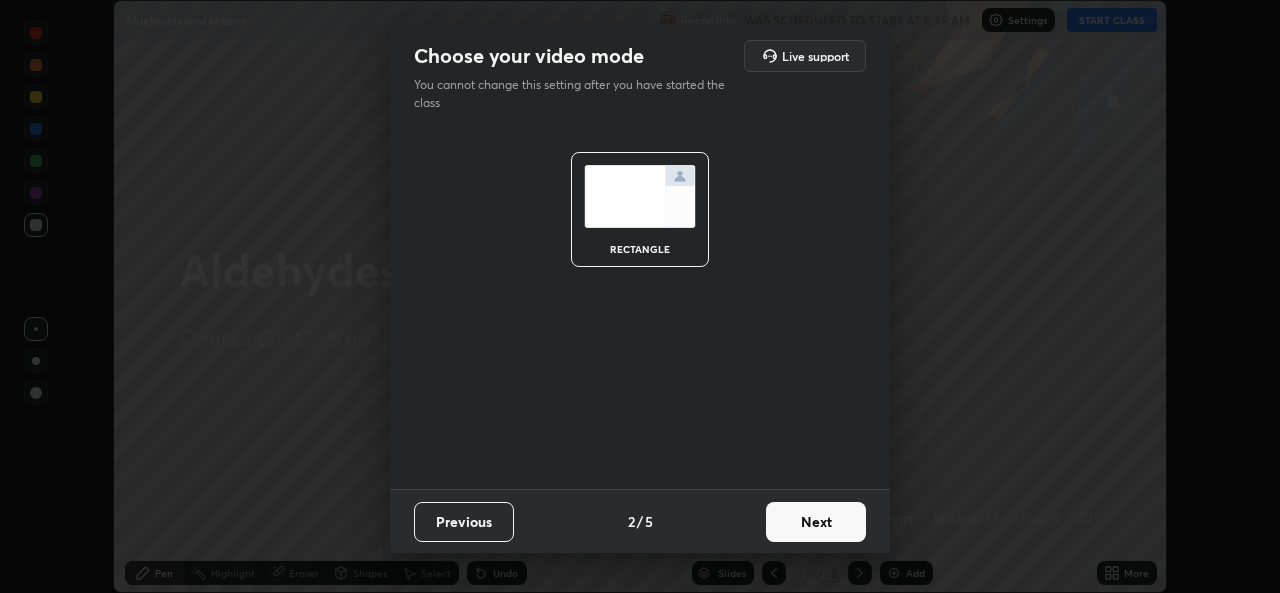 scroll, scrollTop: 0, scrollLeft: 0, axis: both 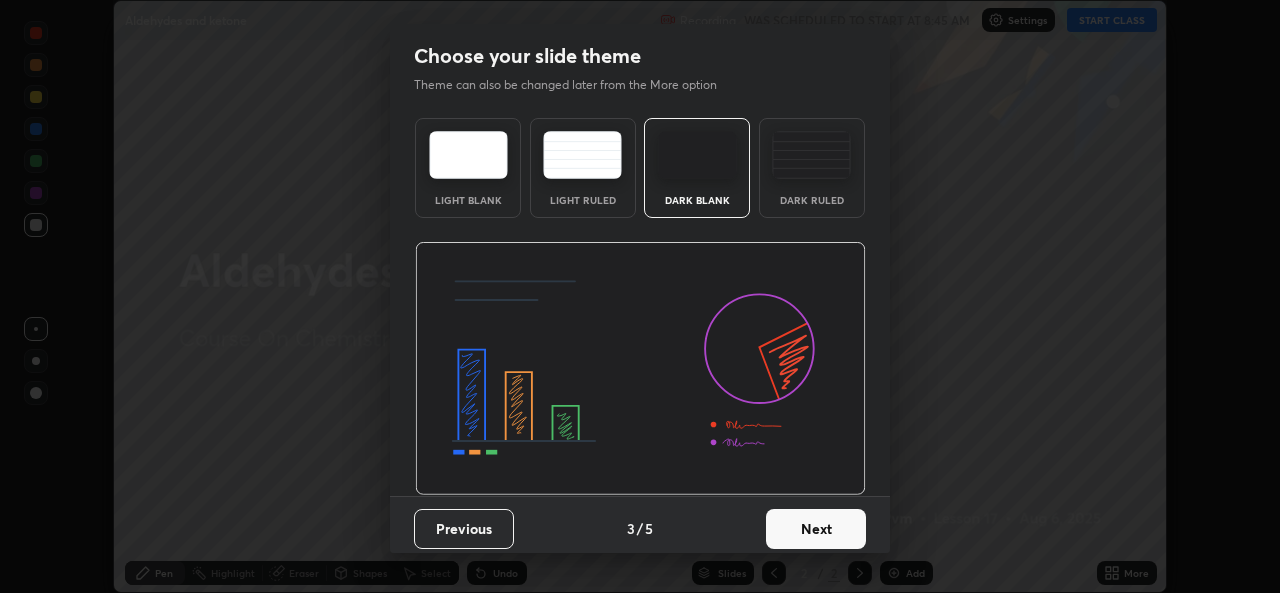 click on "Next" at bounding box center [816, 529] 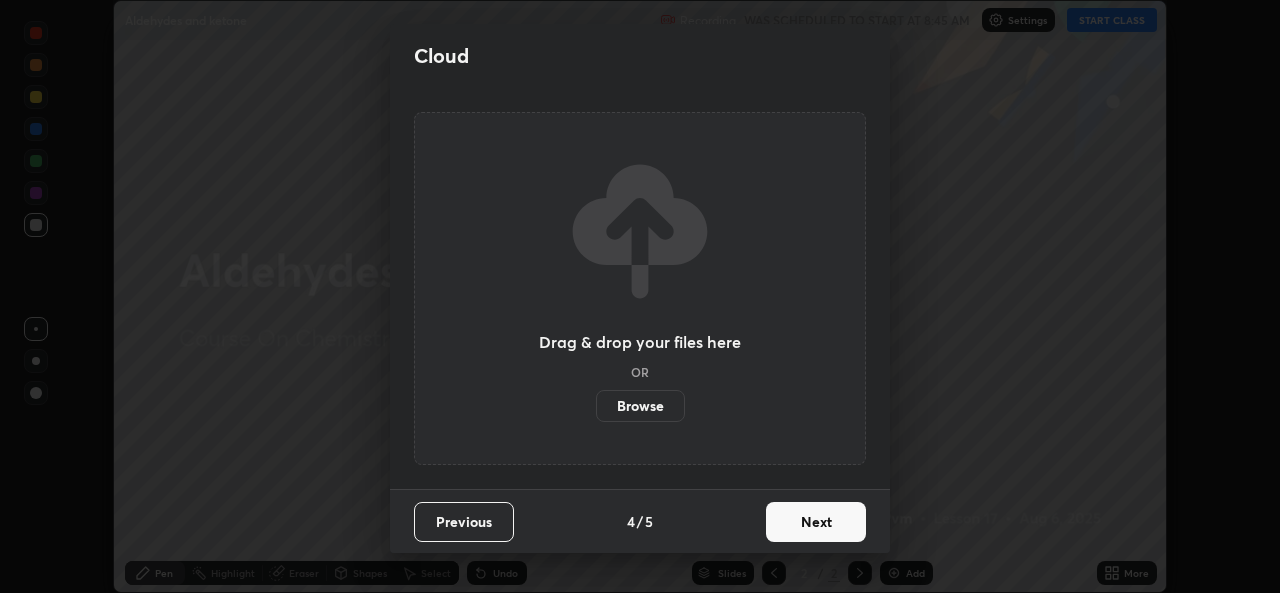 click on "Next" at bounding box center [816, 522] 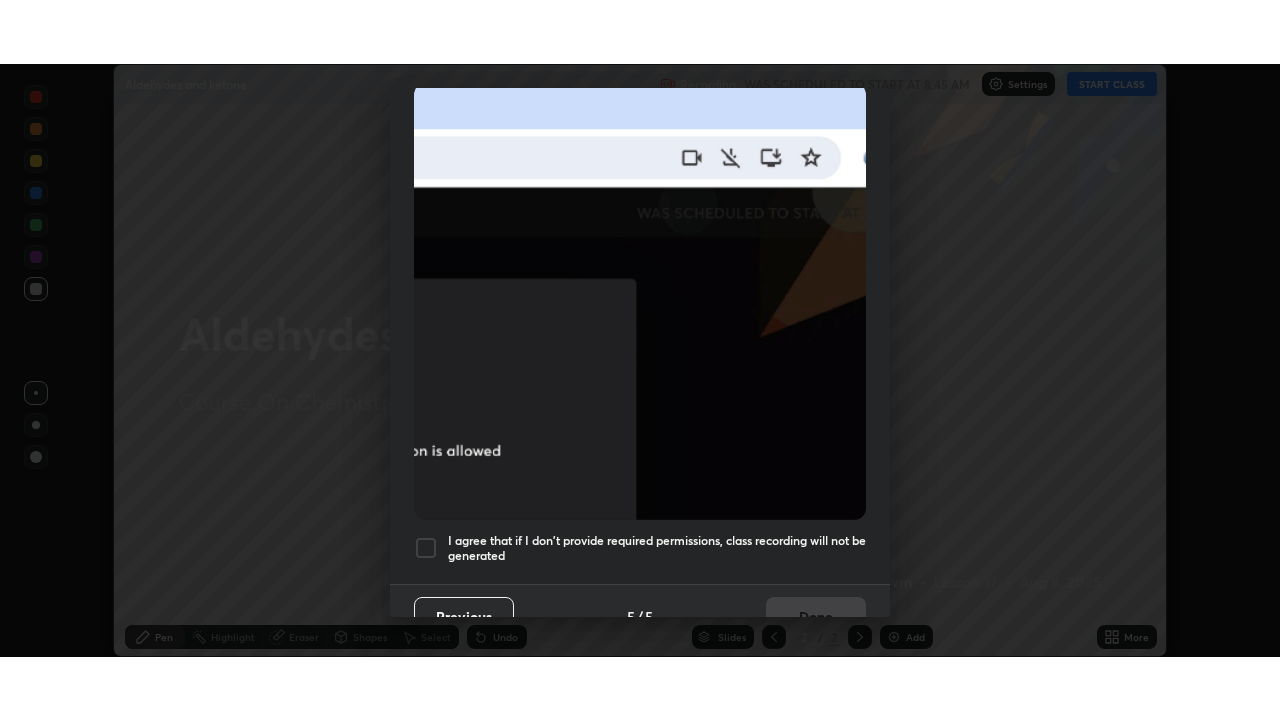 scroll, scrollTop: 471, scrollLeft: 0, axis: vertical 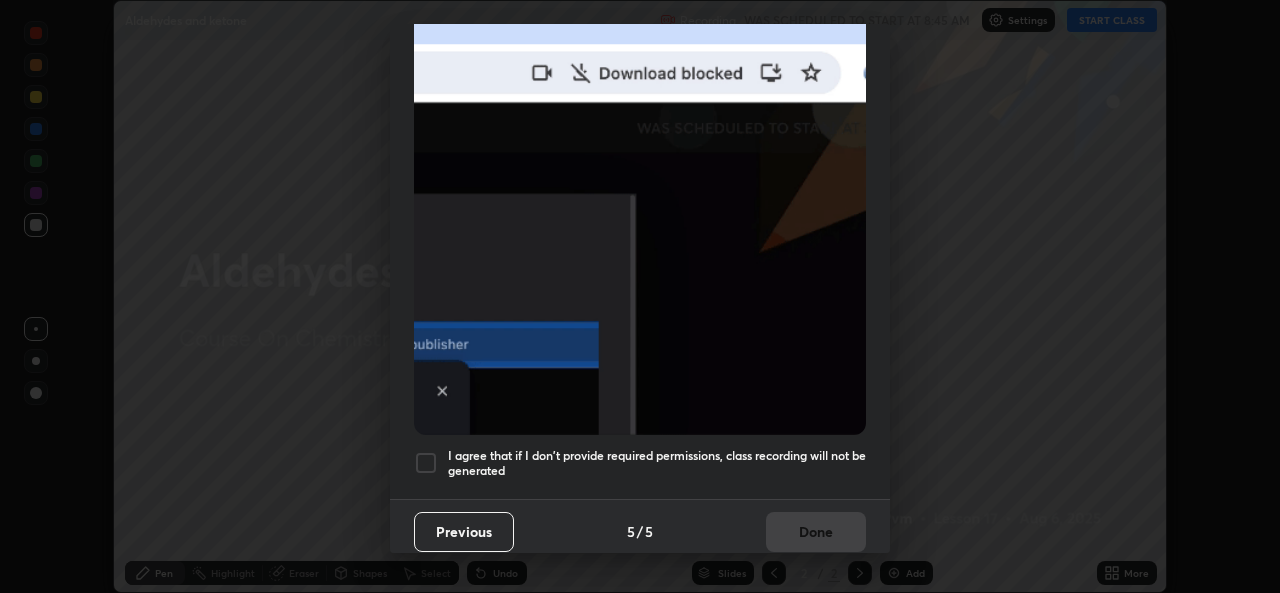 click at bounding box center (426, 463) 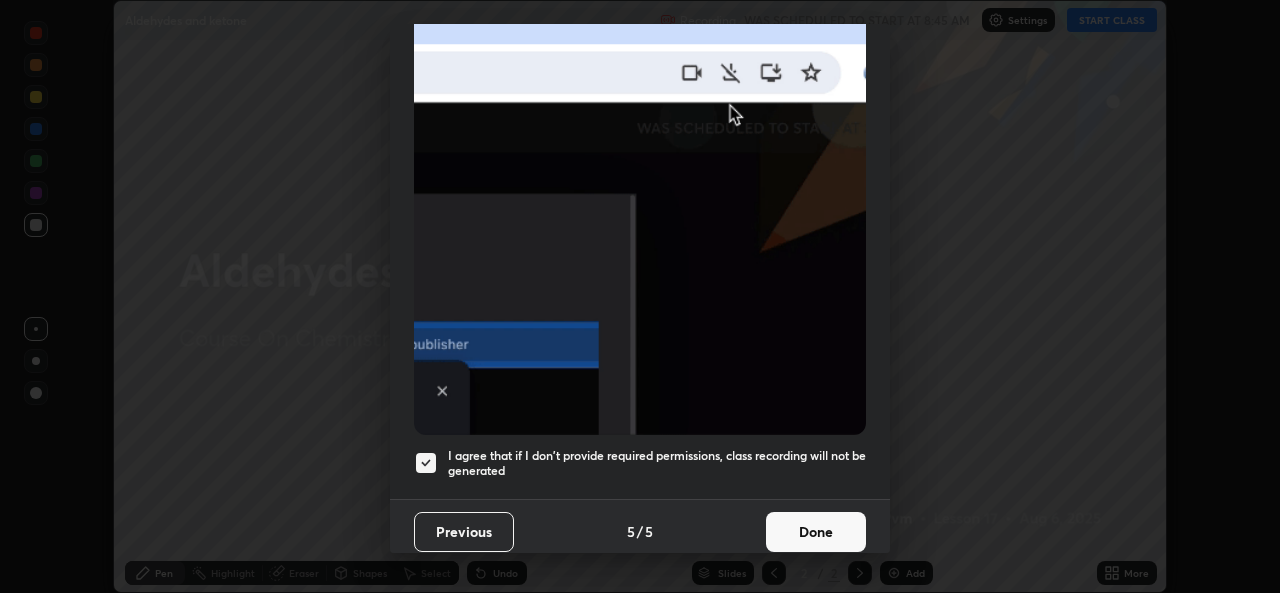 click on "Done" at bounding box center (816, 532) 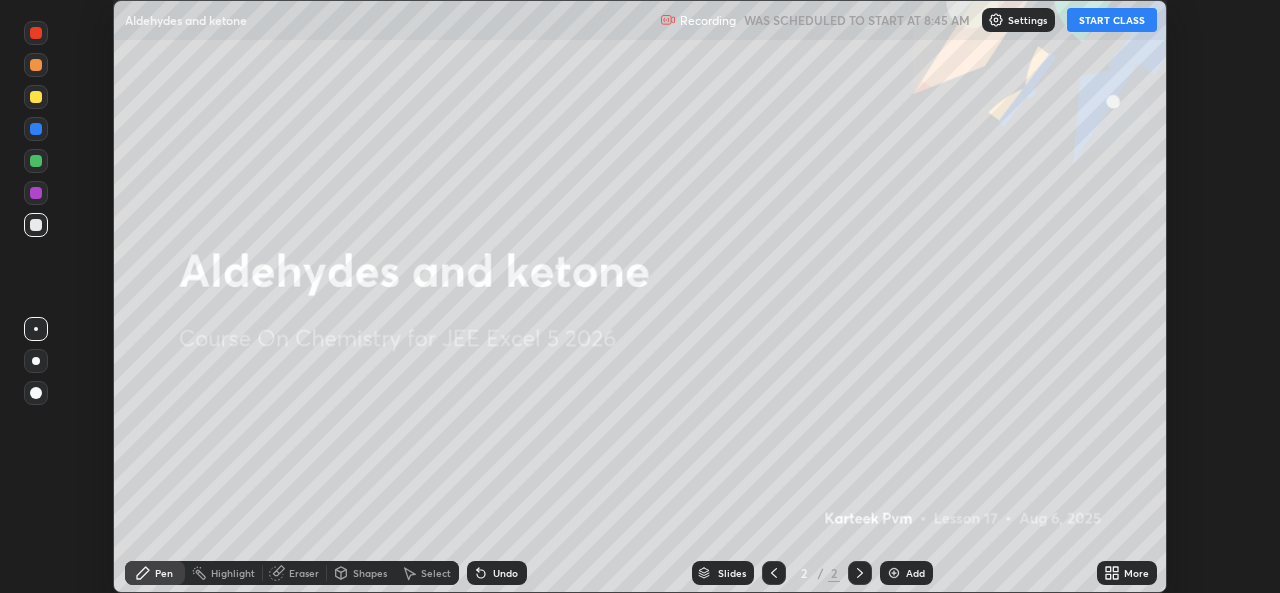 click on "START CLASS" at bounding box center [1112, 20] 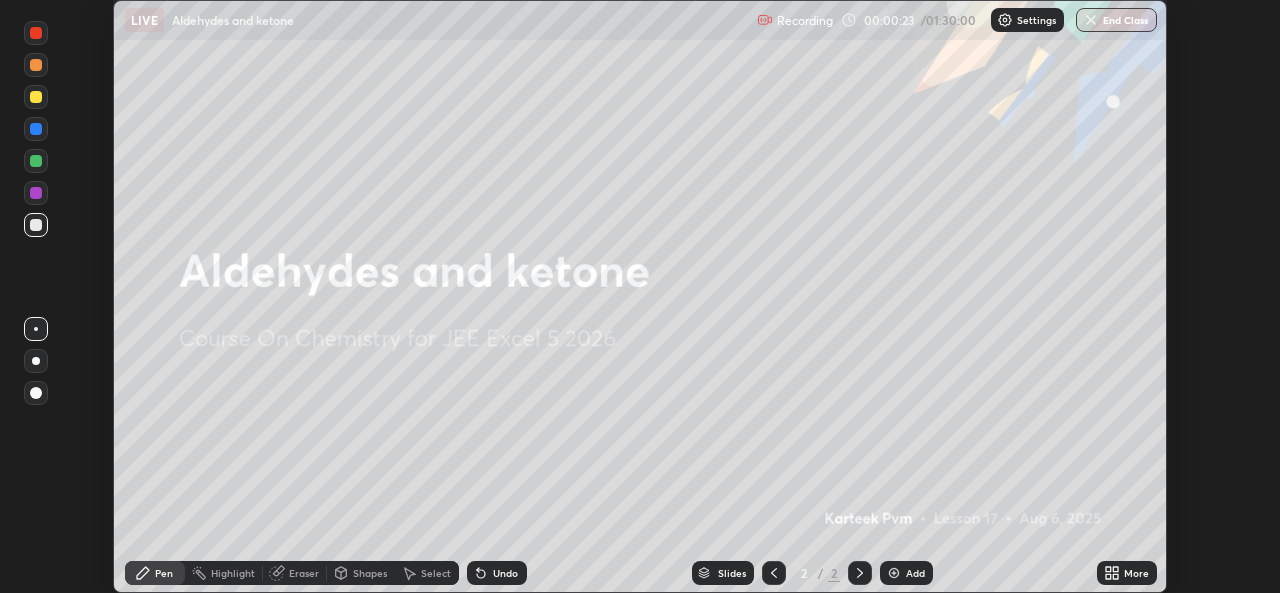 click on "More" at bounding box center [1127, 573] 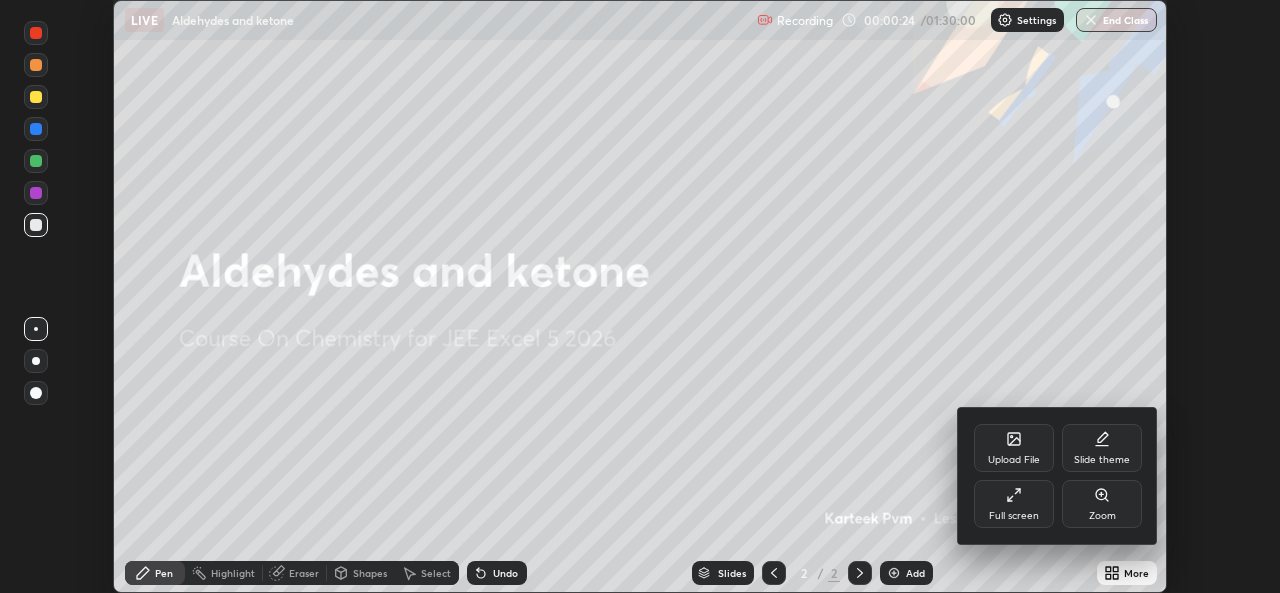 click on "Full screen" at bounding box center (1014, 516) 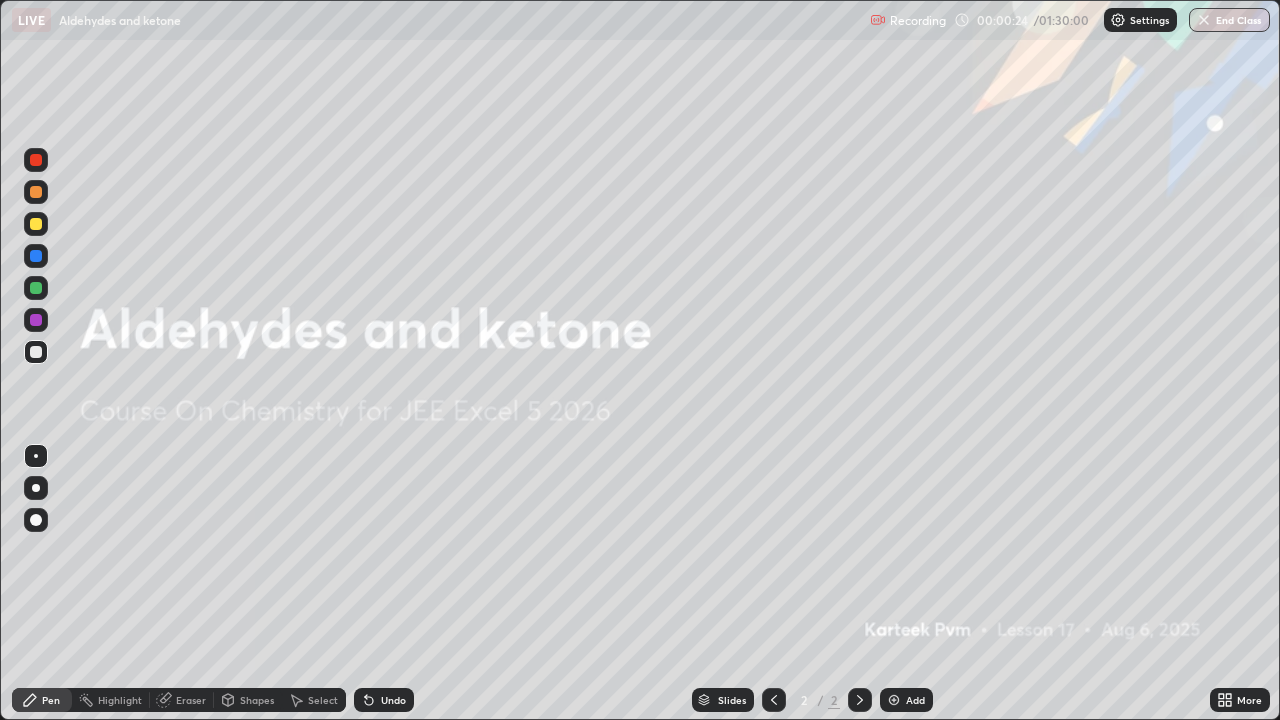 scroll, scrollTop: 99280, scrollLeft: 98720, axis: both 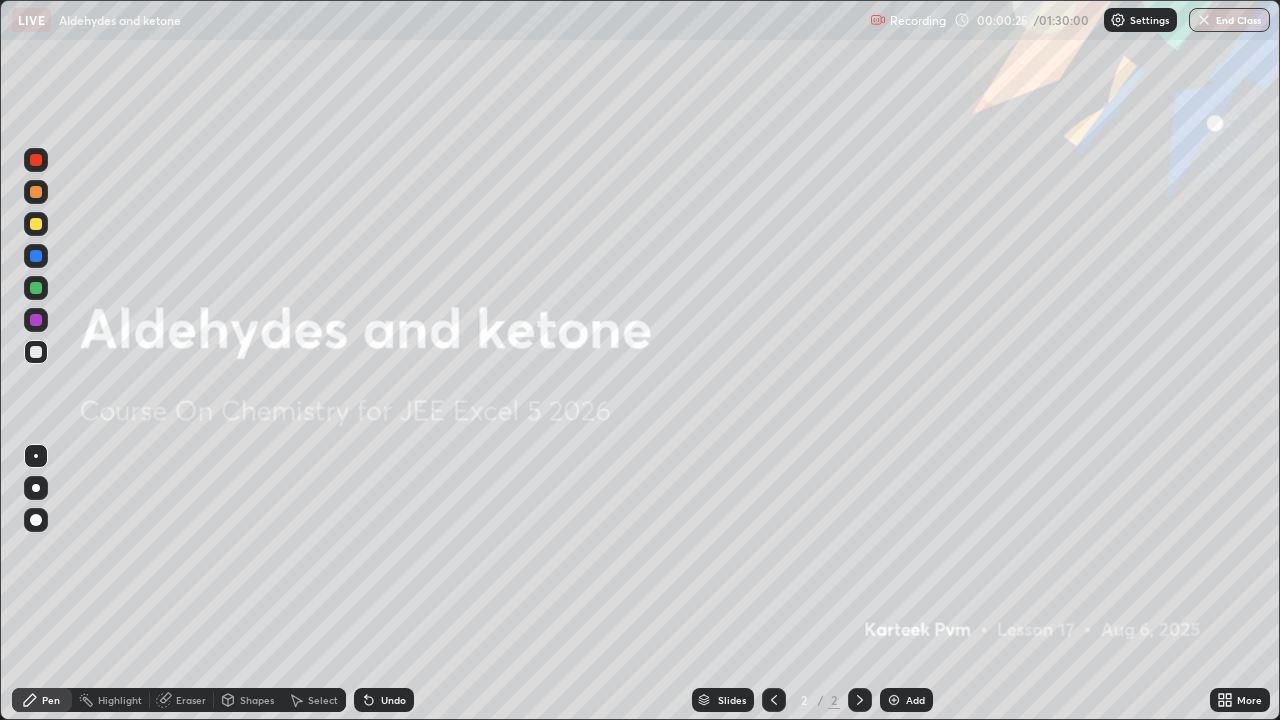 click at bounding box center (894, 700) 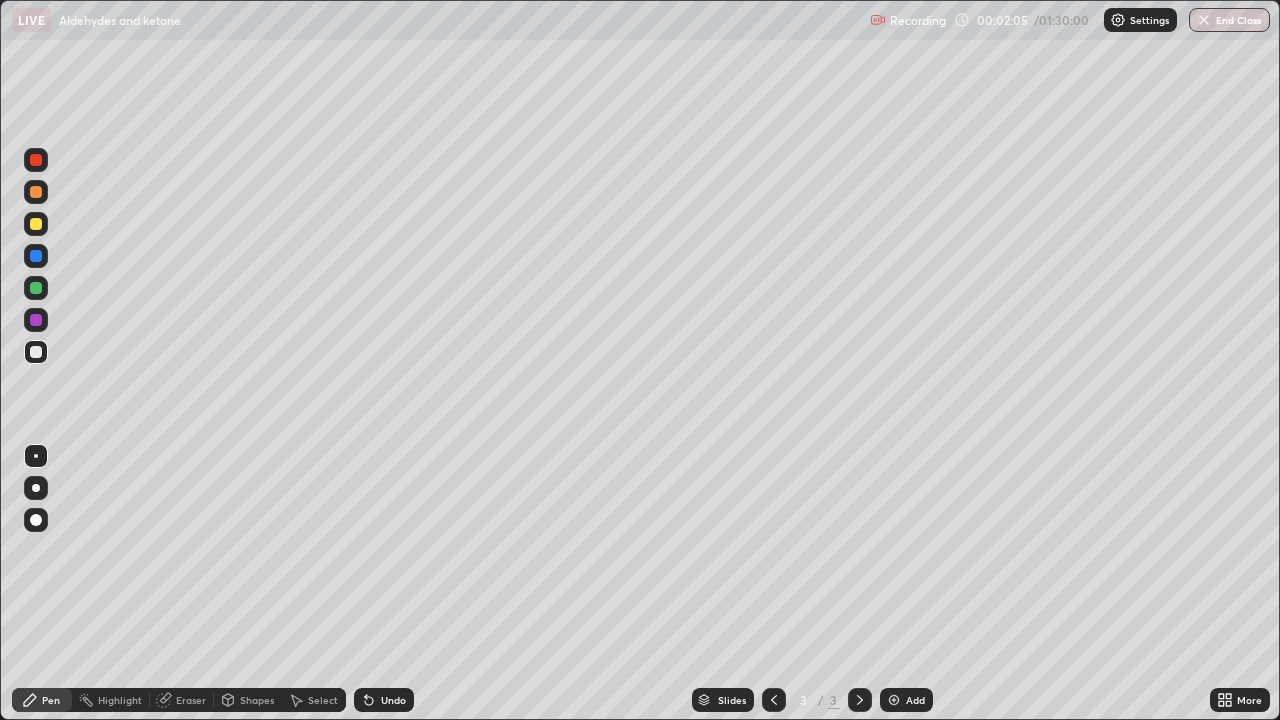 click on "Undo" at bounding box center (384, 700) 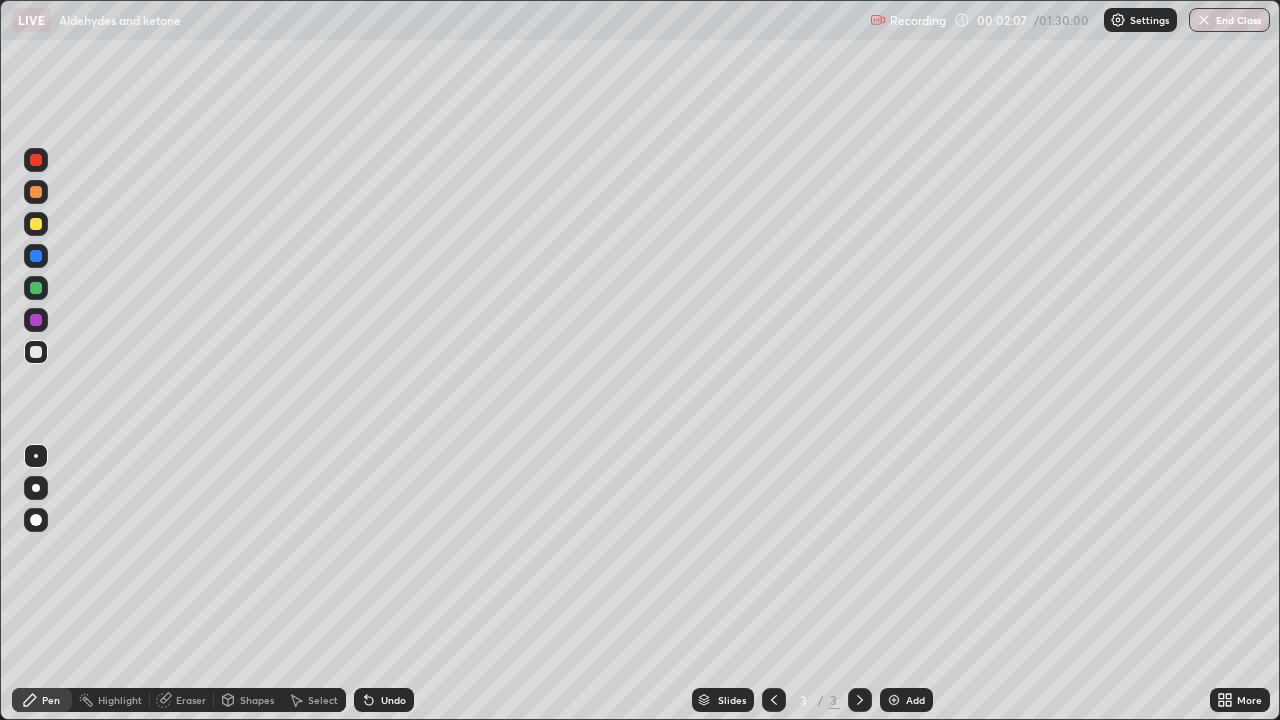 click on "Undo" at bounding box center (393, 700) 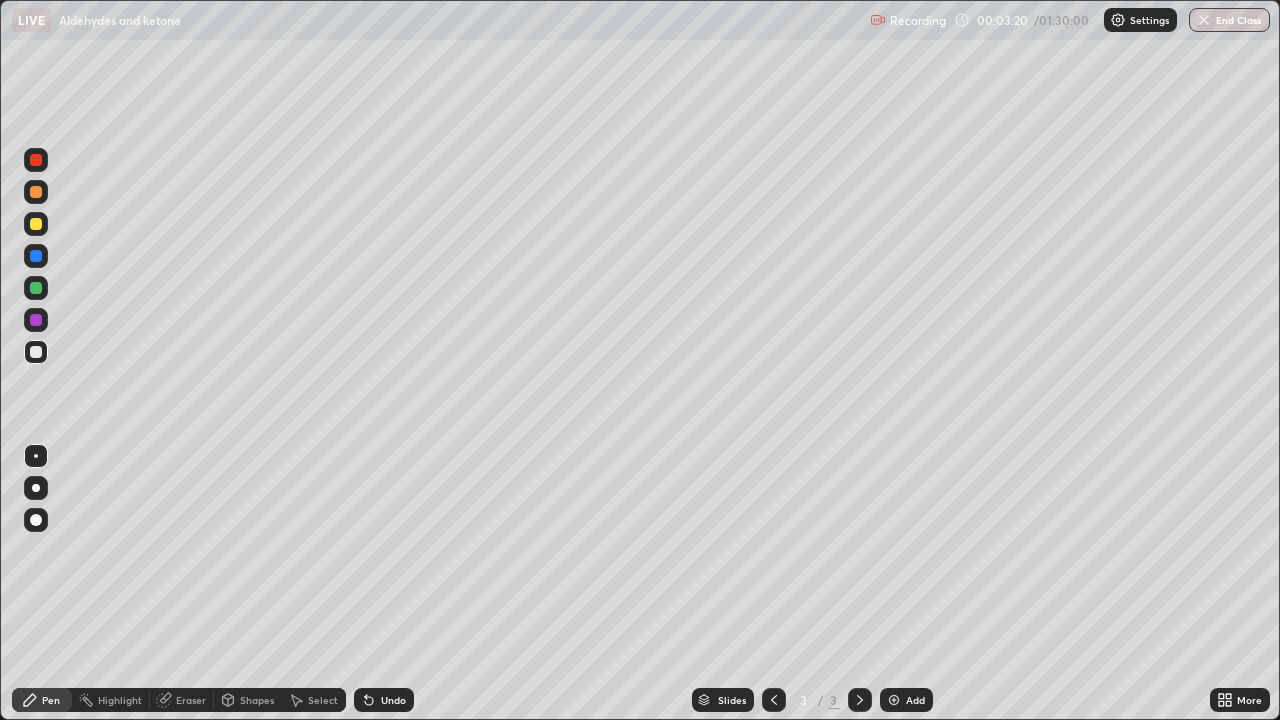 click on "Undo" at bounding box center (384, 700) 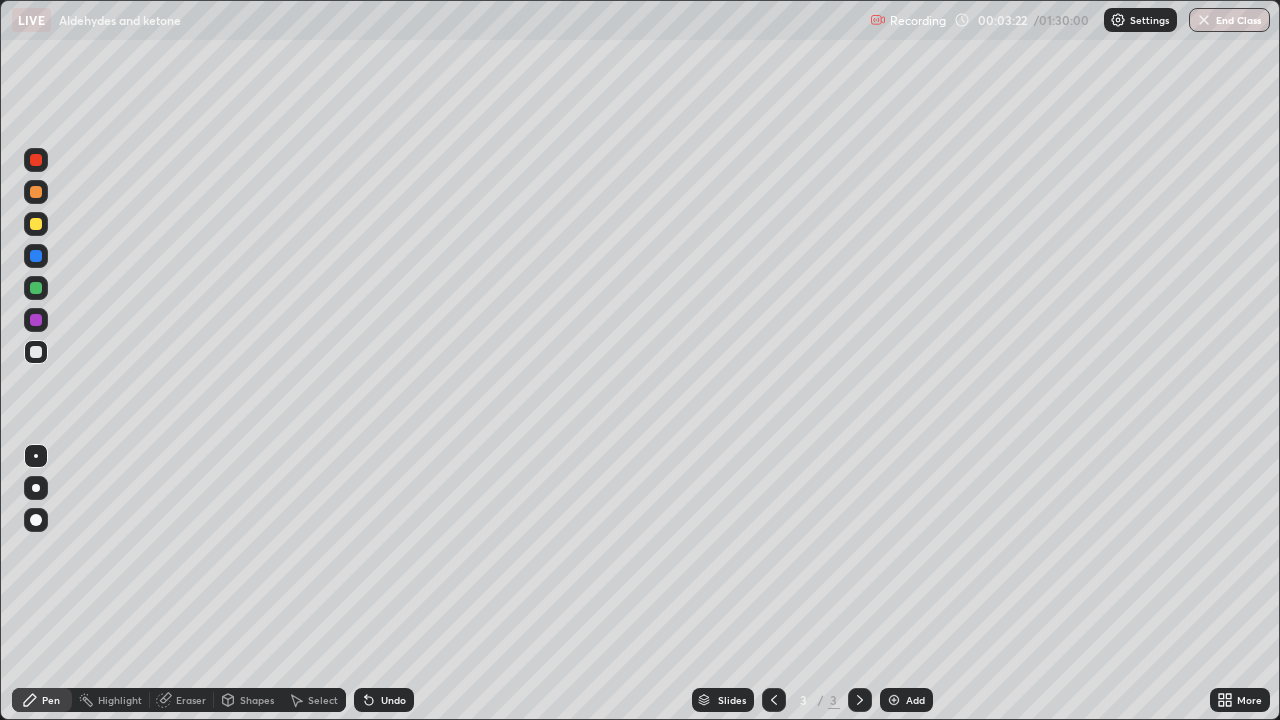 click on "Undo" at bounding box center (384, 700) 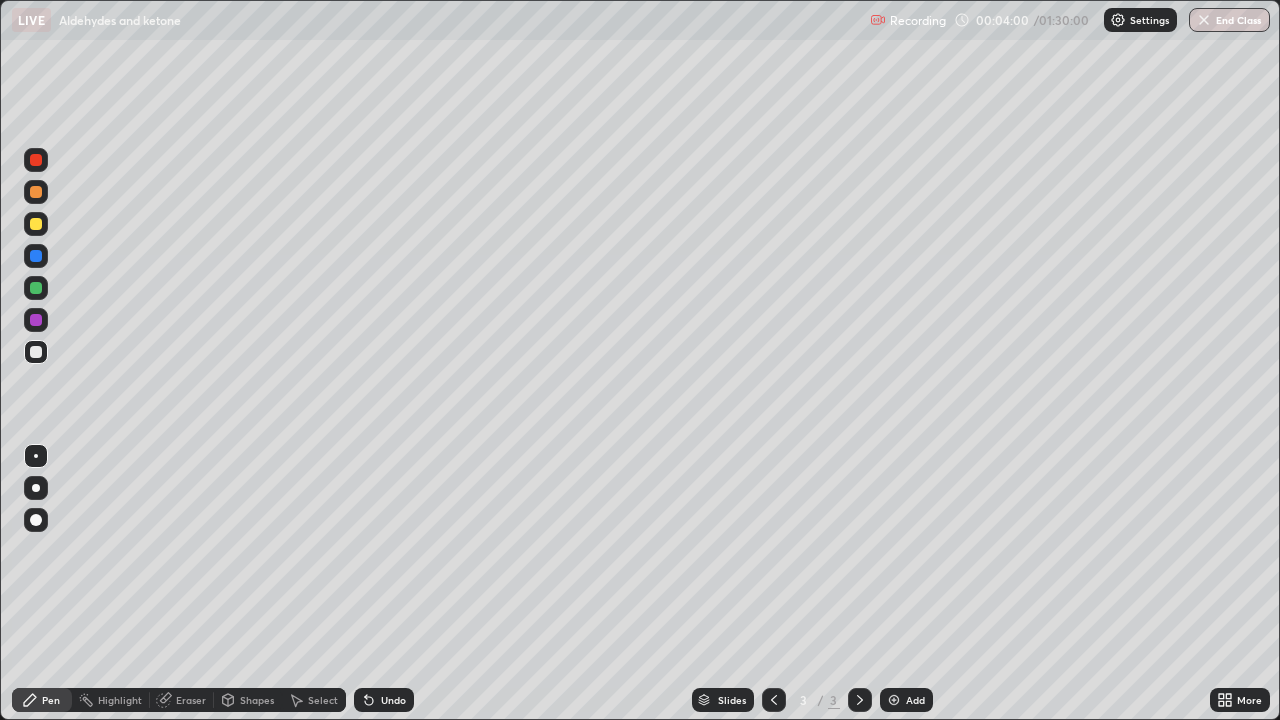 click on "Undo" at bounding box center (393, 700) 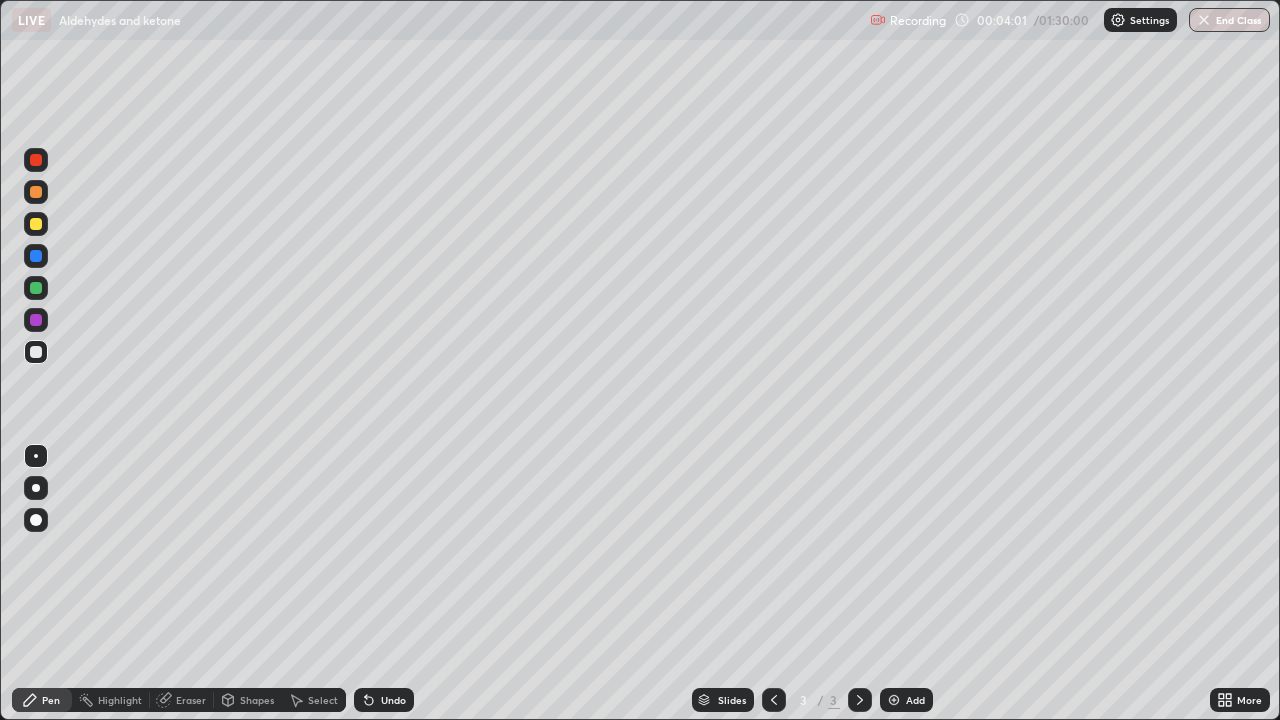 click on "Undo" at bounding box center (393, 700) 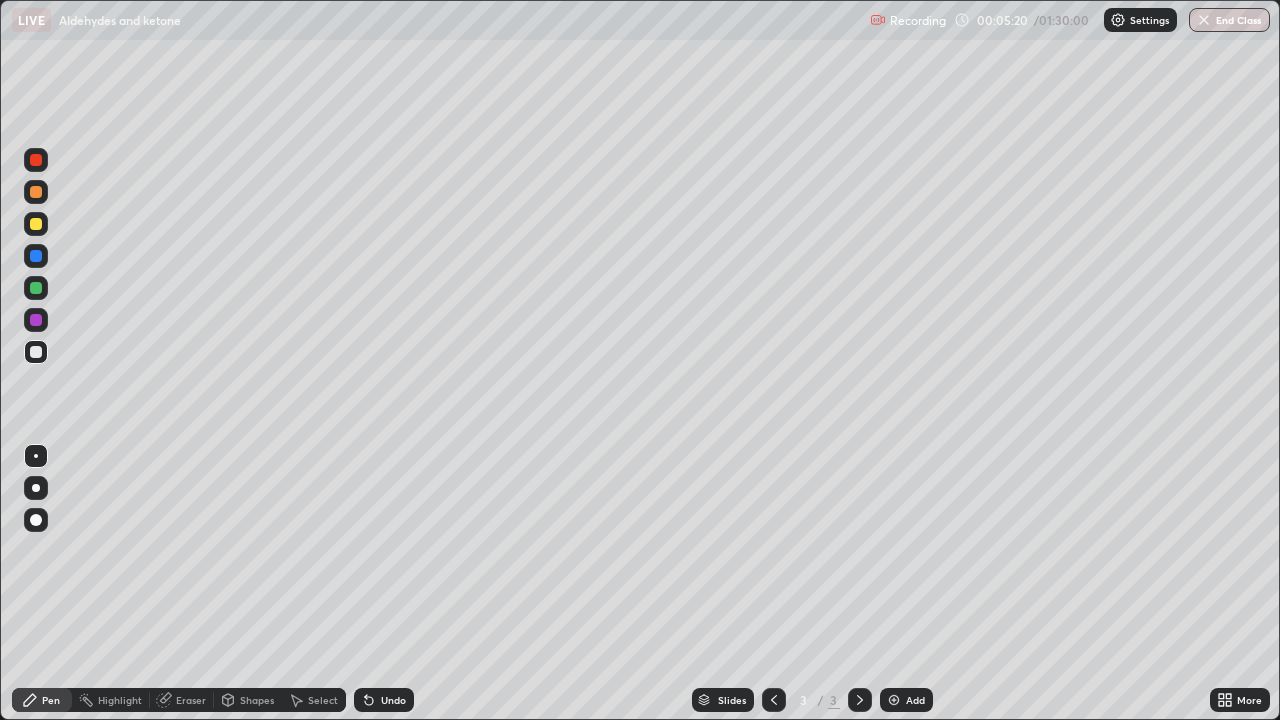 click at bounding box center (36, 320) 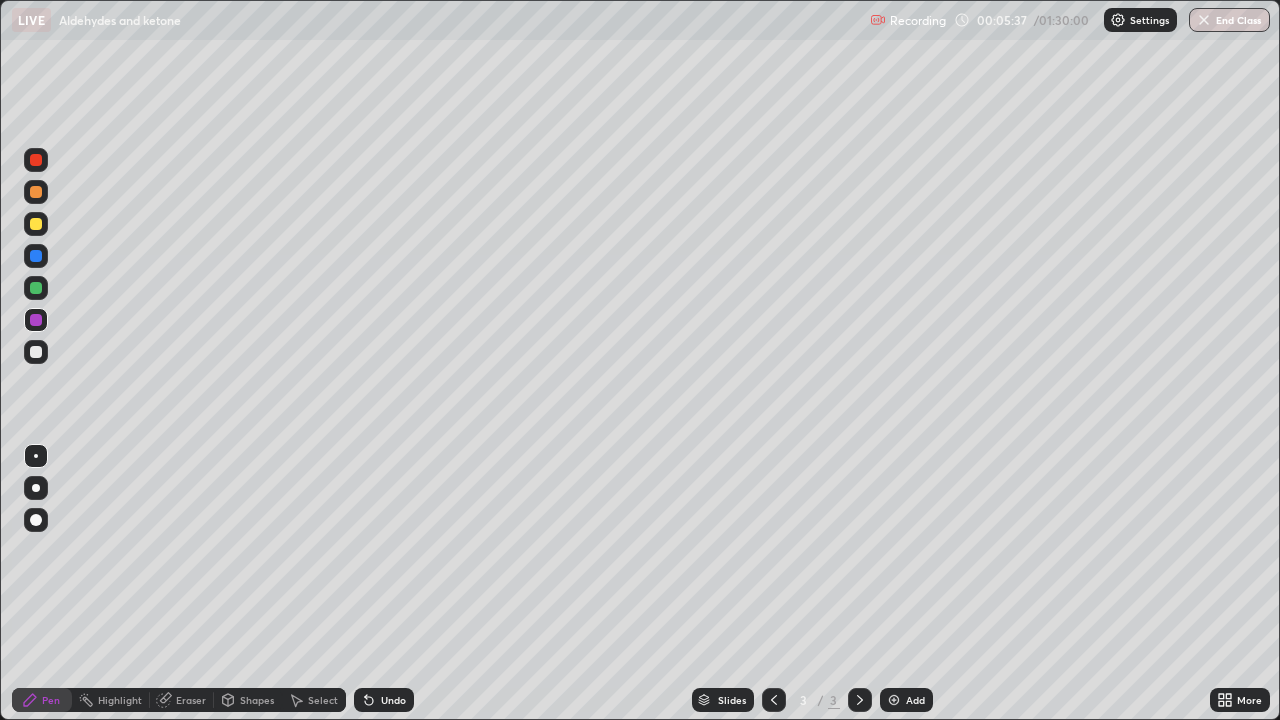 click at bounding box center [36, 288] 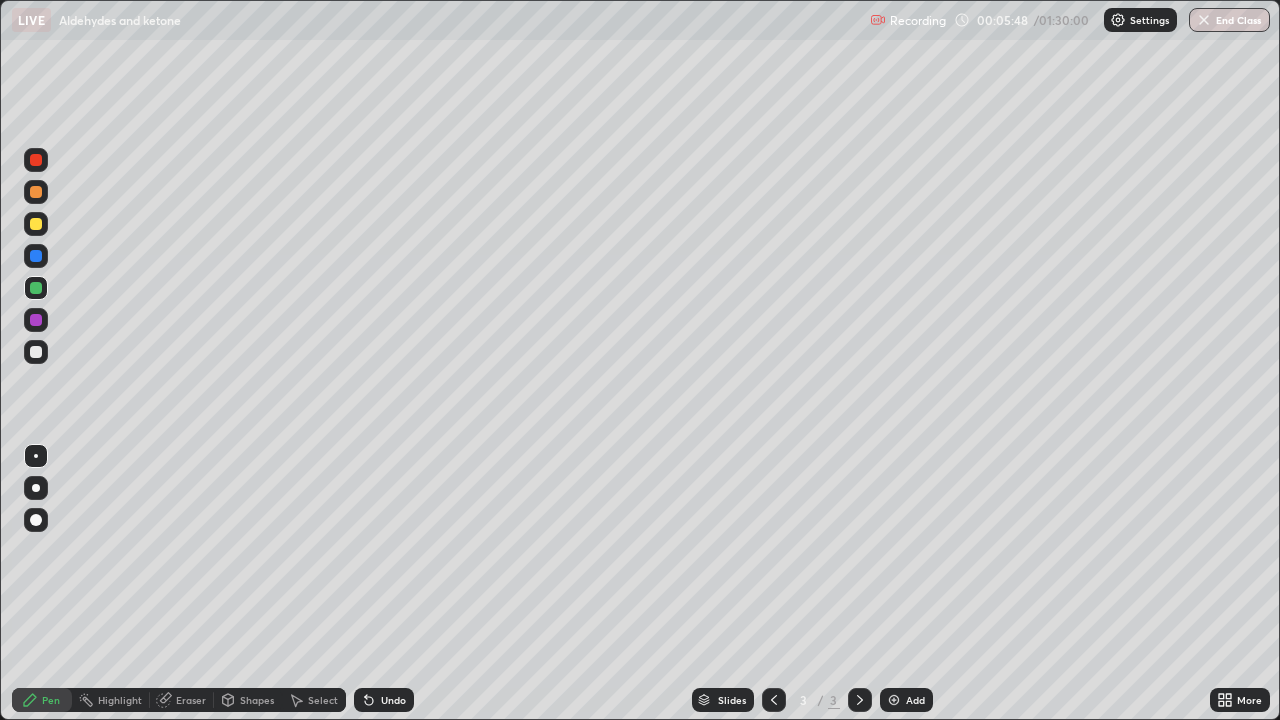 click 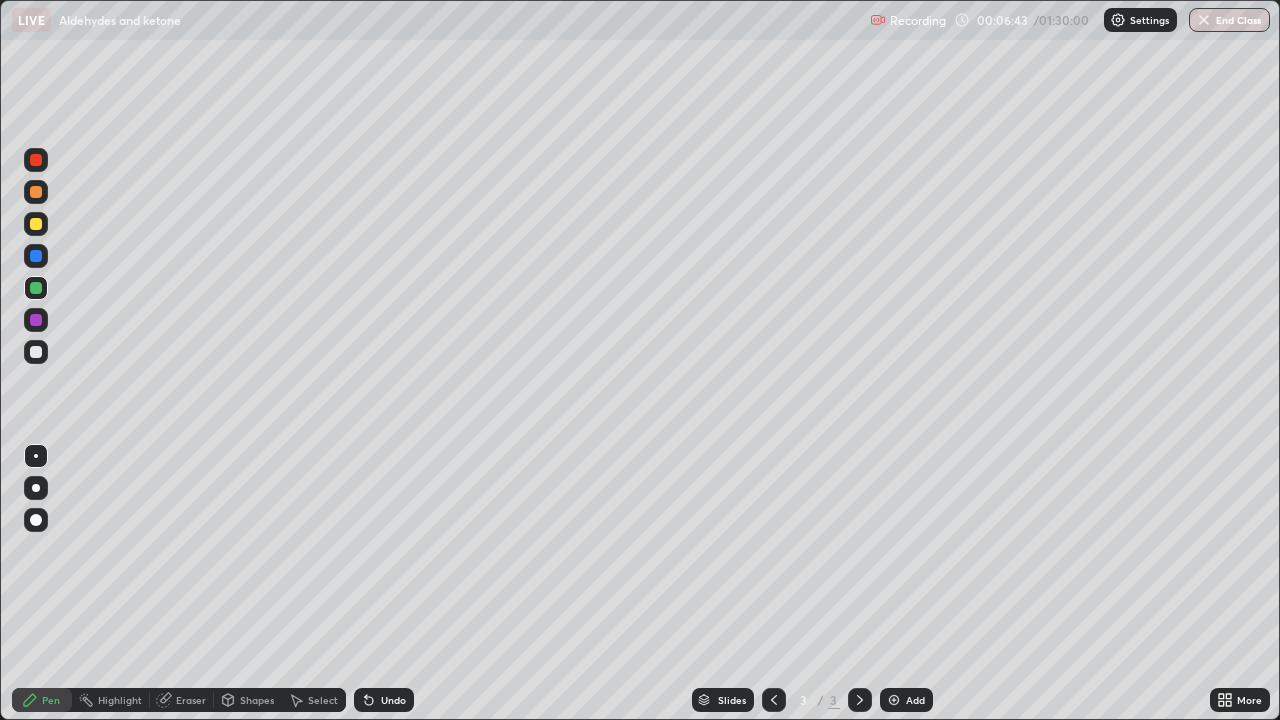 click 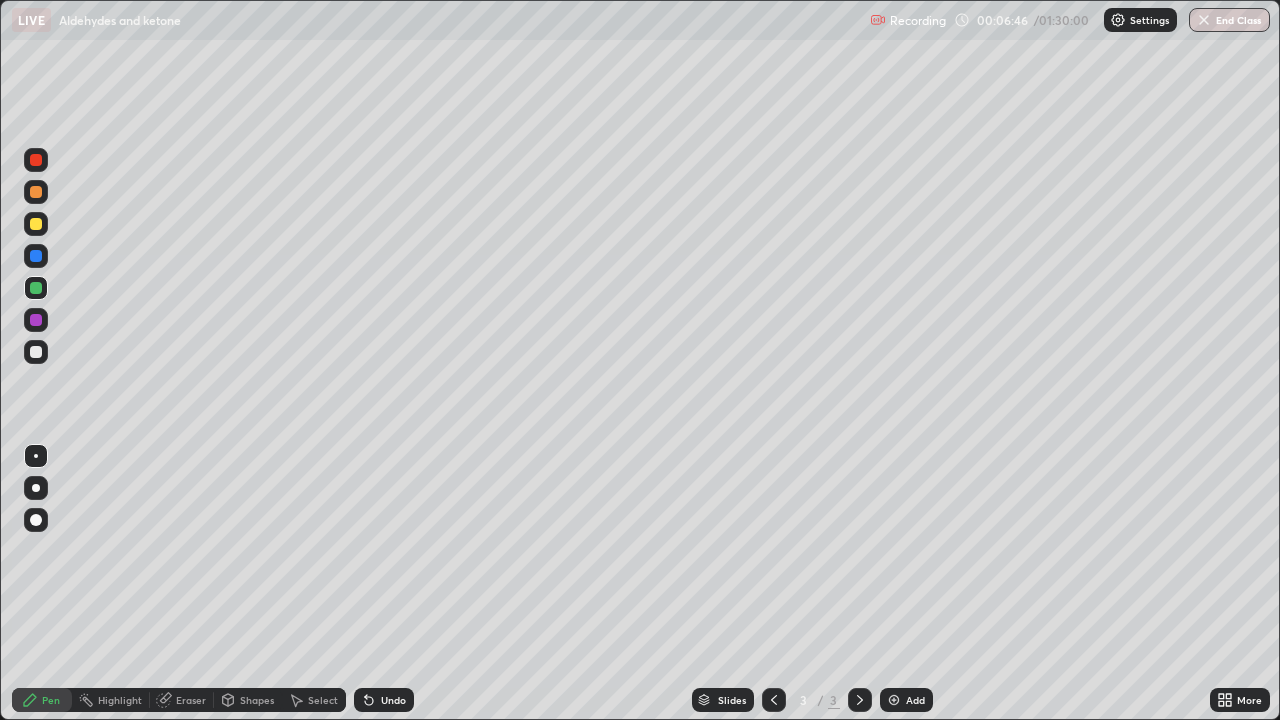 click on "Highlight" at bounding box center [120, 700] 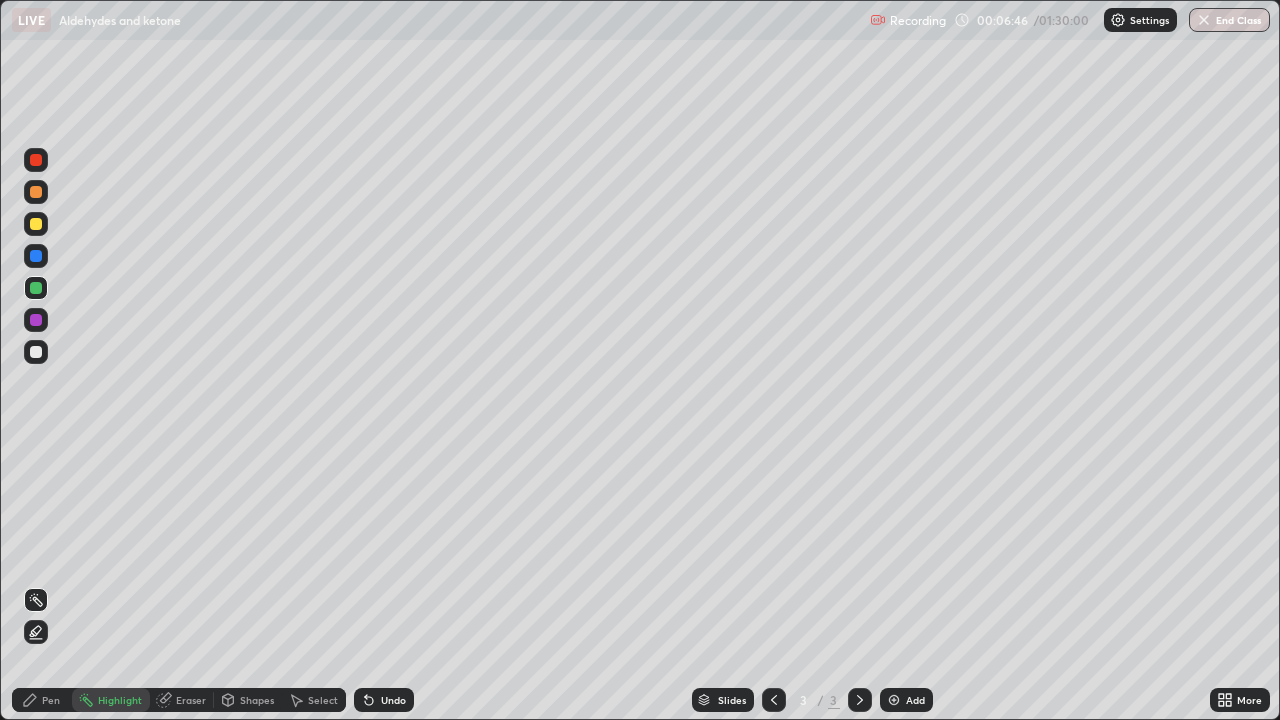 click on "Eraser" at bounding box center (191, 700) 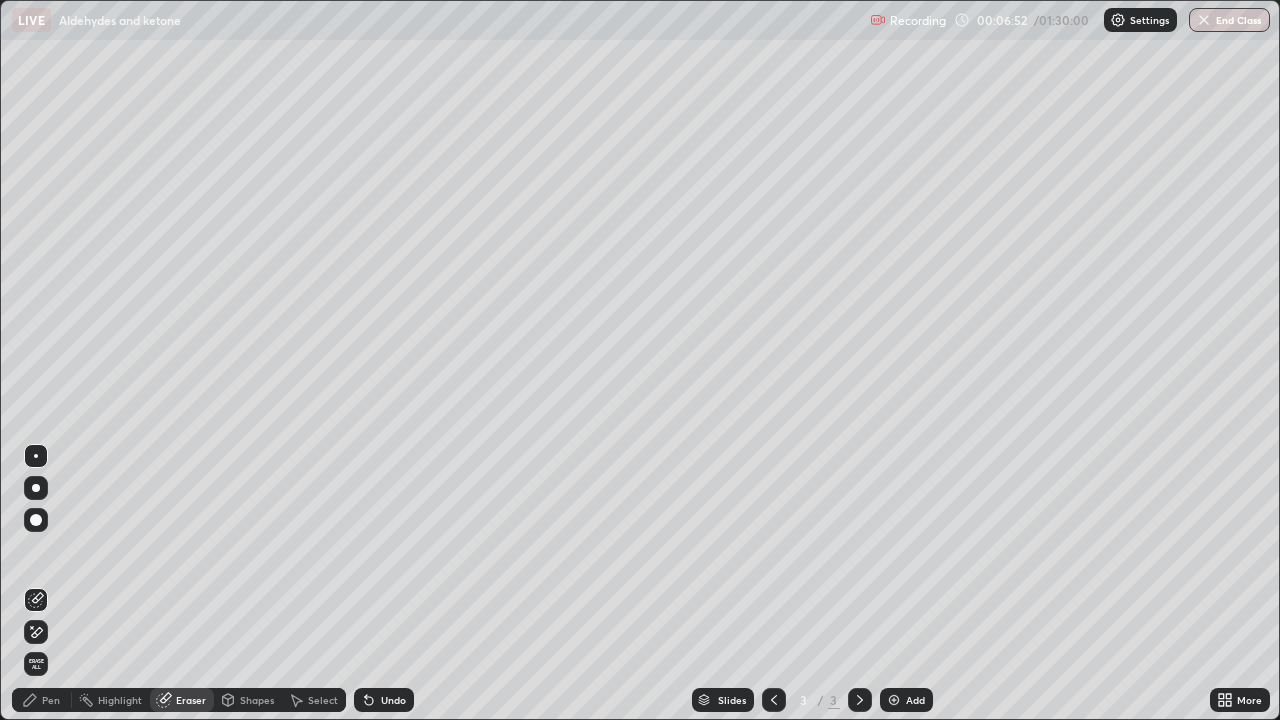click on "Pen" at bounding box center [51, 700] 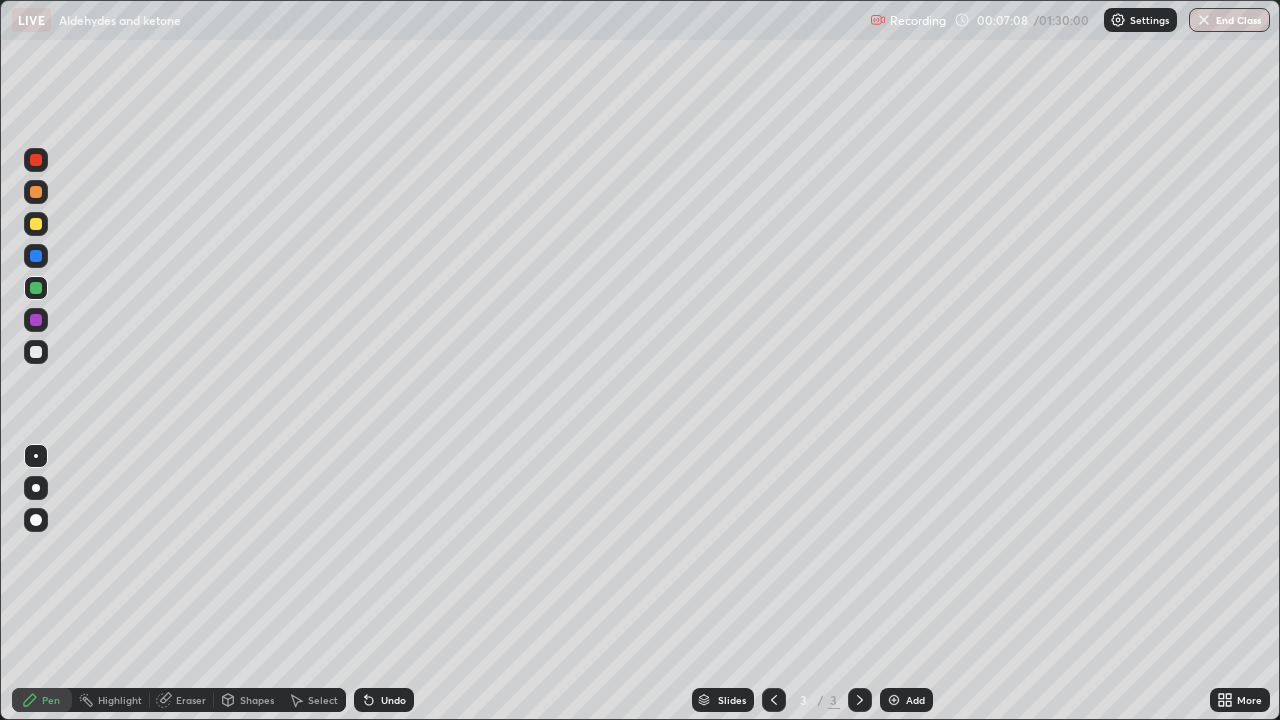 click 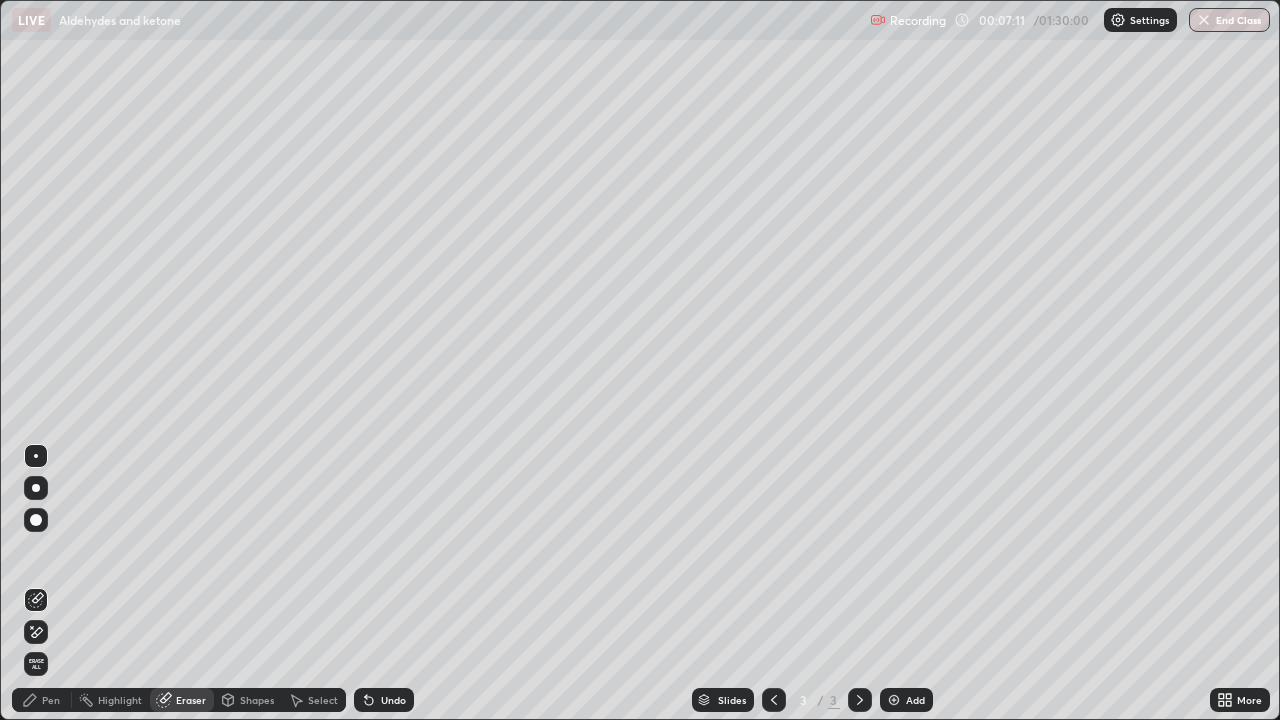 click on "Pen" at bounding box center (51, 700) 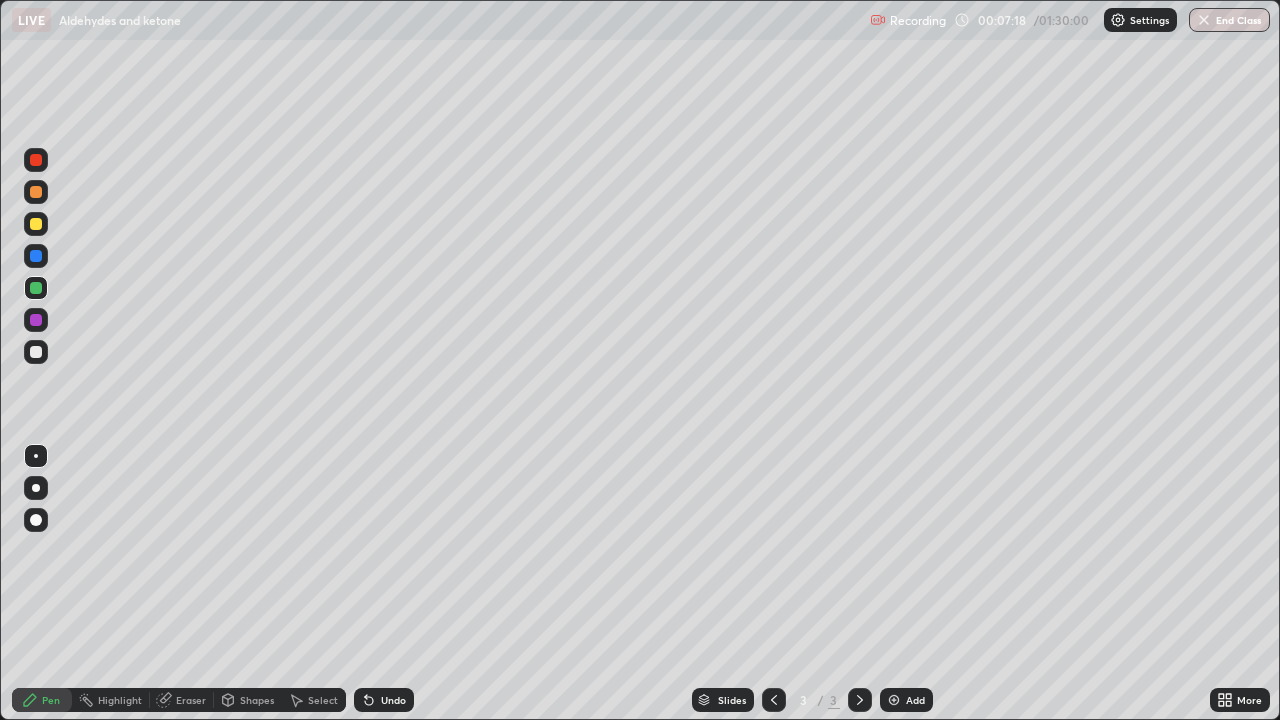 click on "Undo" at bounding box center [384, 700] 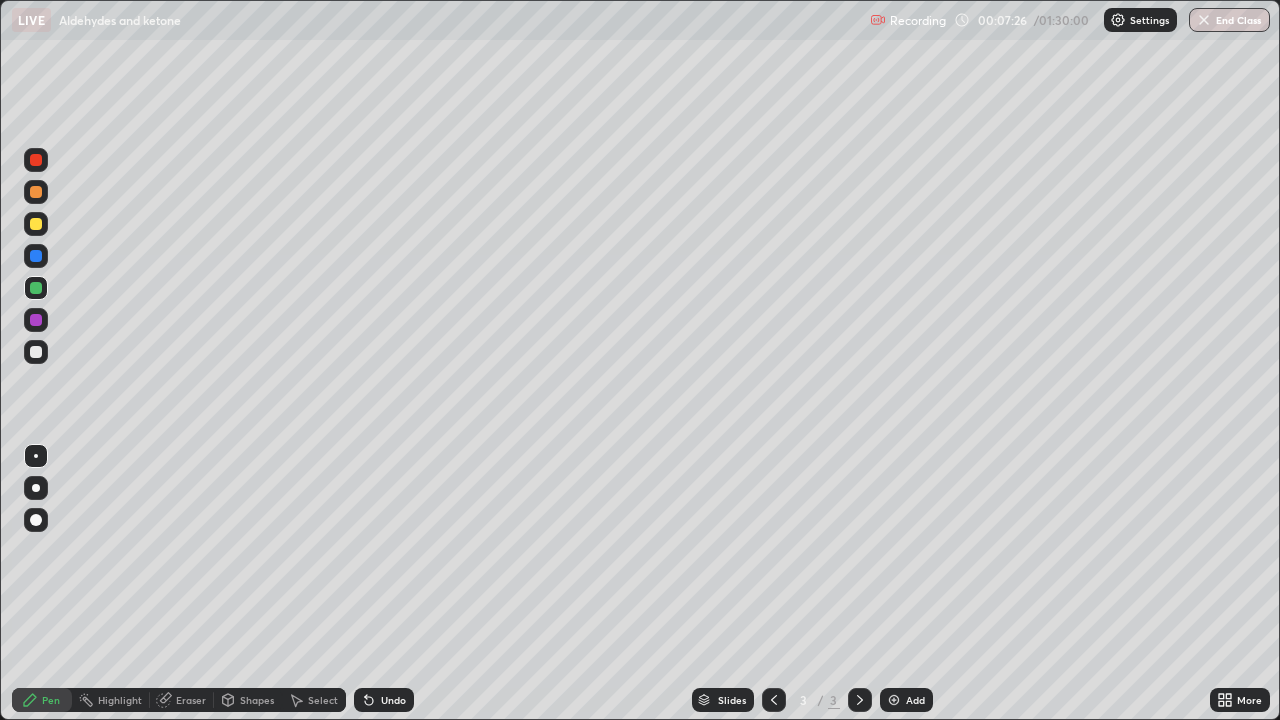 click on "Undo" at bounding box center [393, 700] 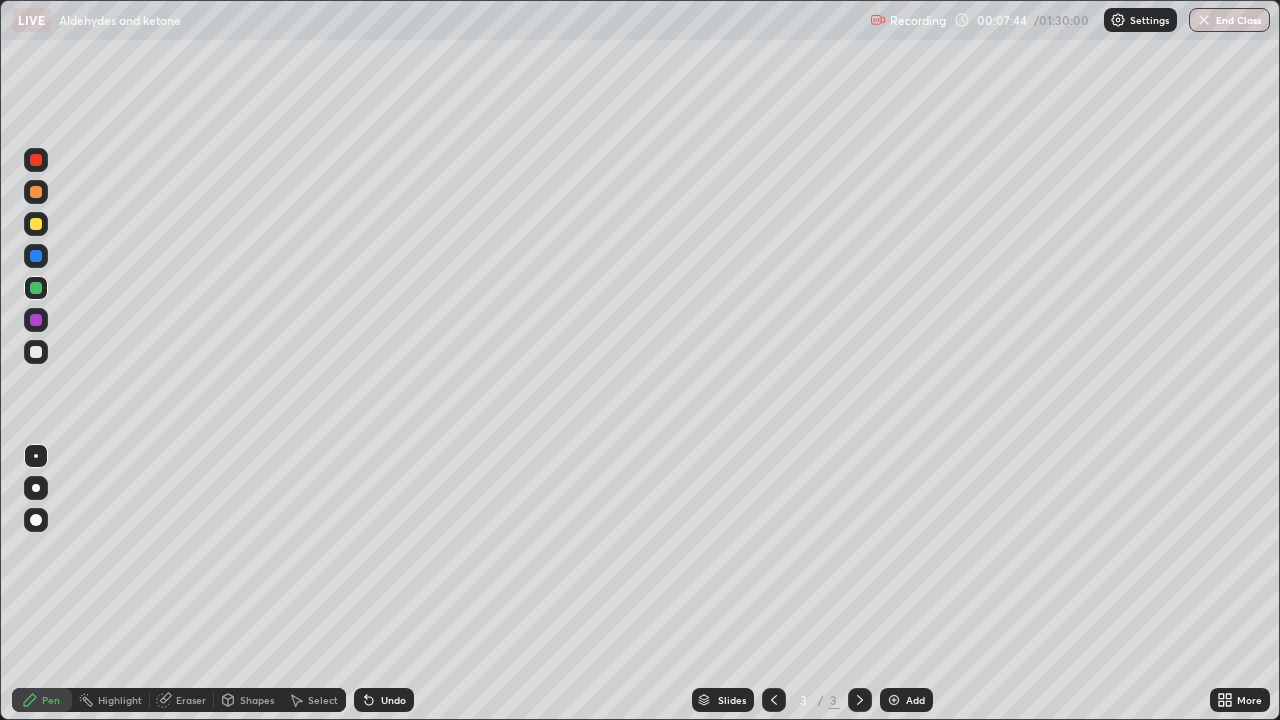 click on "Undo" at bounding box center [393, 700] 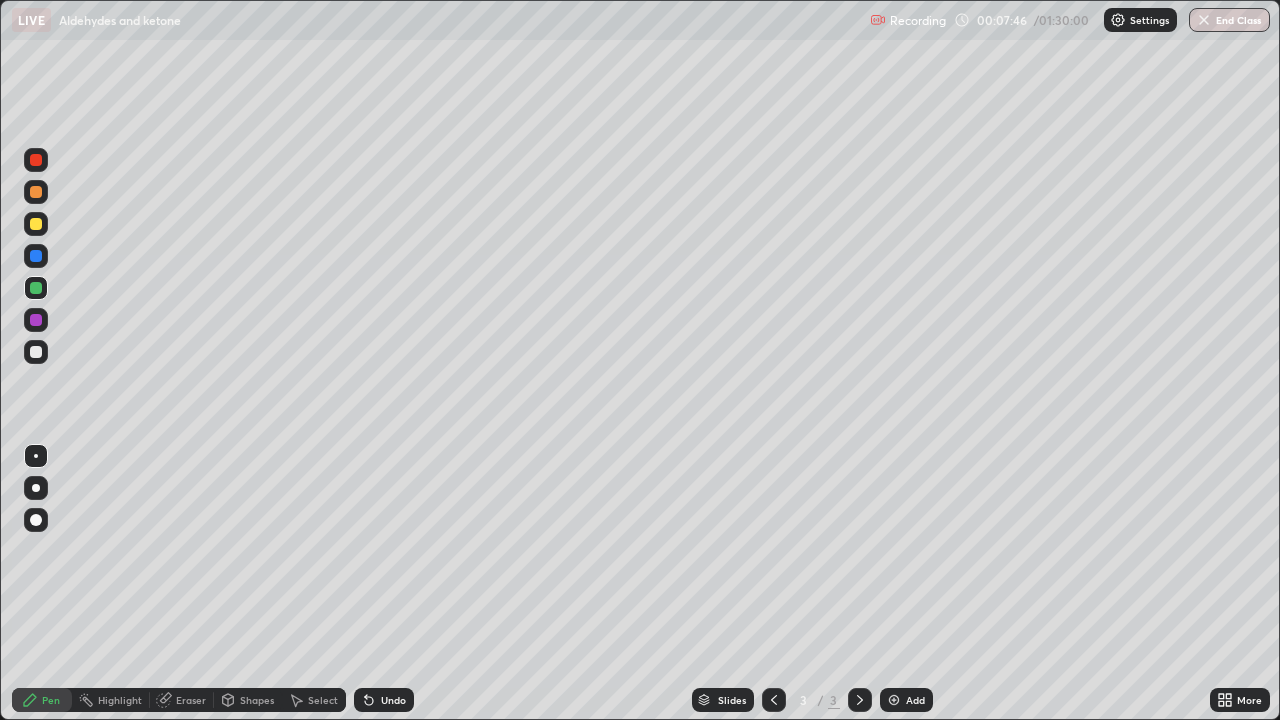 click on "Undo" at bounding box center (393, 700) 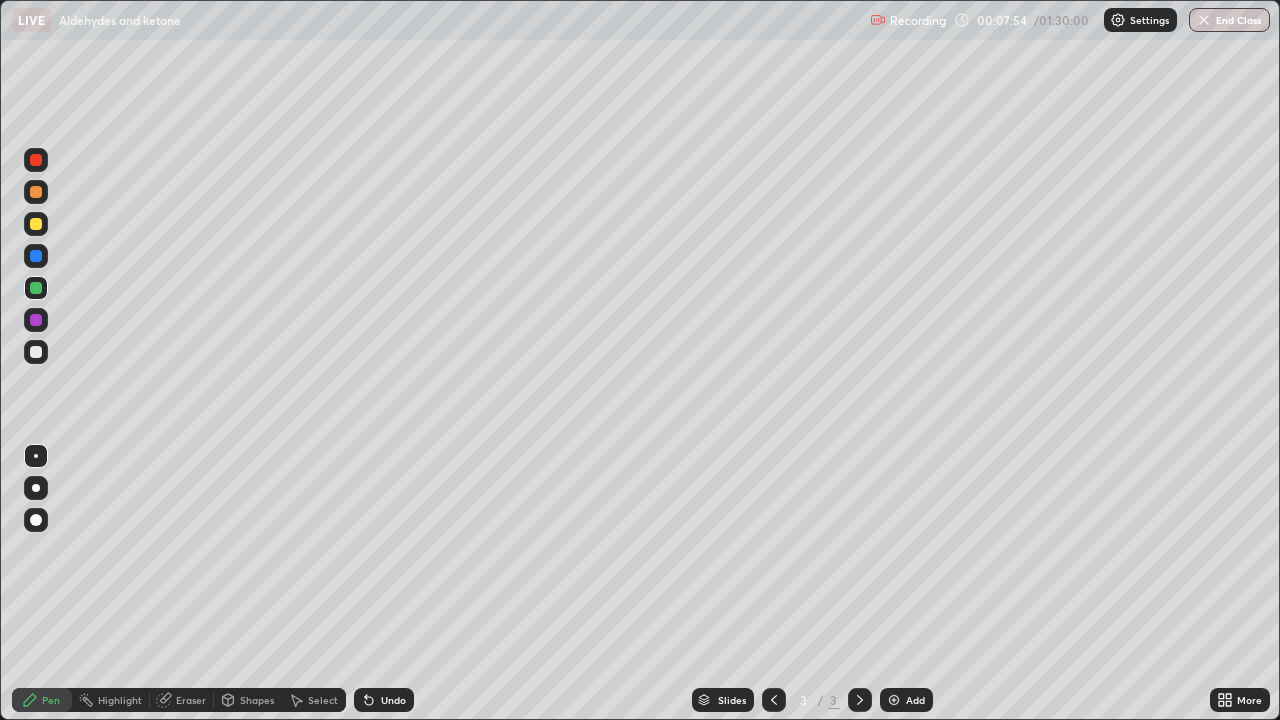 click on "Eraser" at bounding box center [182, 700] 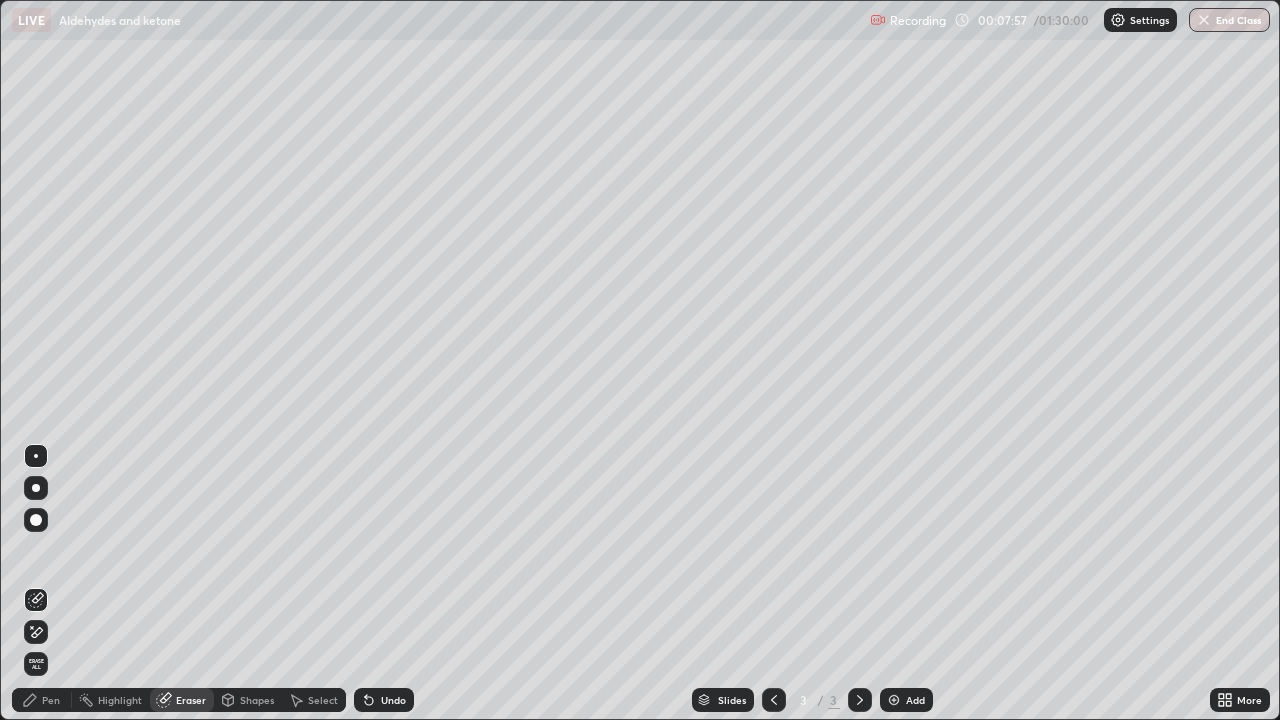 click on "Pen" at bounding box center (51, 700) 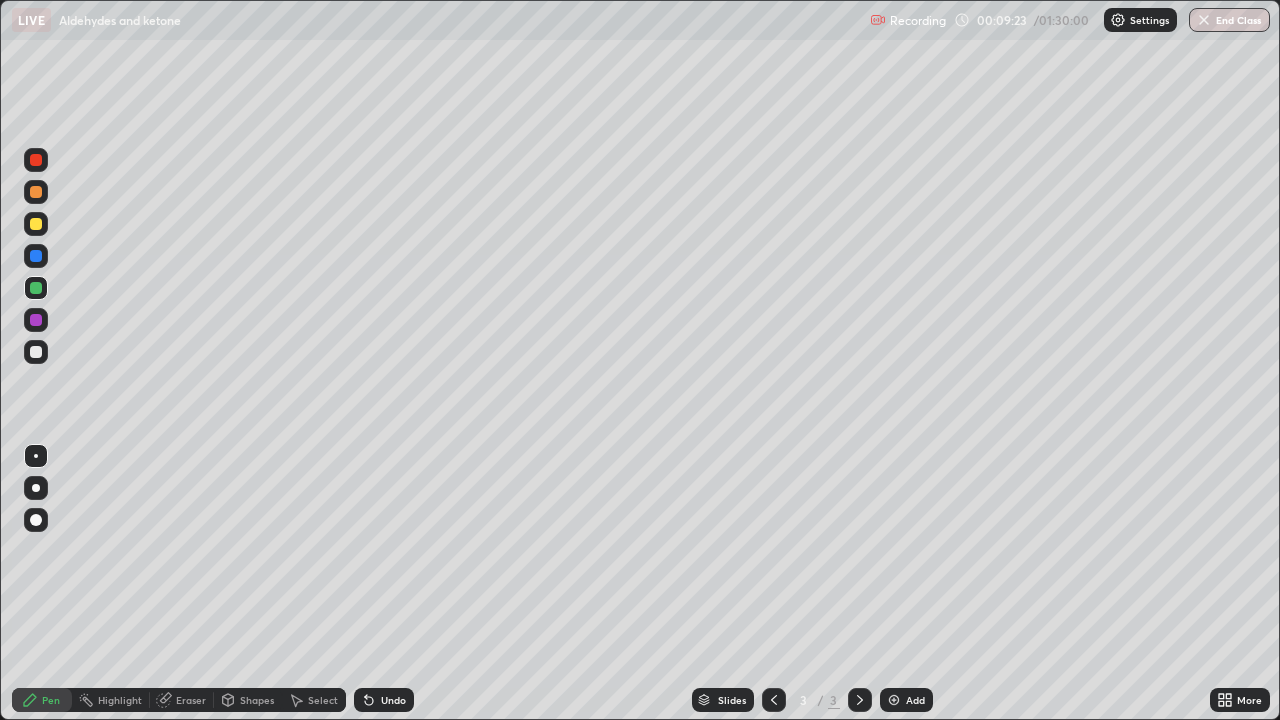 click on "Undo" at bounding box center [393, 700] 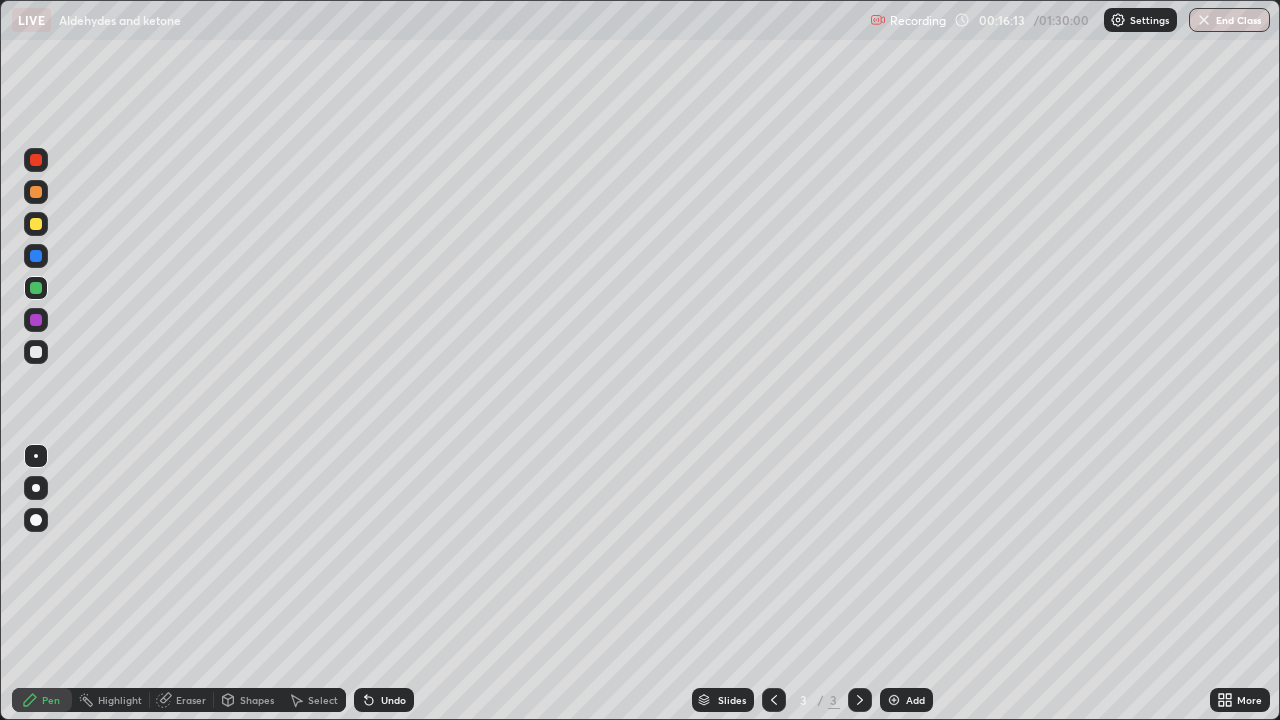 click at bounding box center [894, 700] 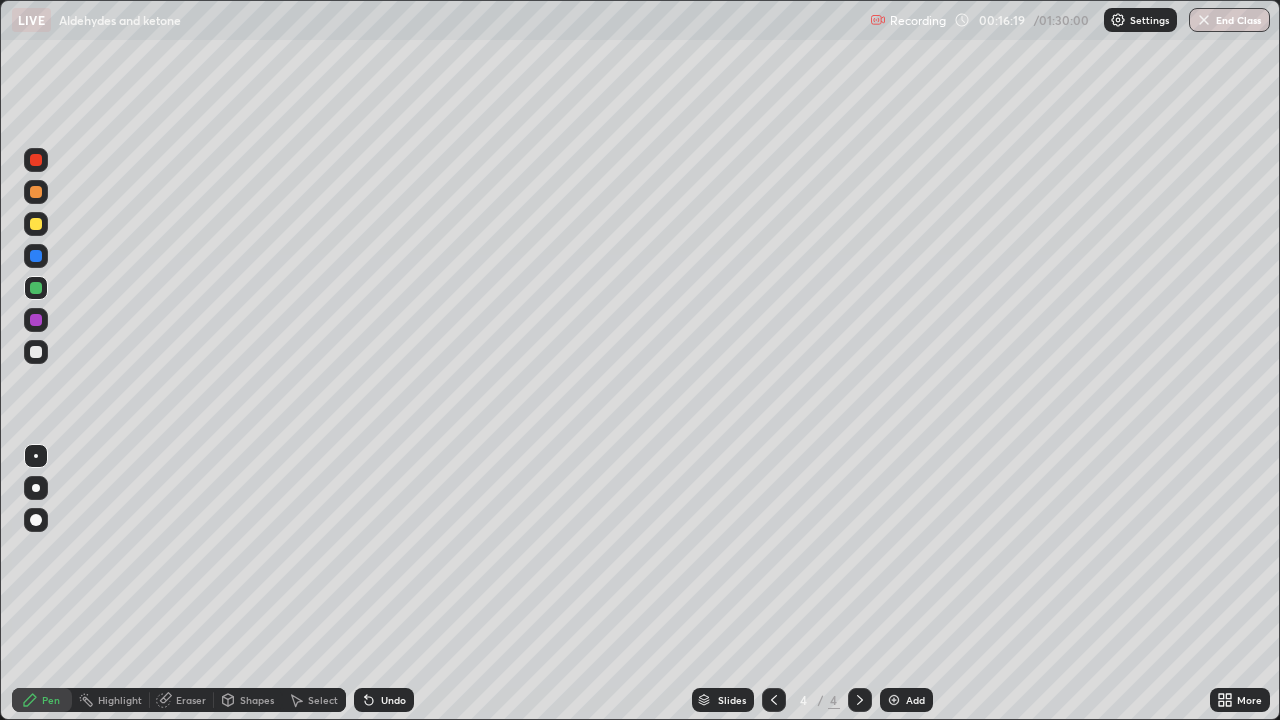 click 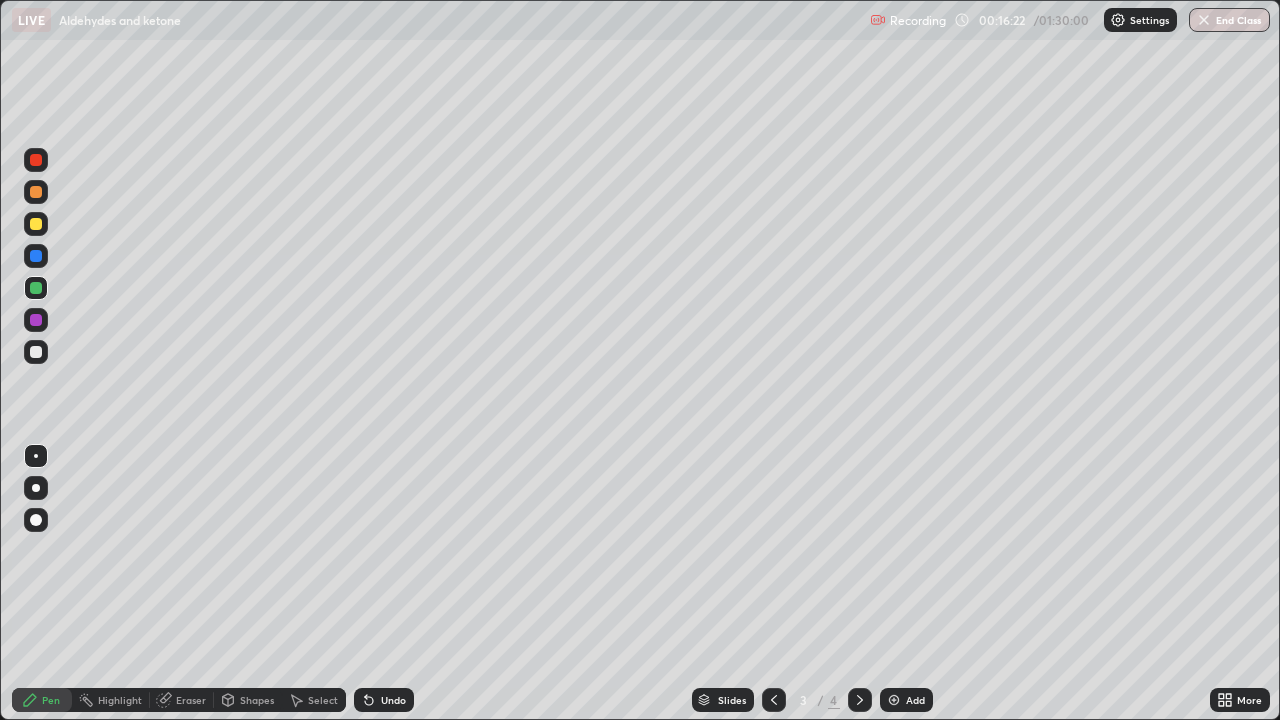 click at bounding box center [860, 700] 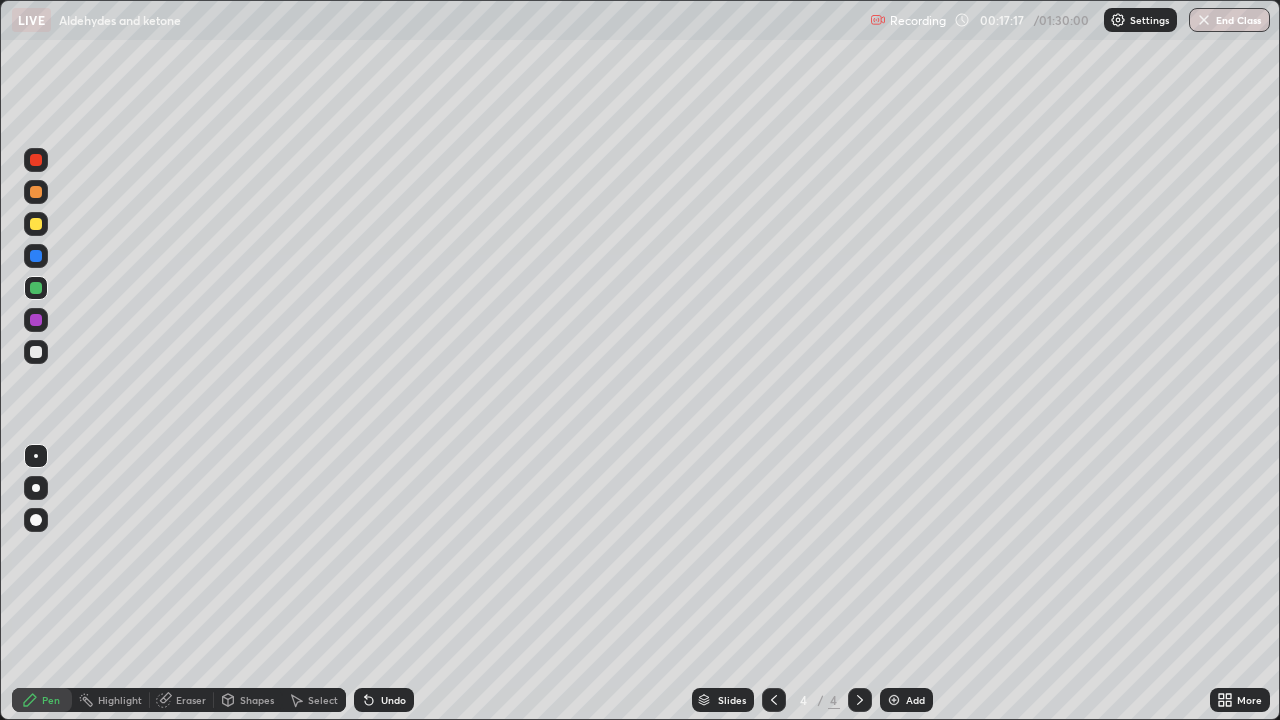 click at bounding box center [36, 352] 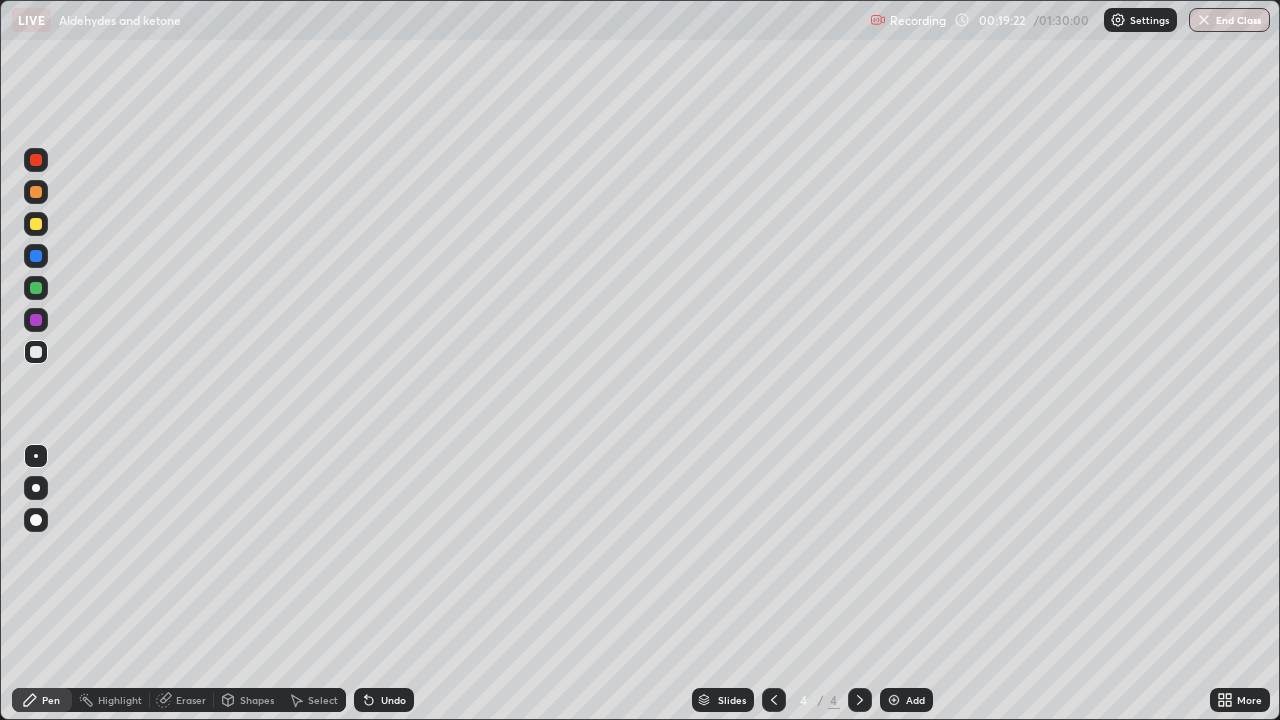 click on "Undo" at bounding box center (393, 700) 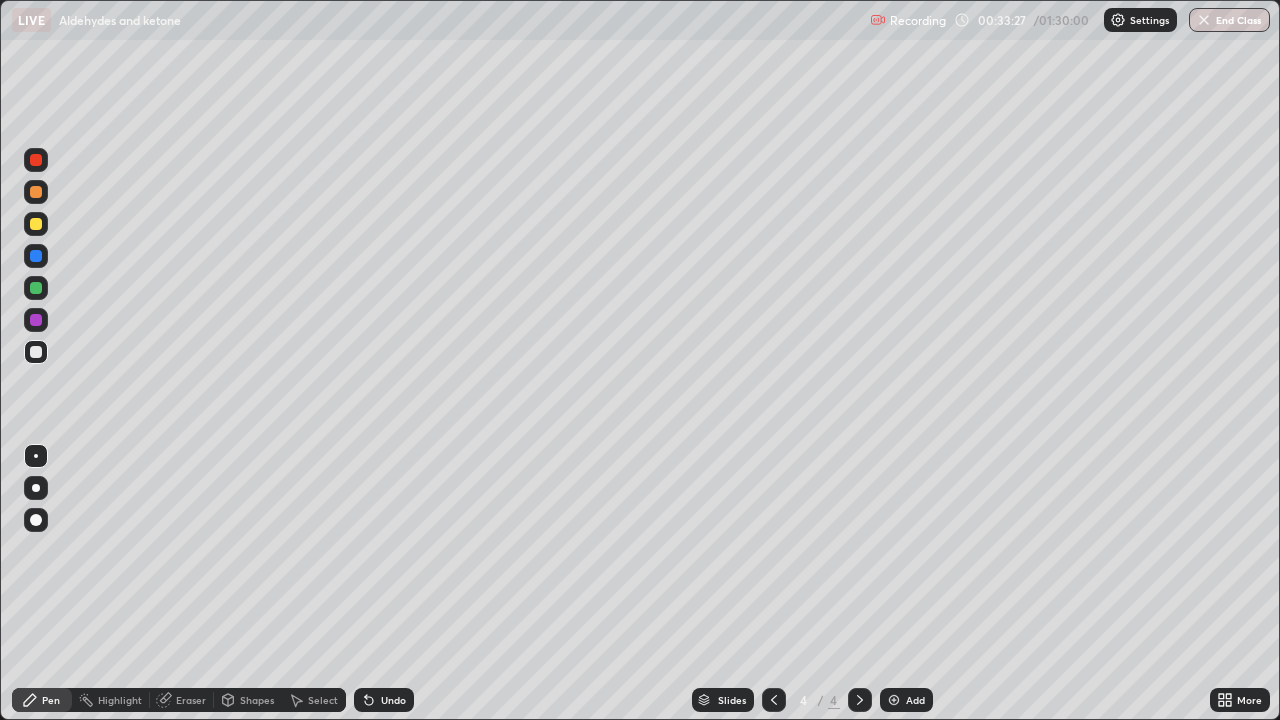 click on "Add" at bounding box center (906, 700) 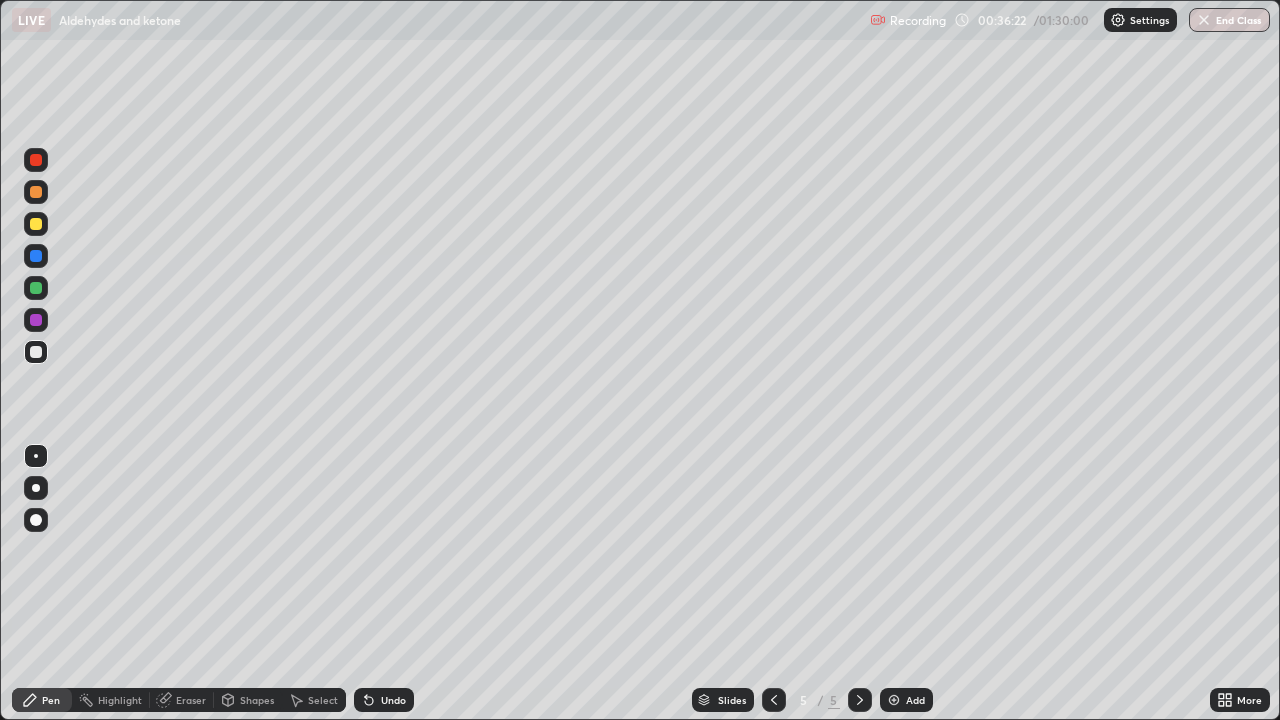 click 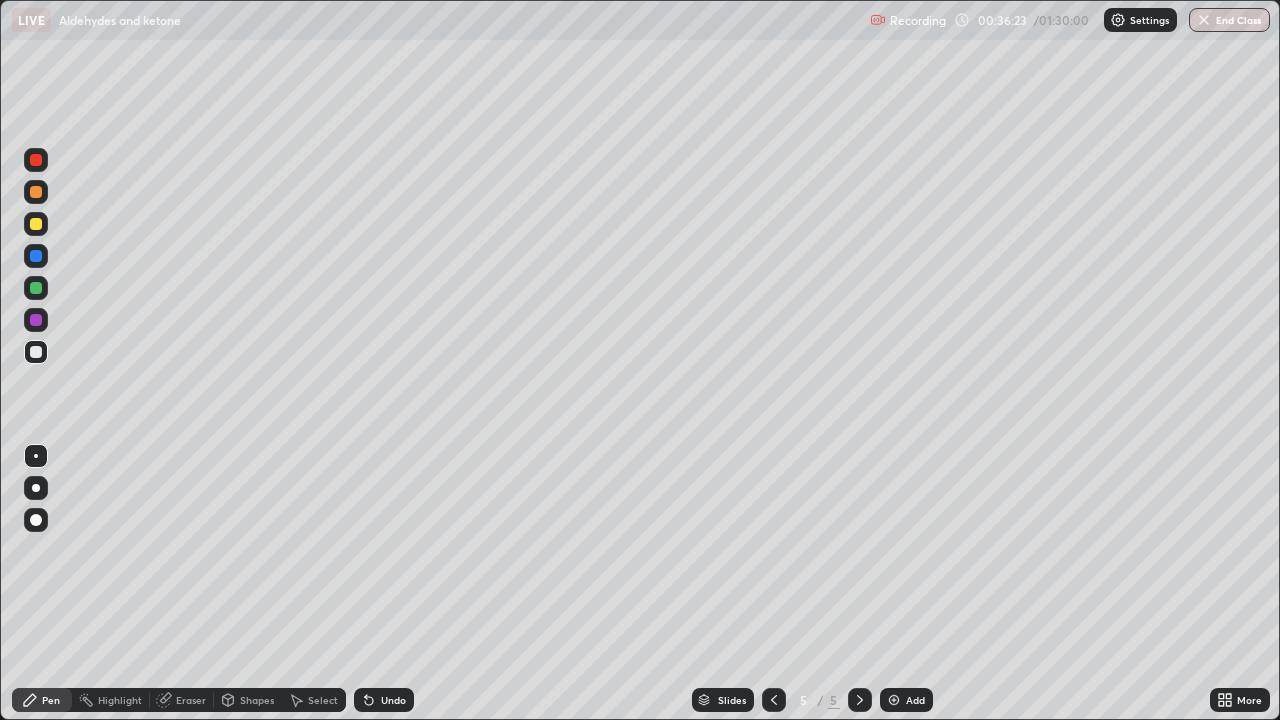 click 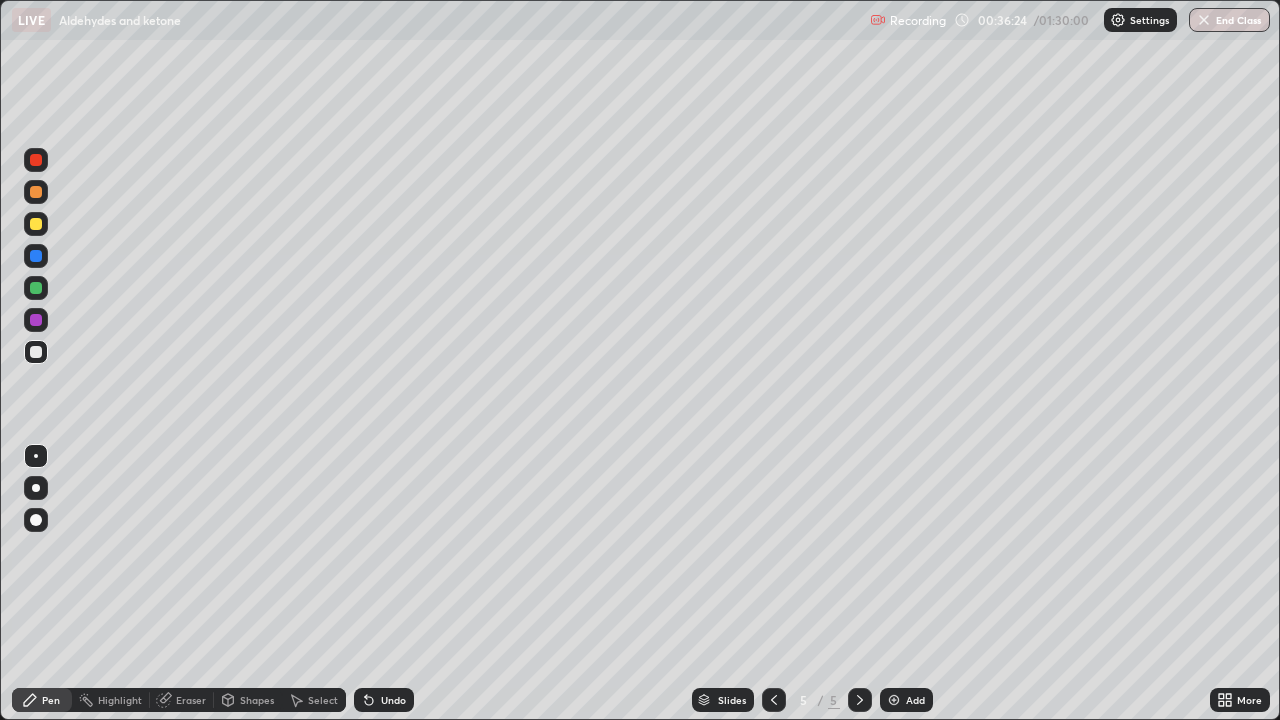 click on "Undo" at bounding box center (384, 700) 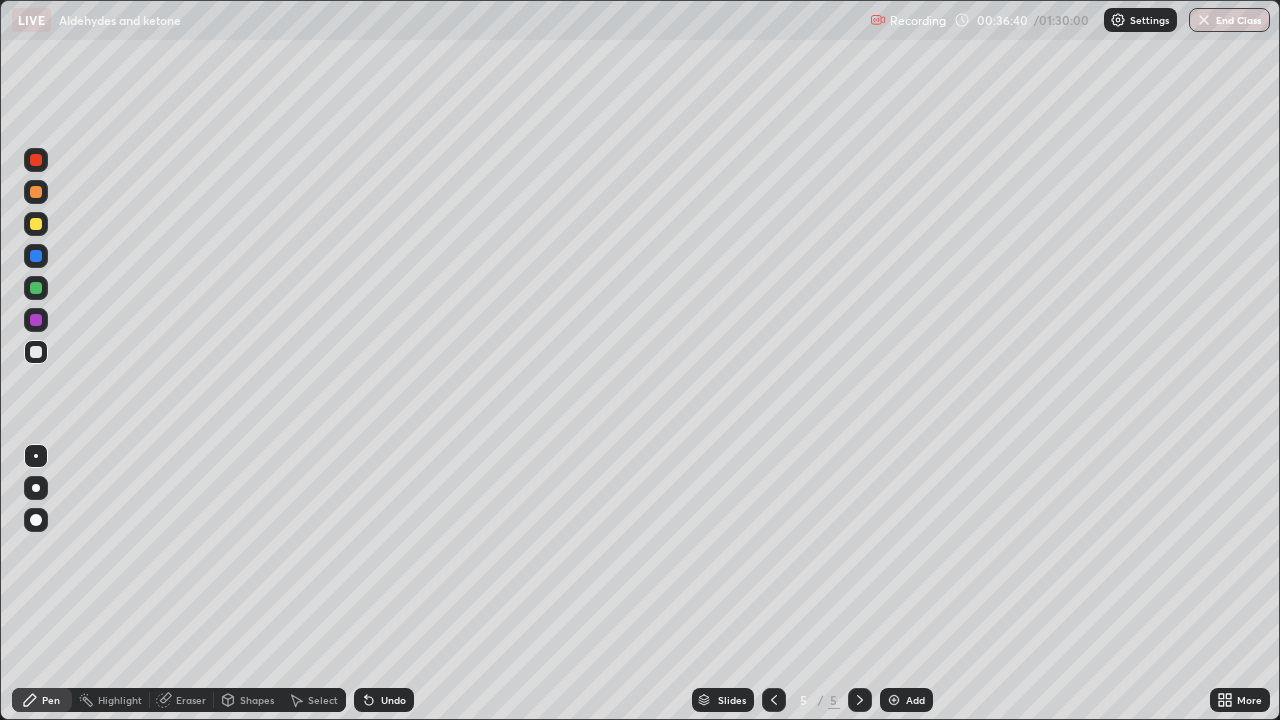 click on "Eraser" at bounding box center [191, 700] 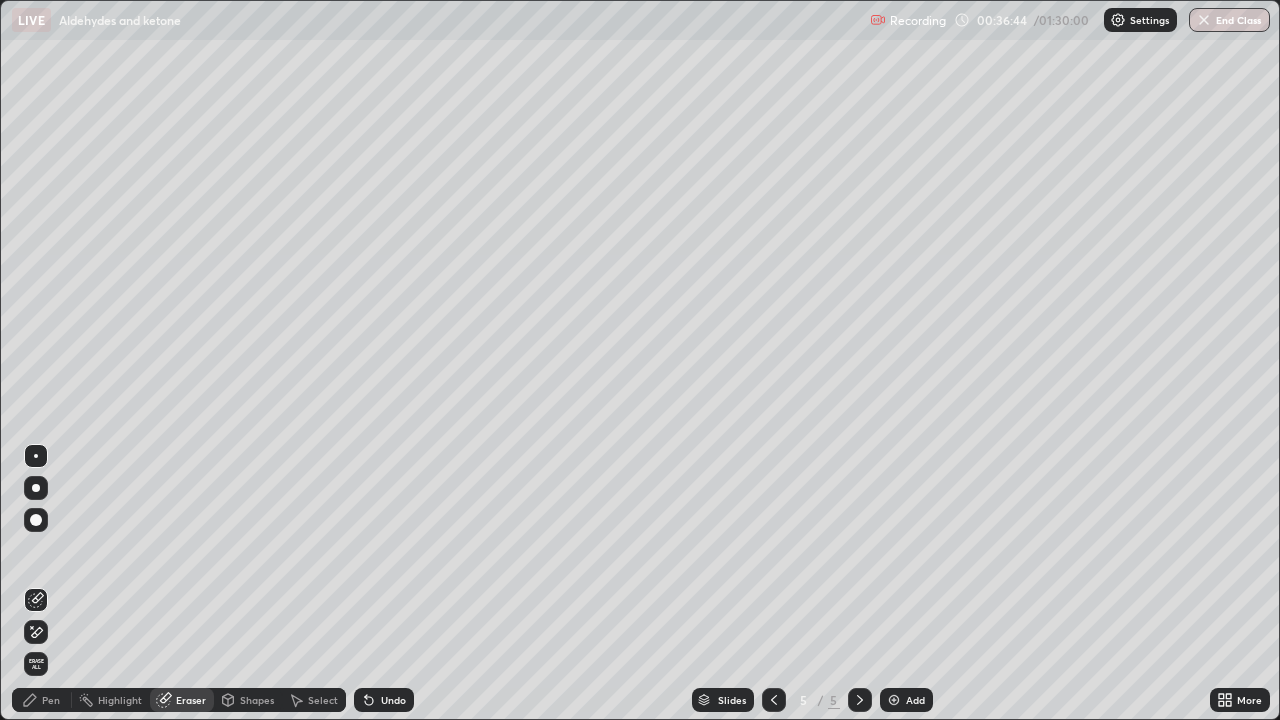 click on "Pen" at bounding box center [42, 700] 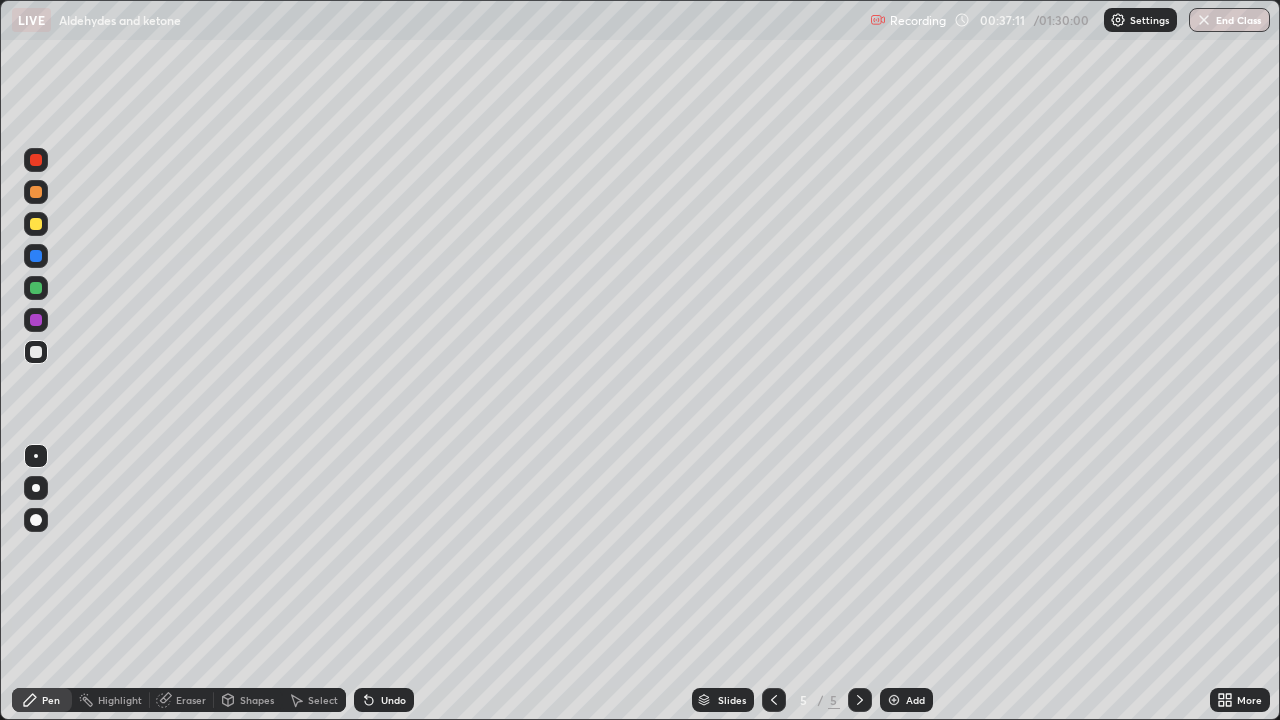 click on "Undo" at bounding box center (393, 700) 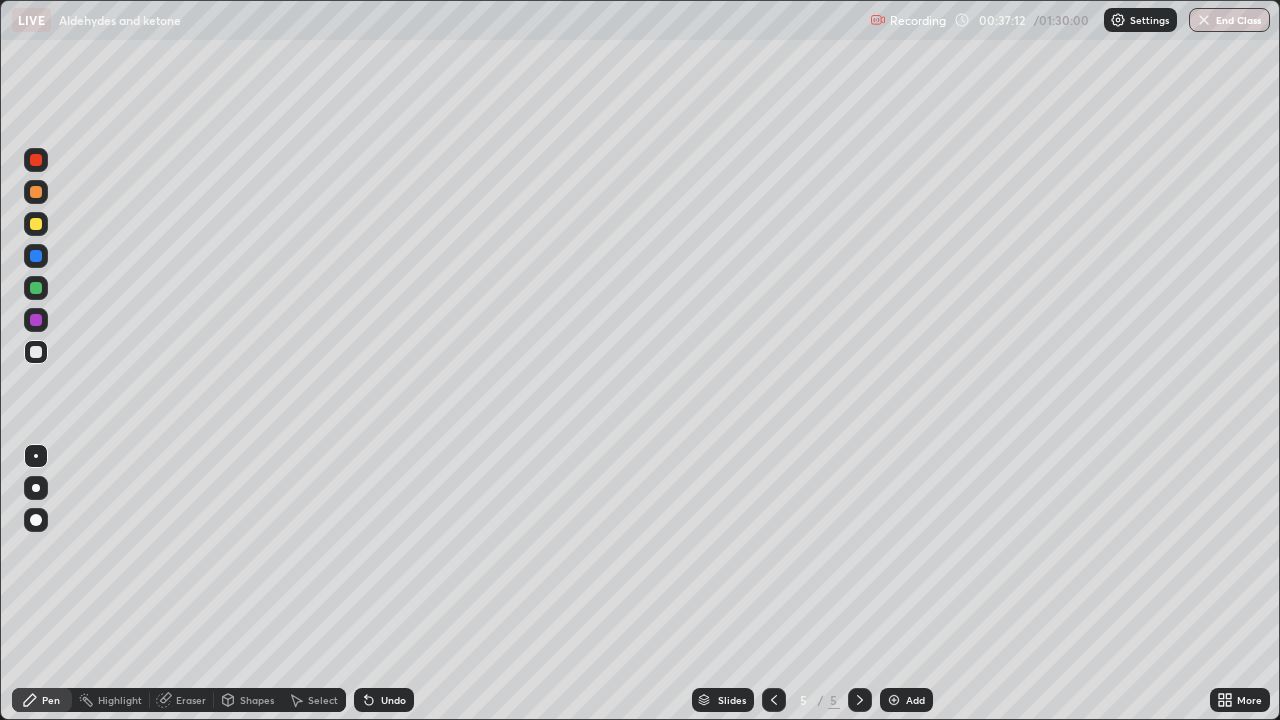 click on "Undo" at bounding box center (384, 700) 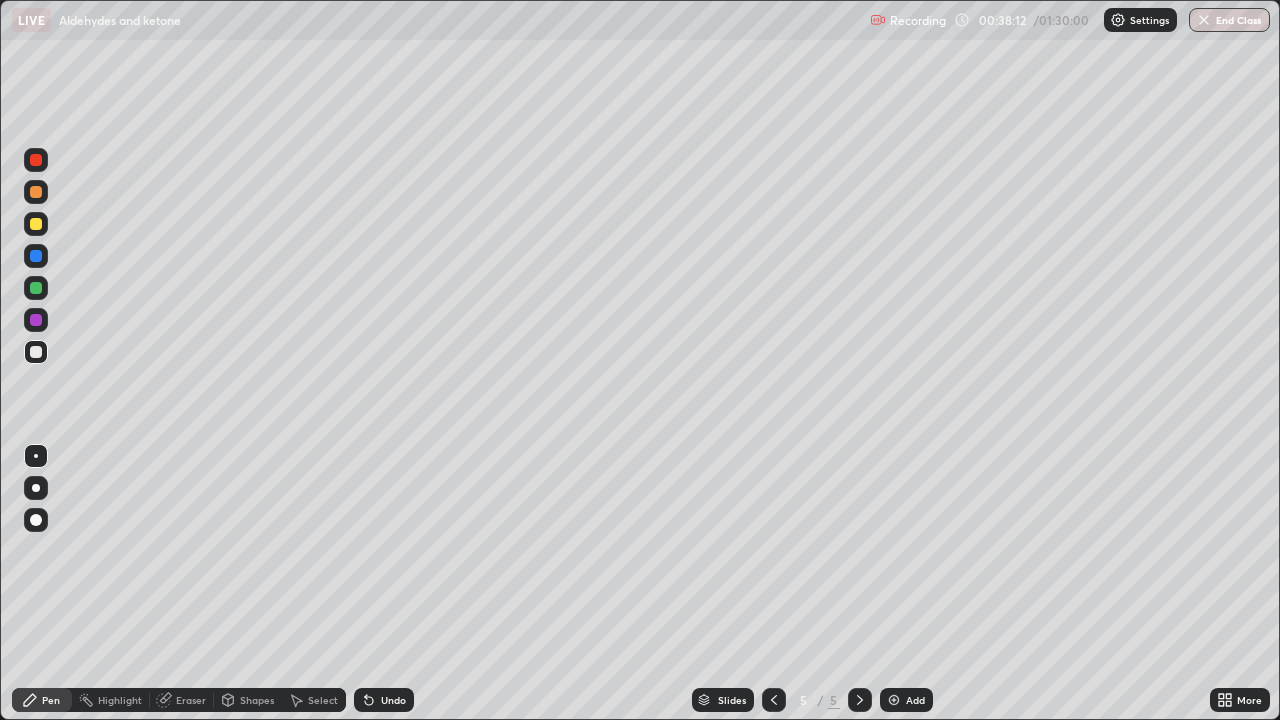 click at bounding box center (36, 224) 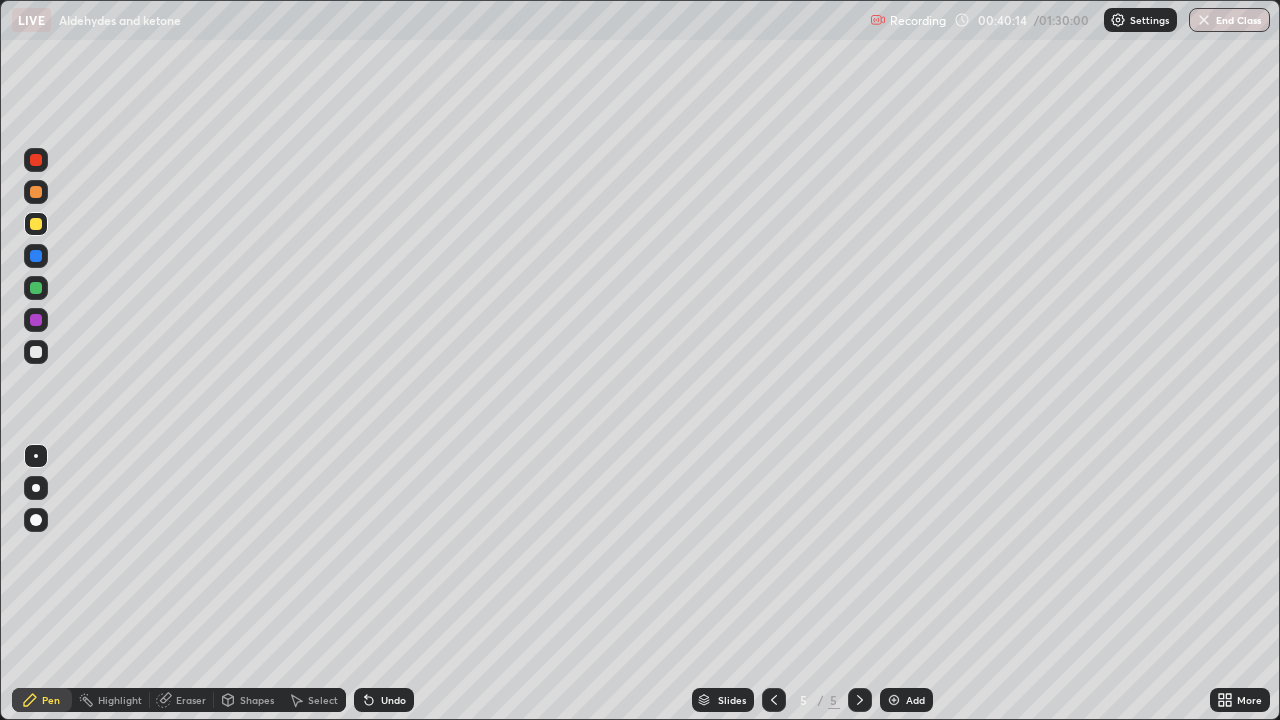 click 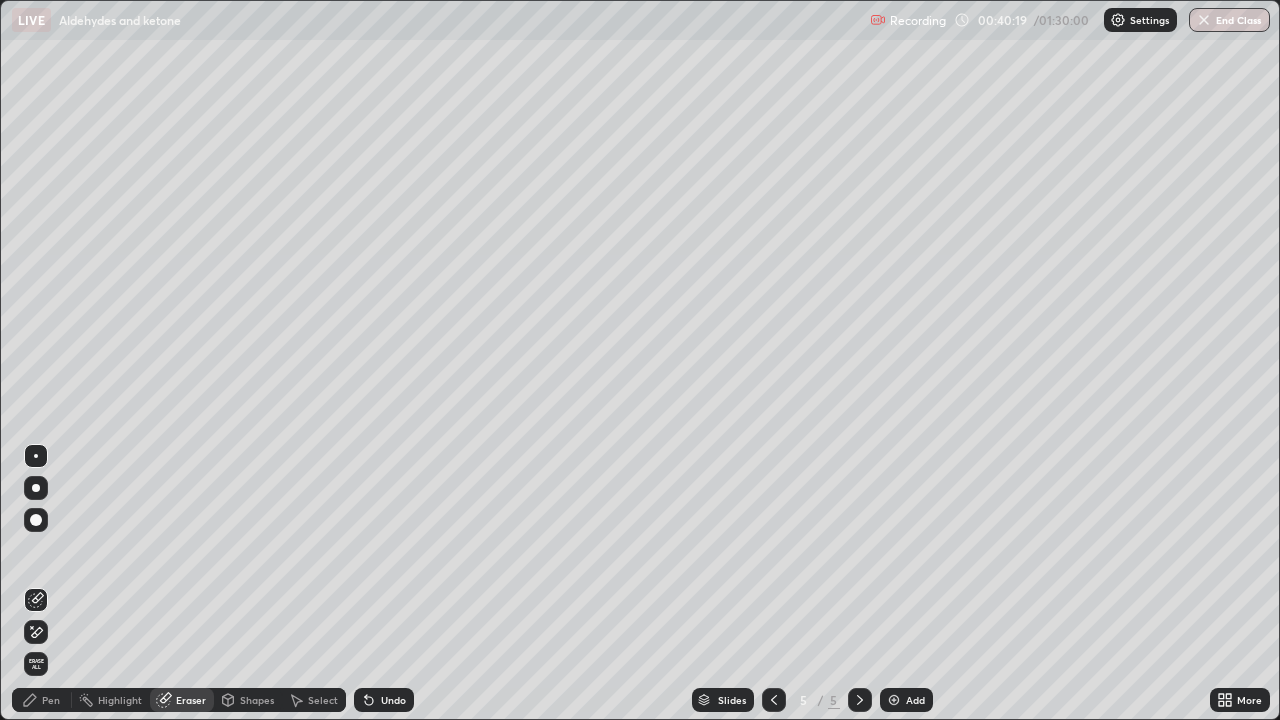 click on "Pen" at bounding box center (51, 700) 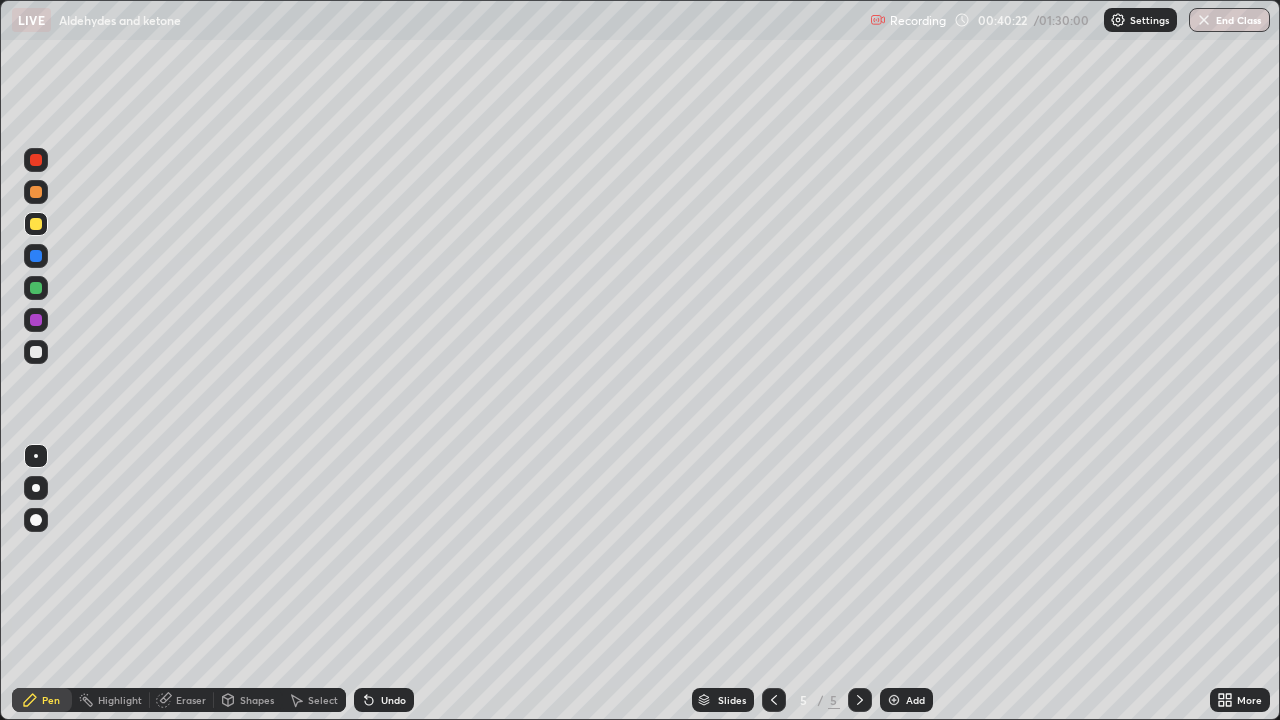 click on "Eraser" at bounding box center (191, 700) 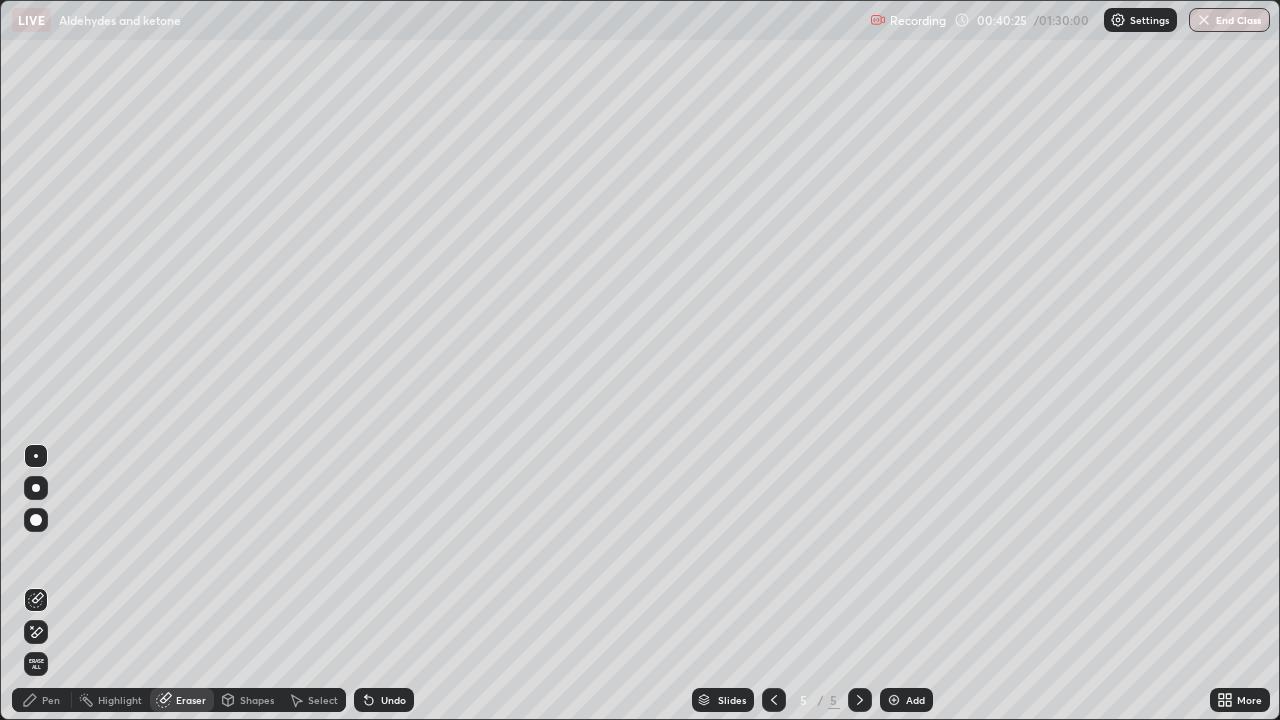 click on "Pen" at bounding box center [51, 700] 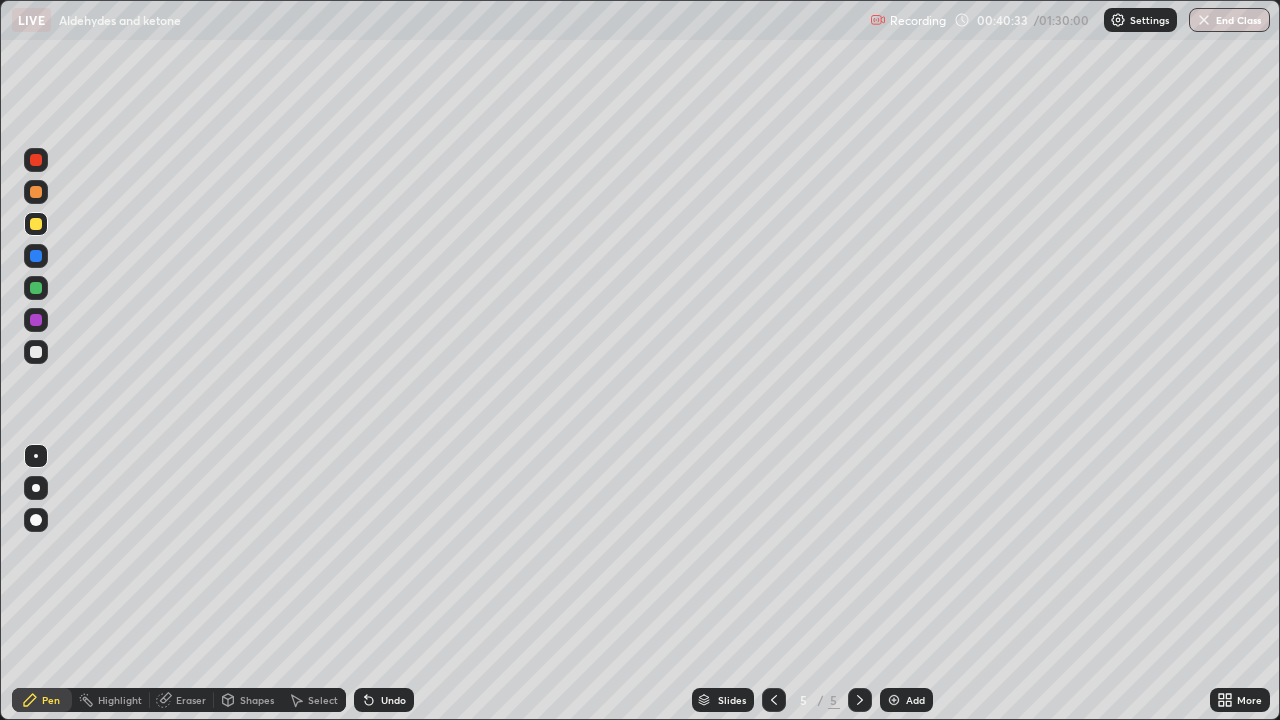 click 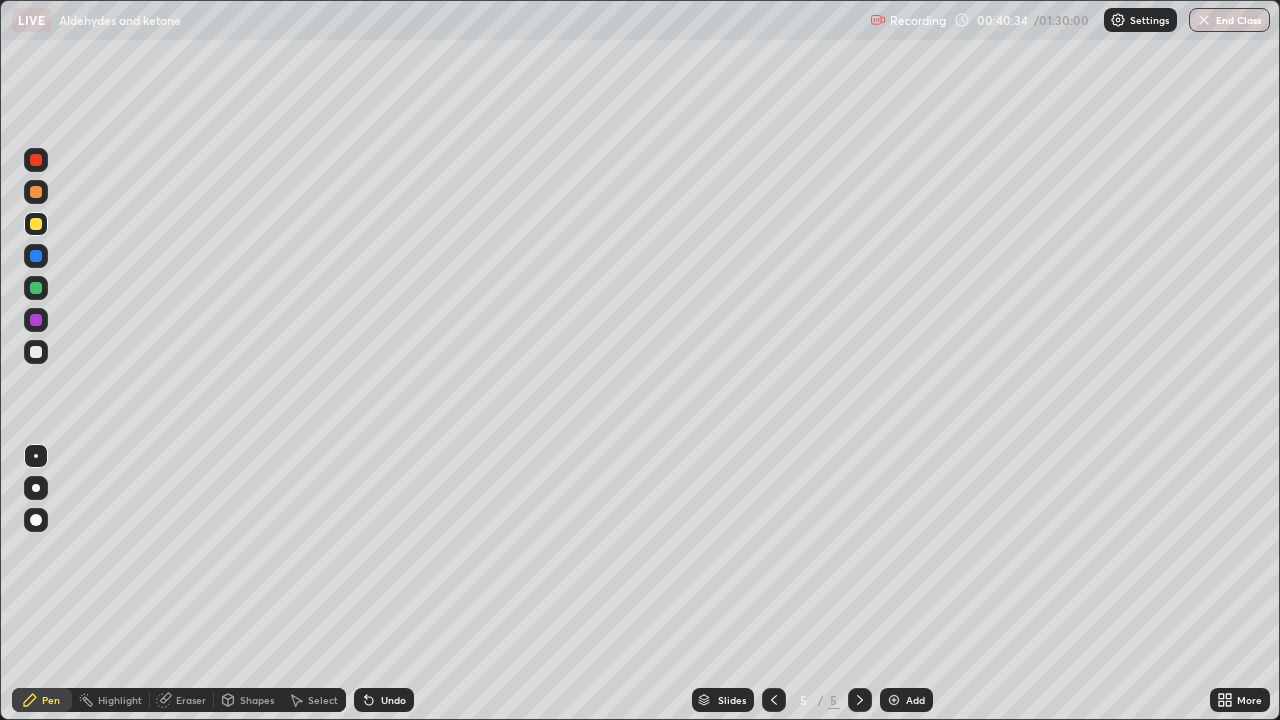 click 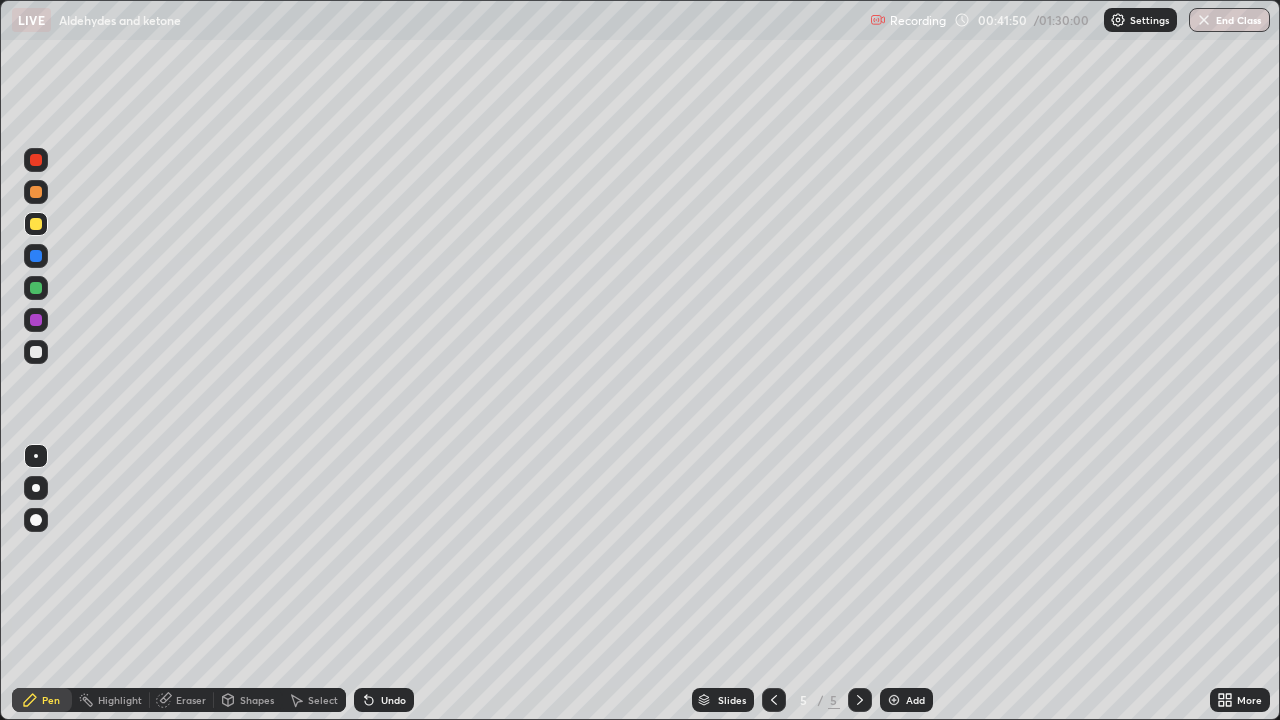 click on "Undo" at bounding box center [393, 700] 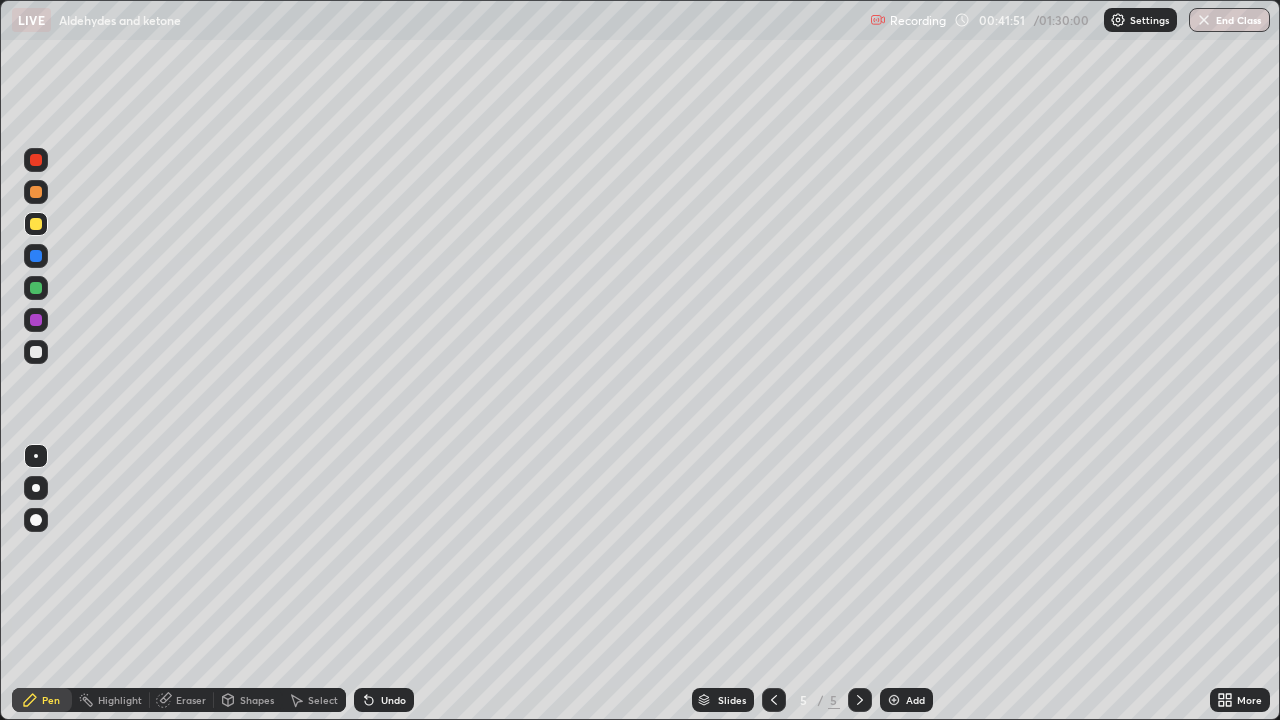 click on "Undo" at bounding box center [384, 700] 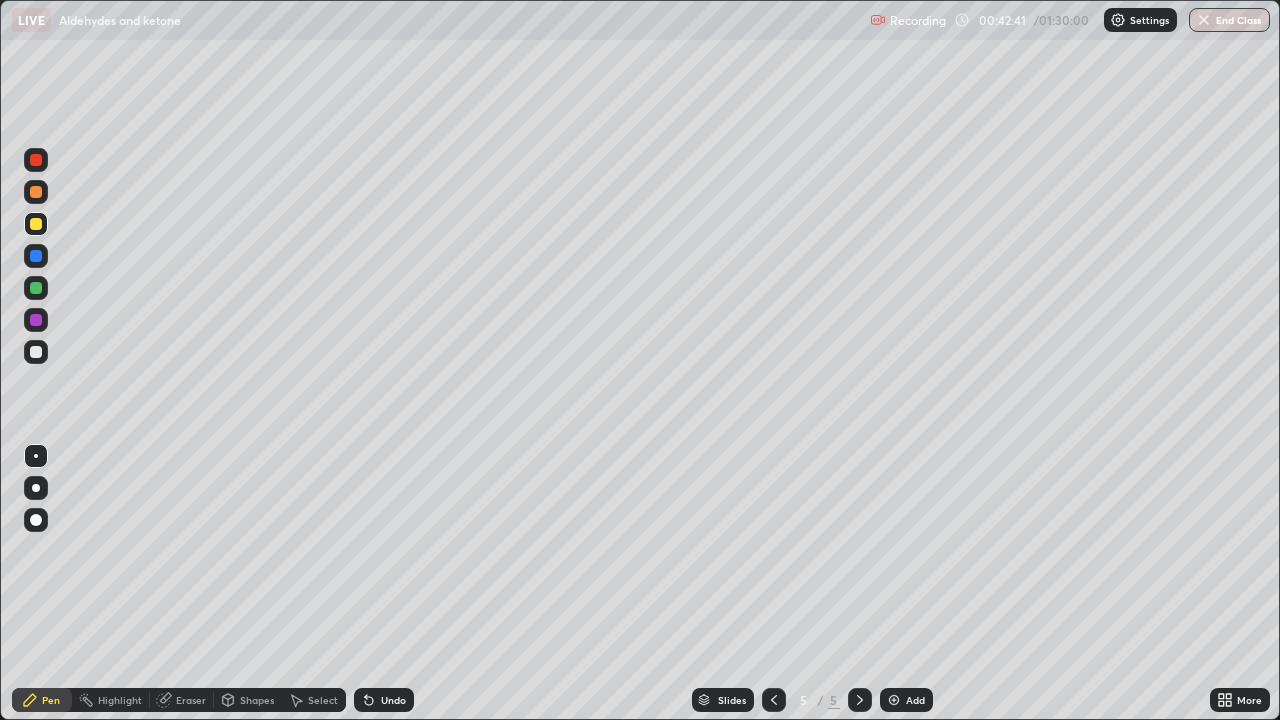 click on "Undo" at bounding box center (393, 700) 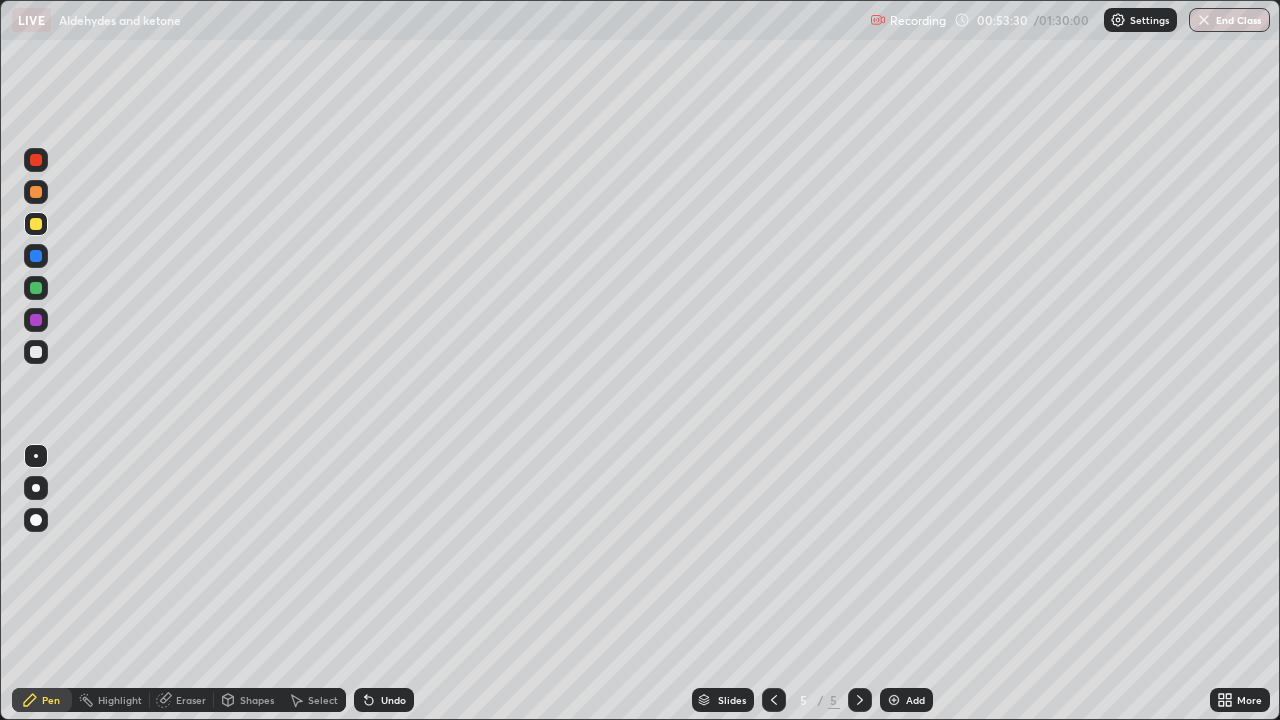 click on "Add" at bounding box center (906, 700) 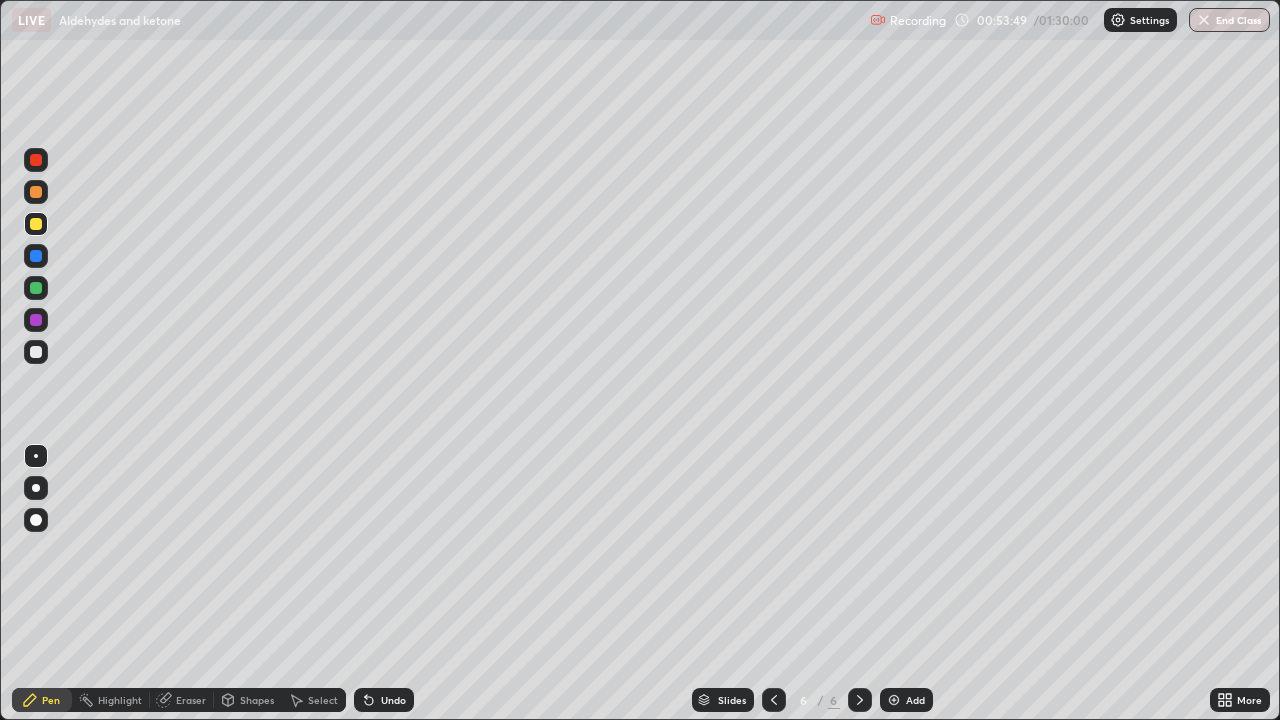 click 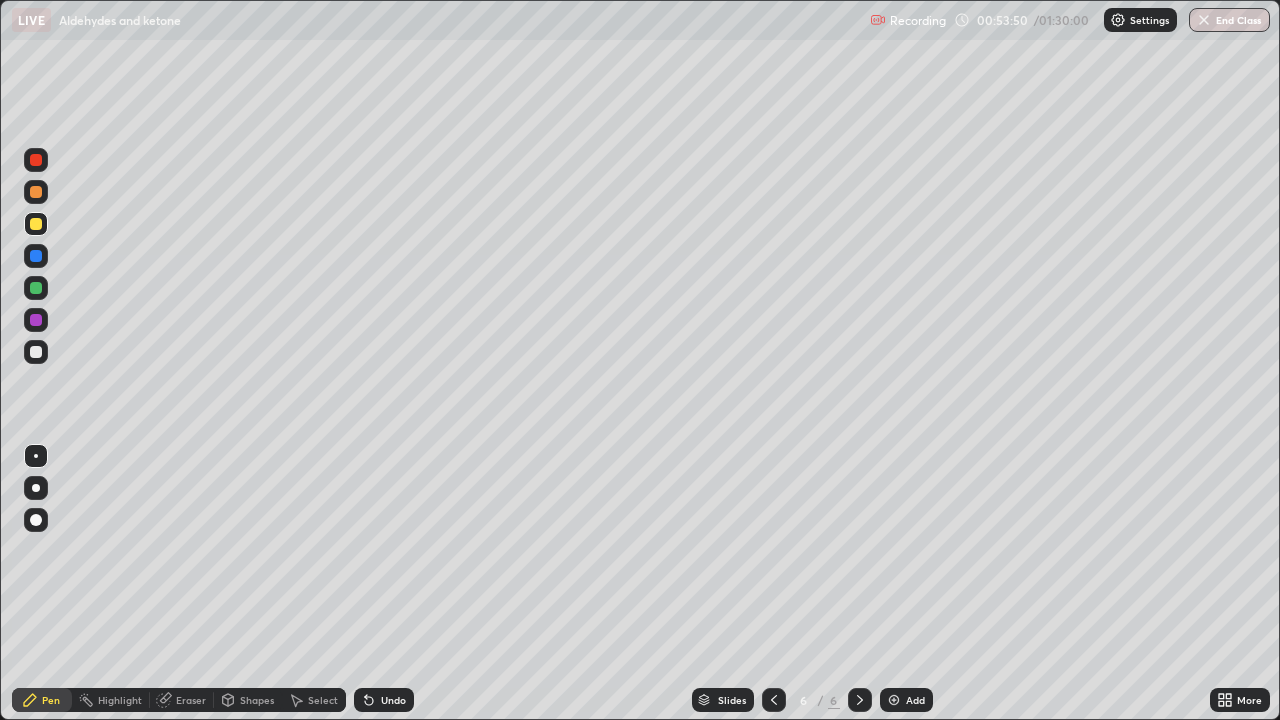 click 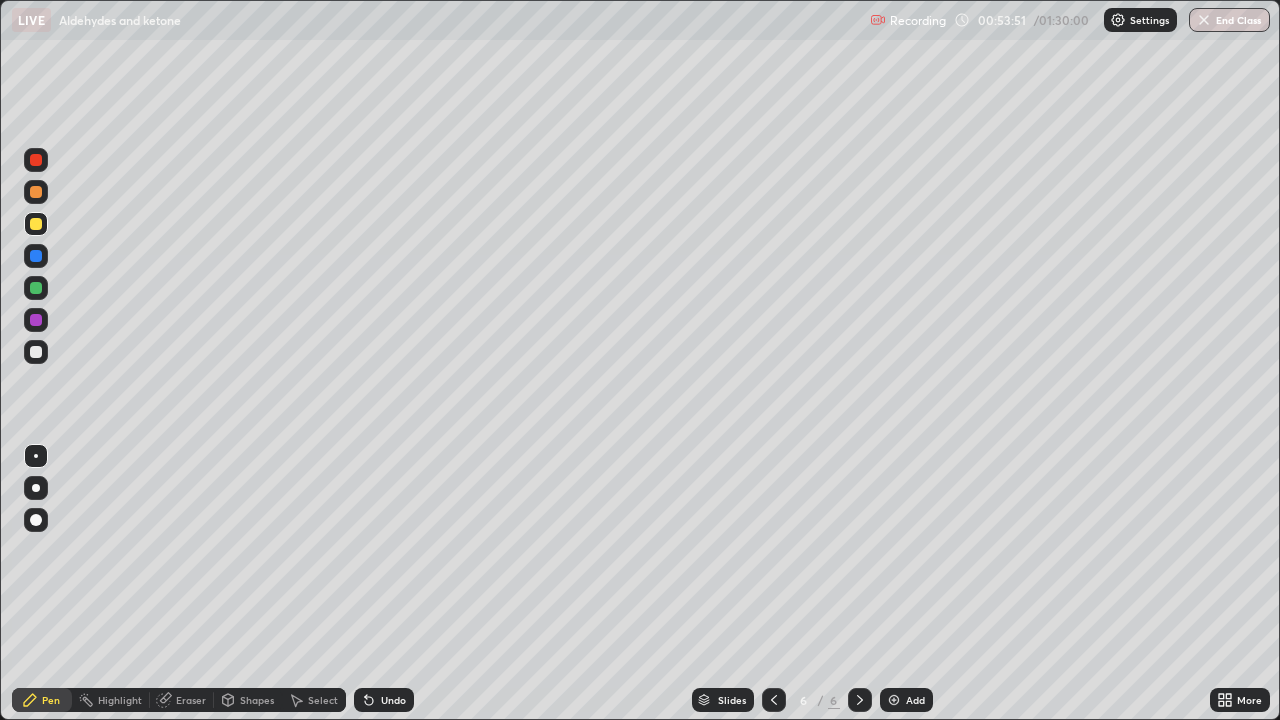 click on "Undo" at bounding box center [384, 700] 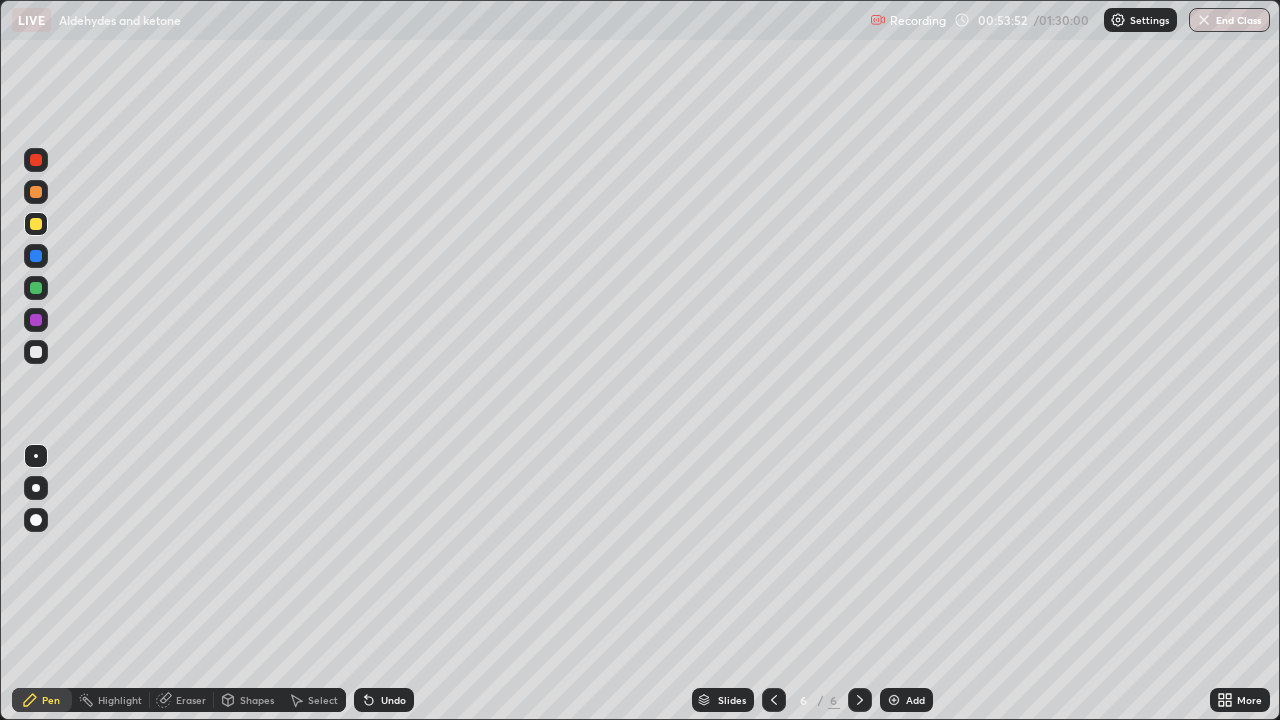 click on "Undo" at bounding box center [393, 700] 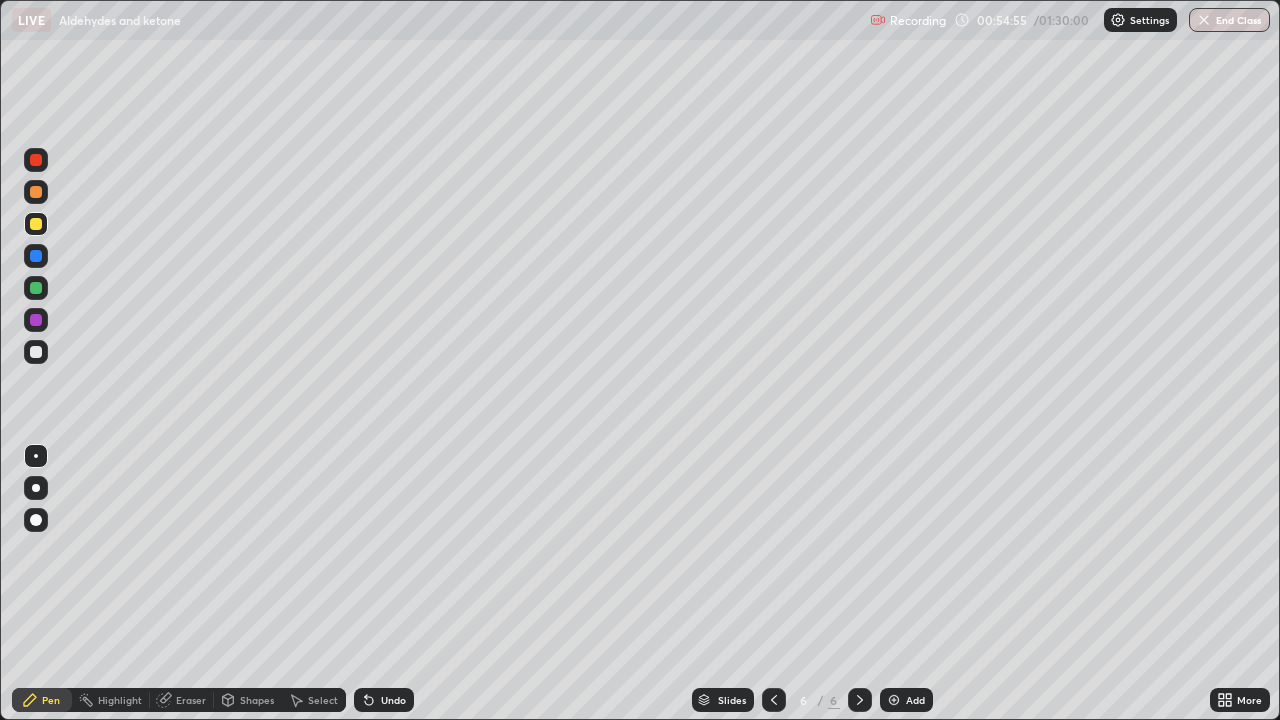 click on "Undo" at bounding box center [393, 700] 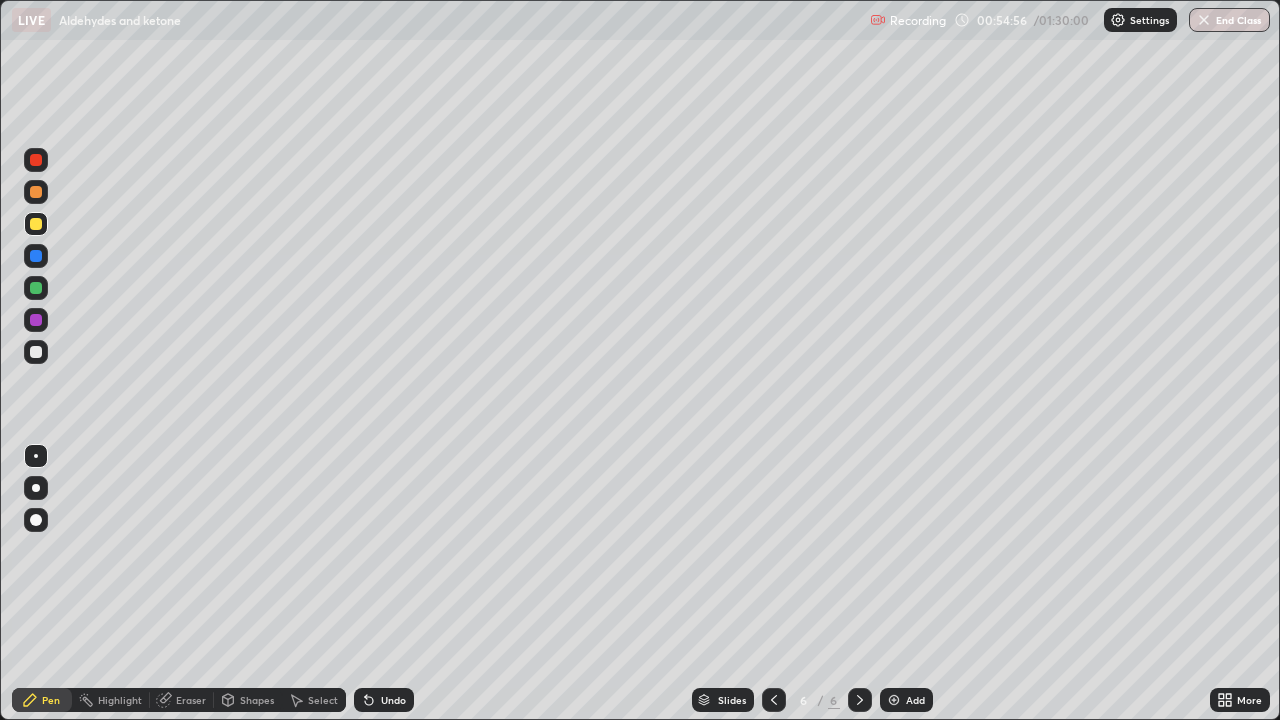 click on "Undo" at bounding box center (384, 700) 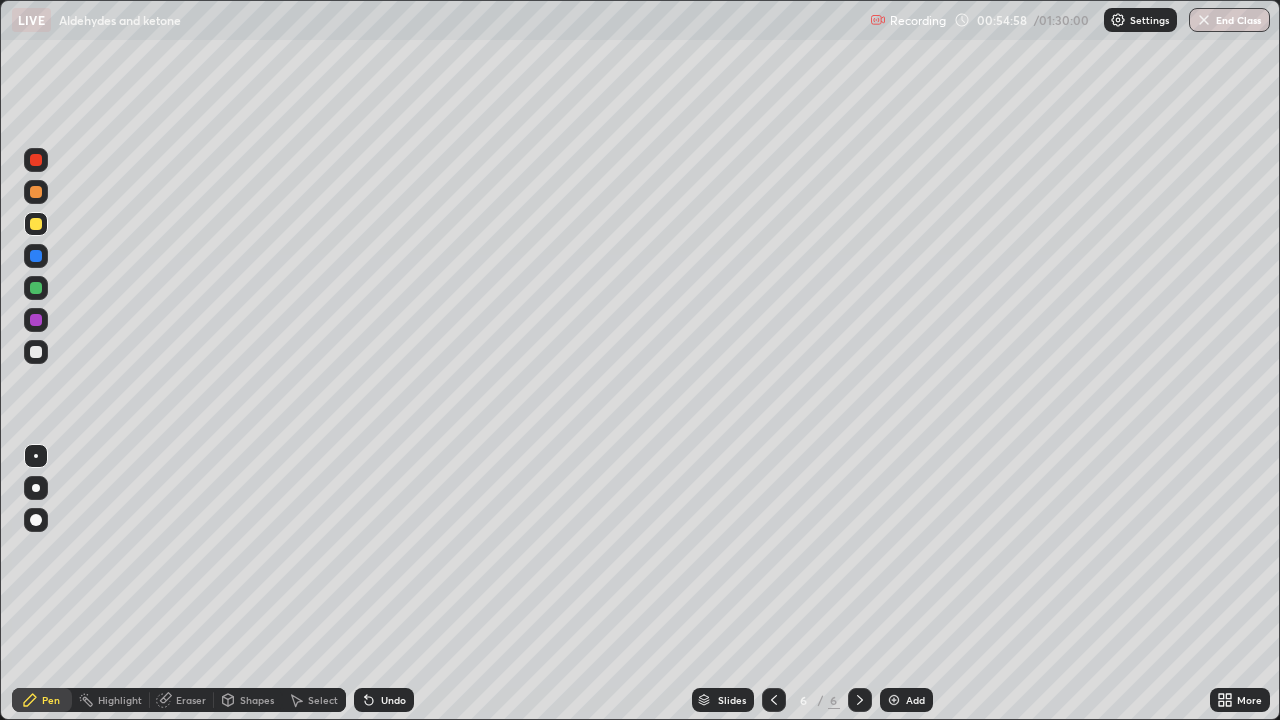 click on "Eraser" at bounding box center [191, 700] 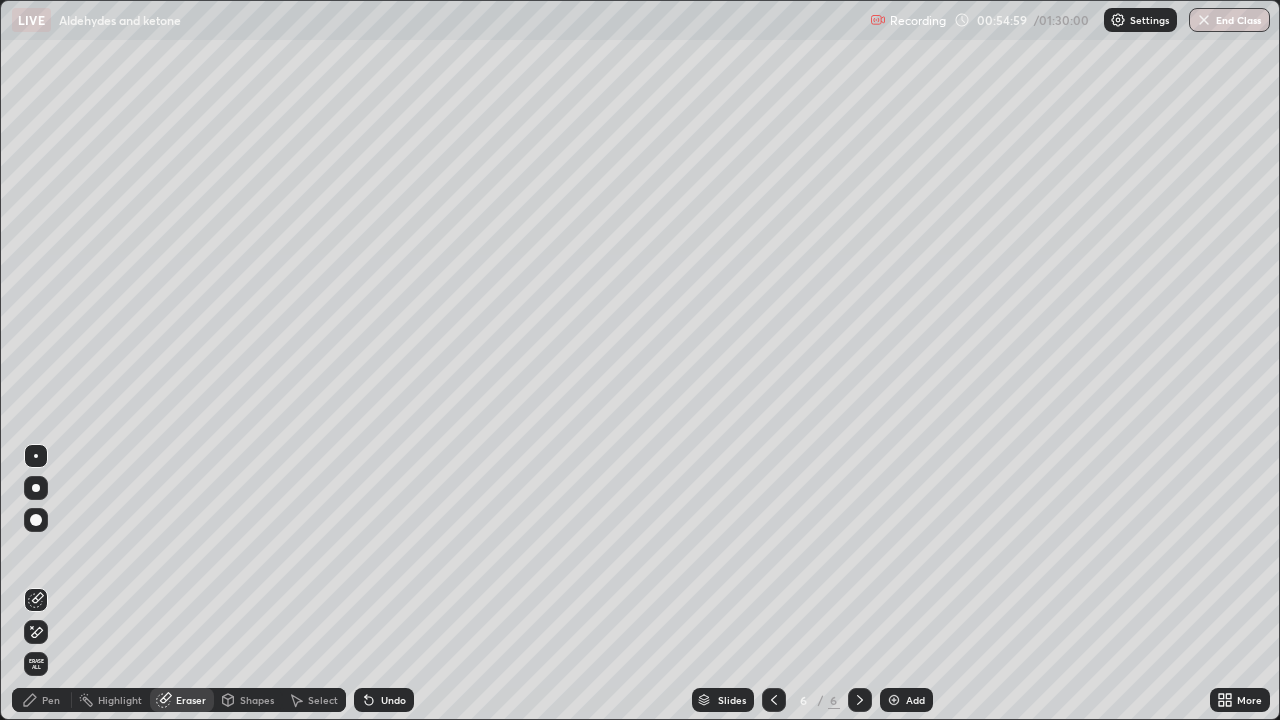 click 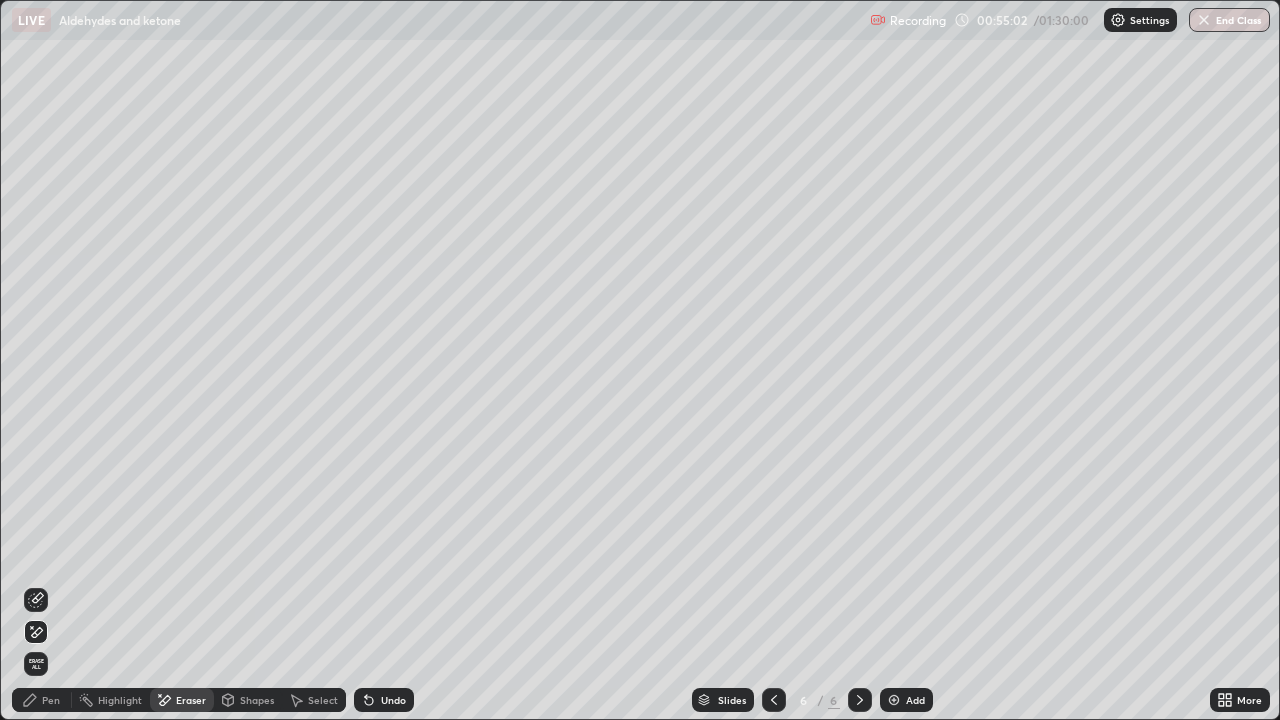 click on "Pen" at bounding box center (51, 700) 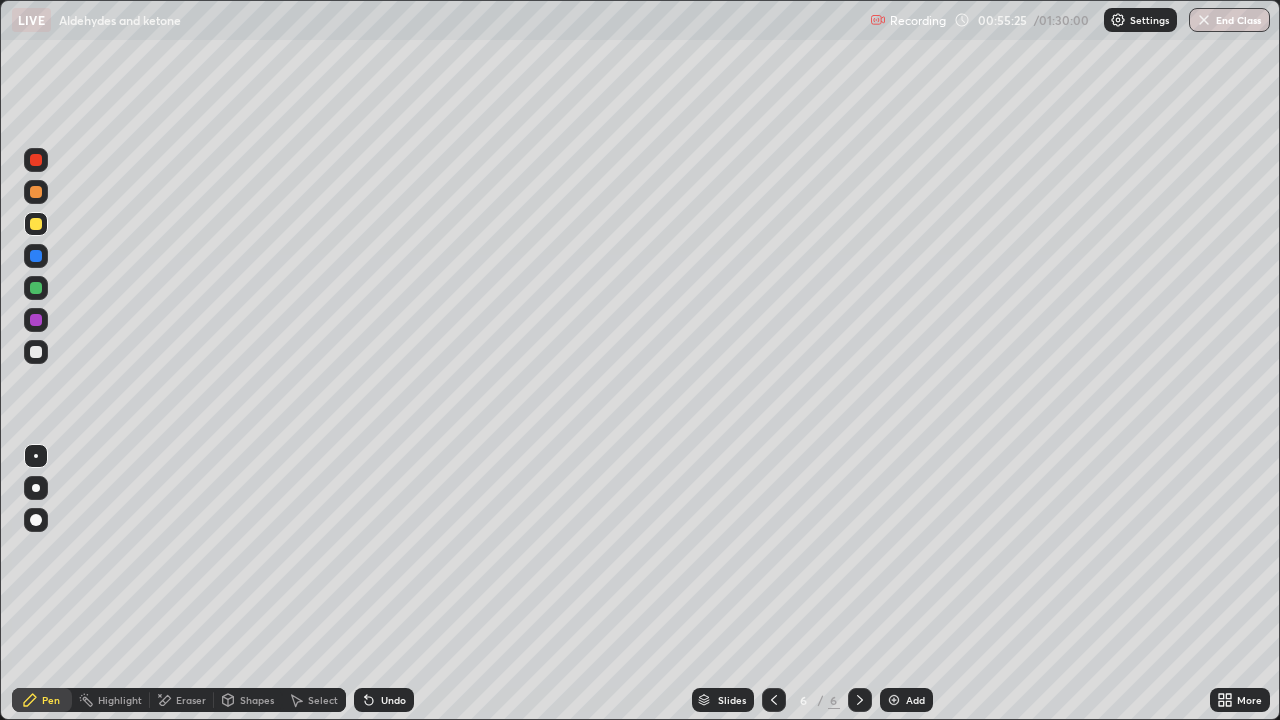click on "Undo" at bounding box center [384, 700] 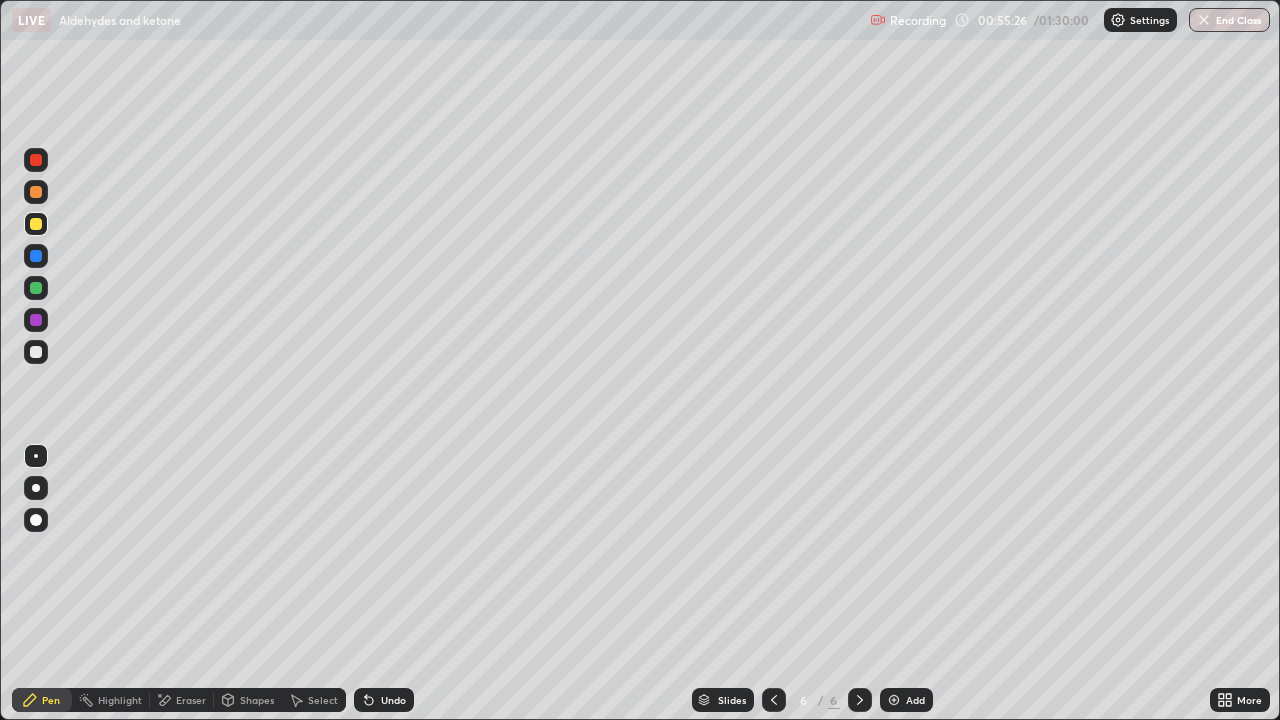 click on "Undo" at bounding box center (384, 700) 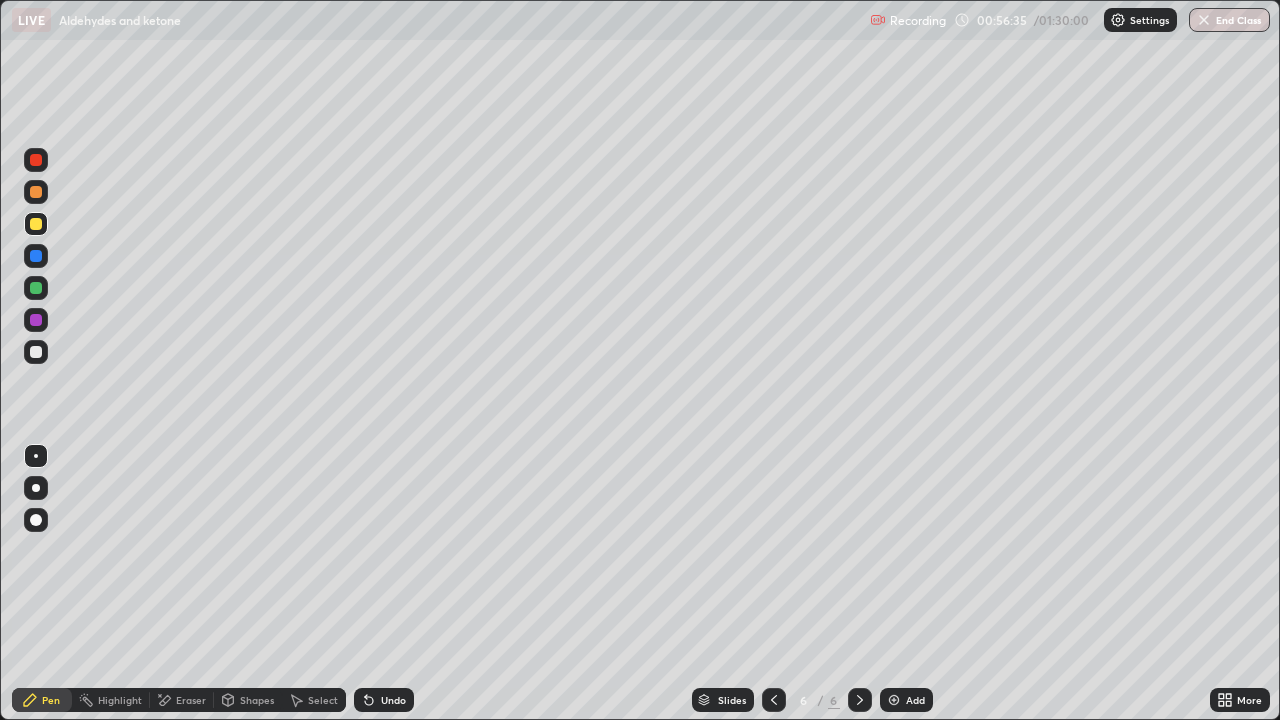 click on "Eraser" at bounding box center (191, 700) 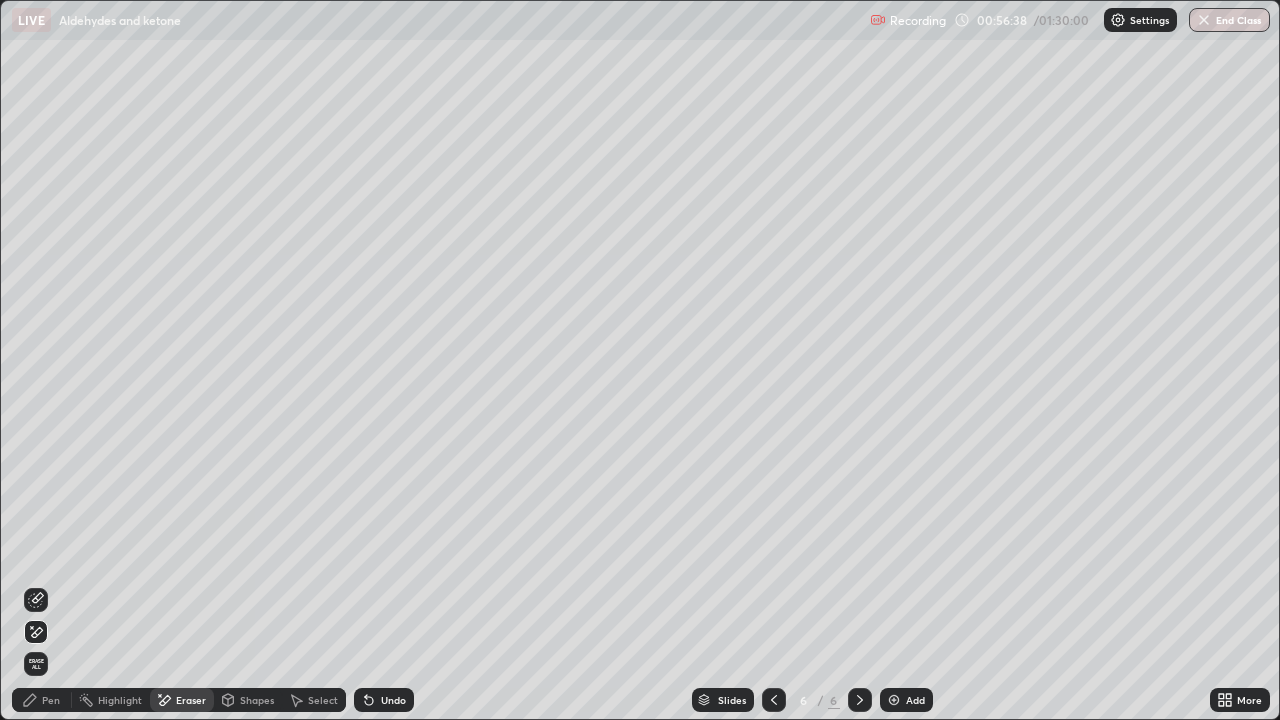 click 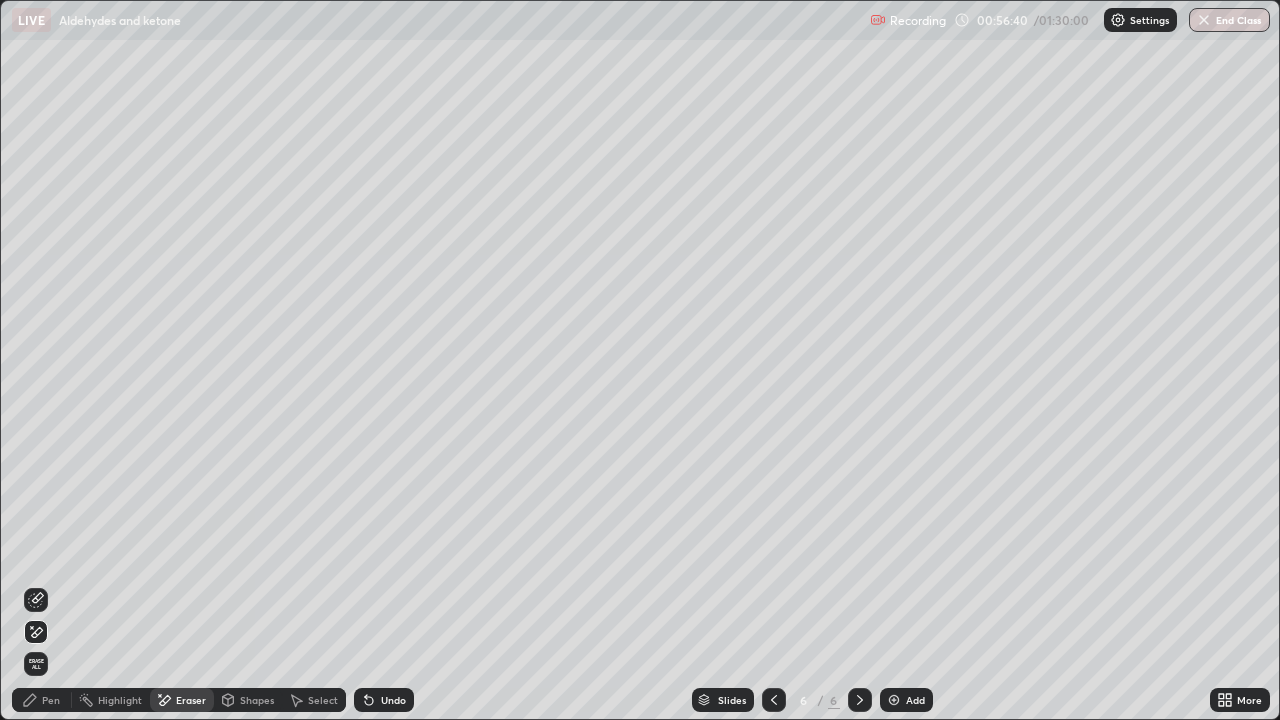 click 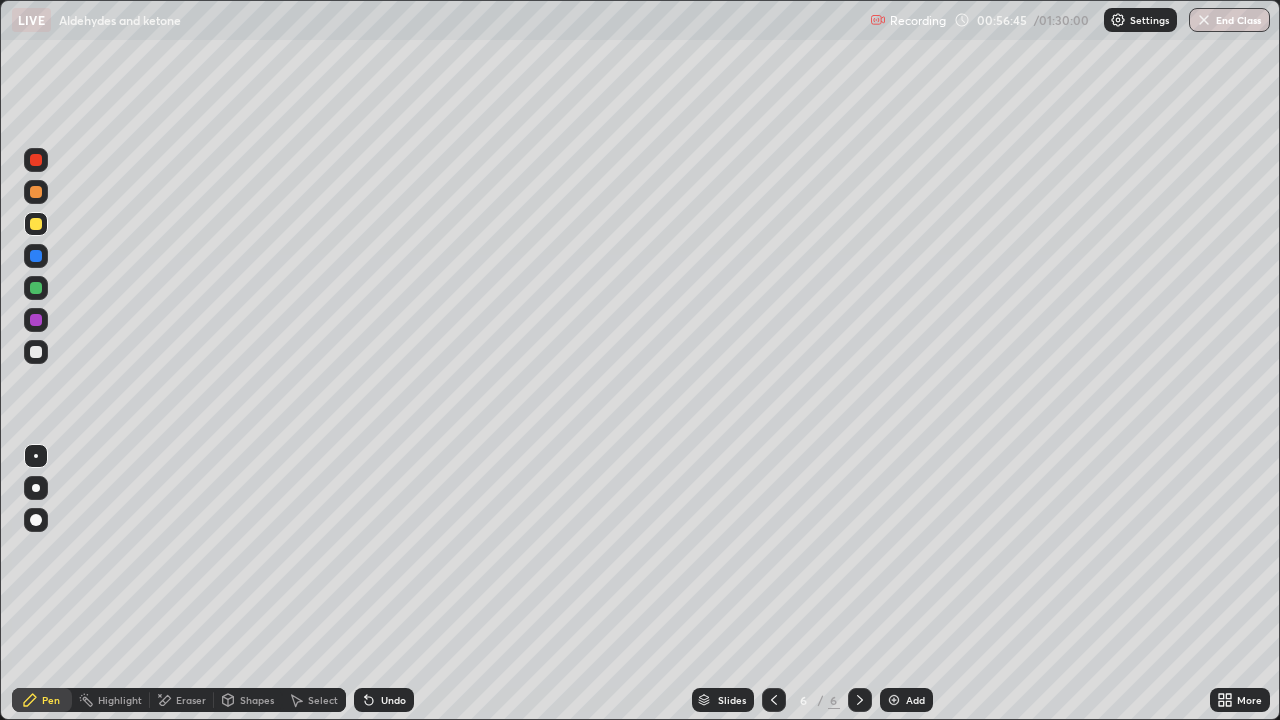 click at bounding box center (36, 352) 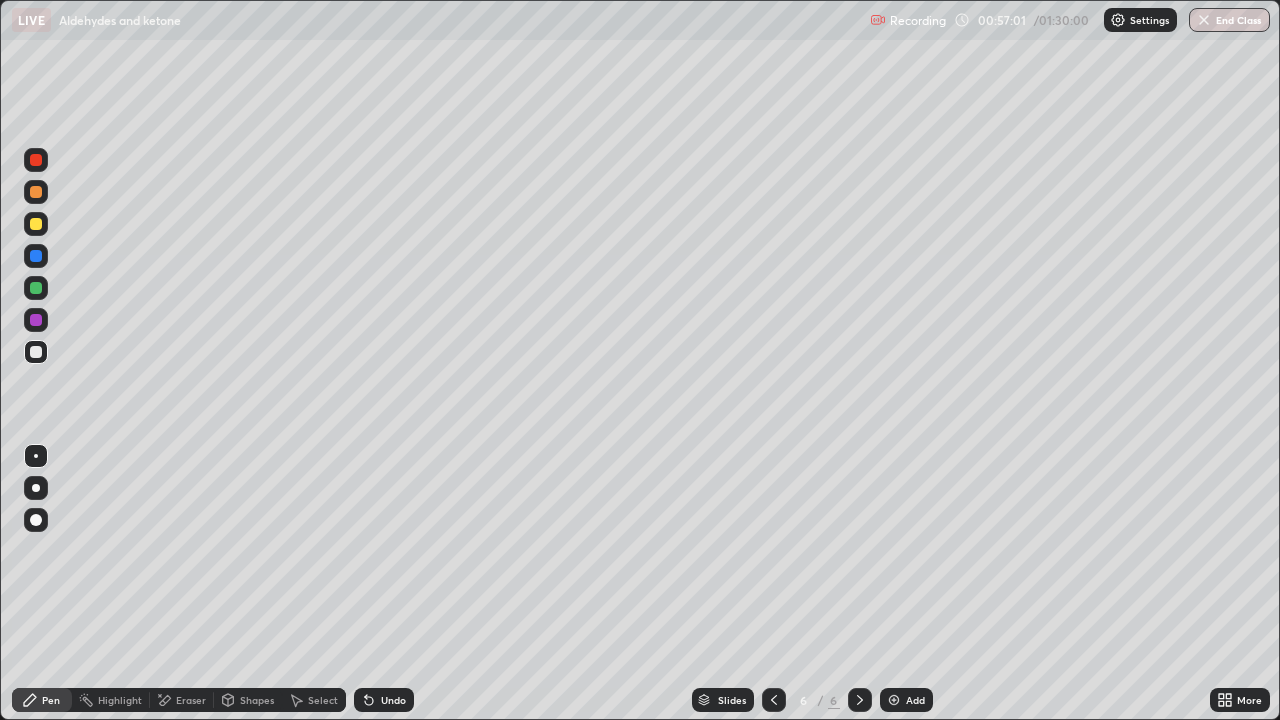 click on "Undo" at bounding box center (384, 700) 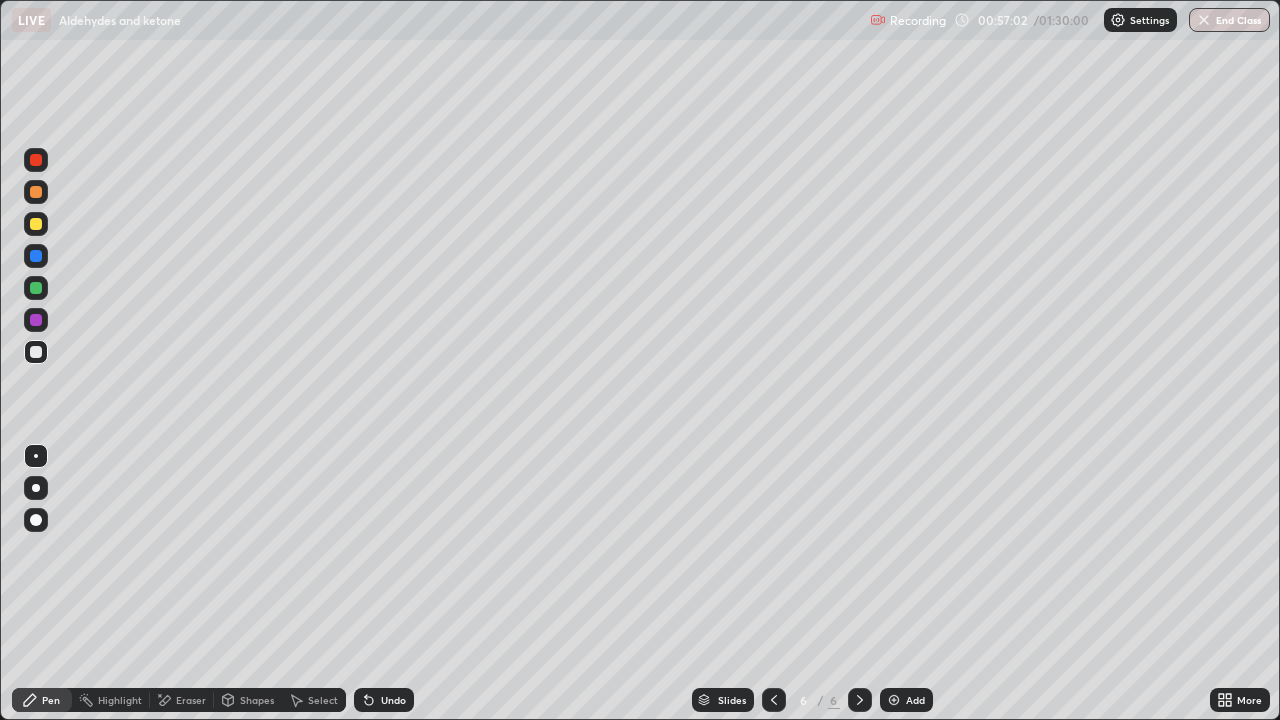 click on "Undo" at bounding box center (393, 700) 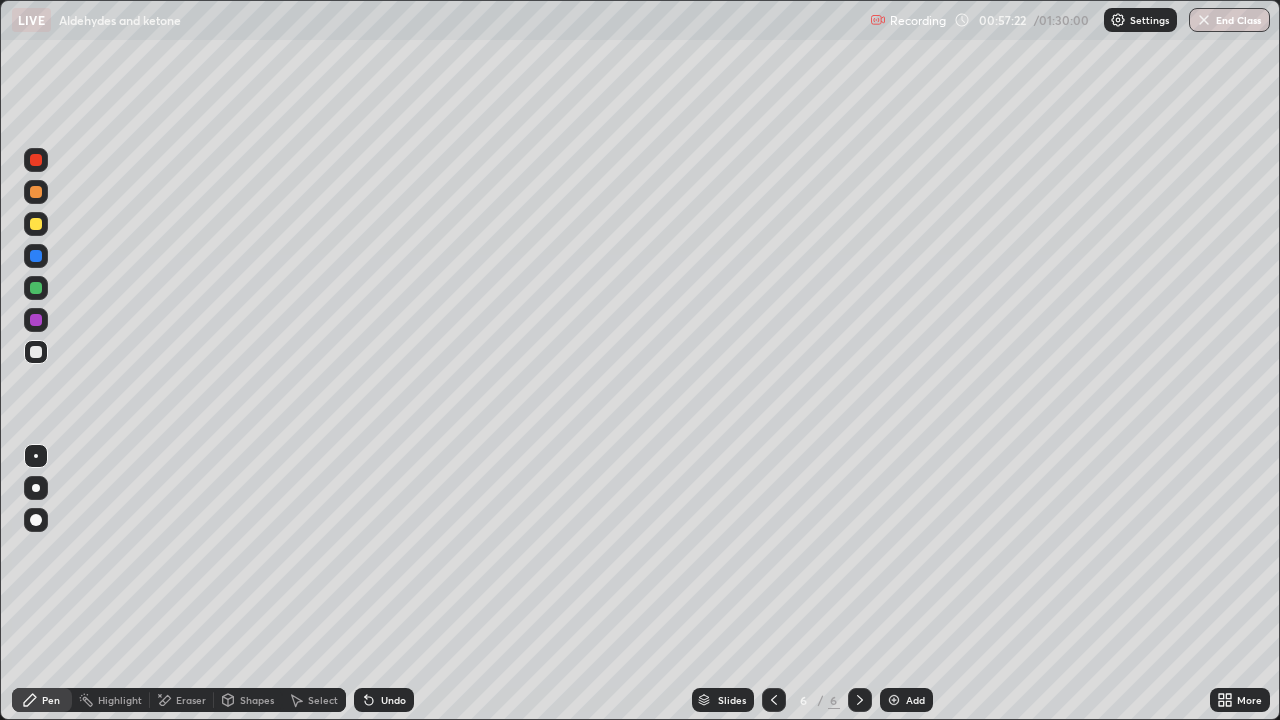 click on "Slides" at bounding box center (732, 700) 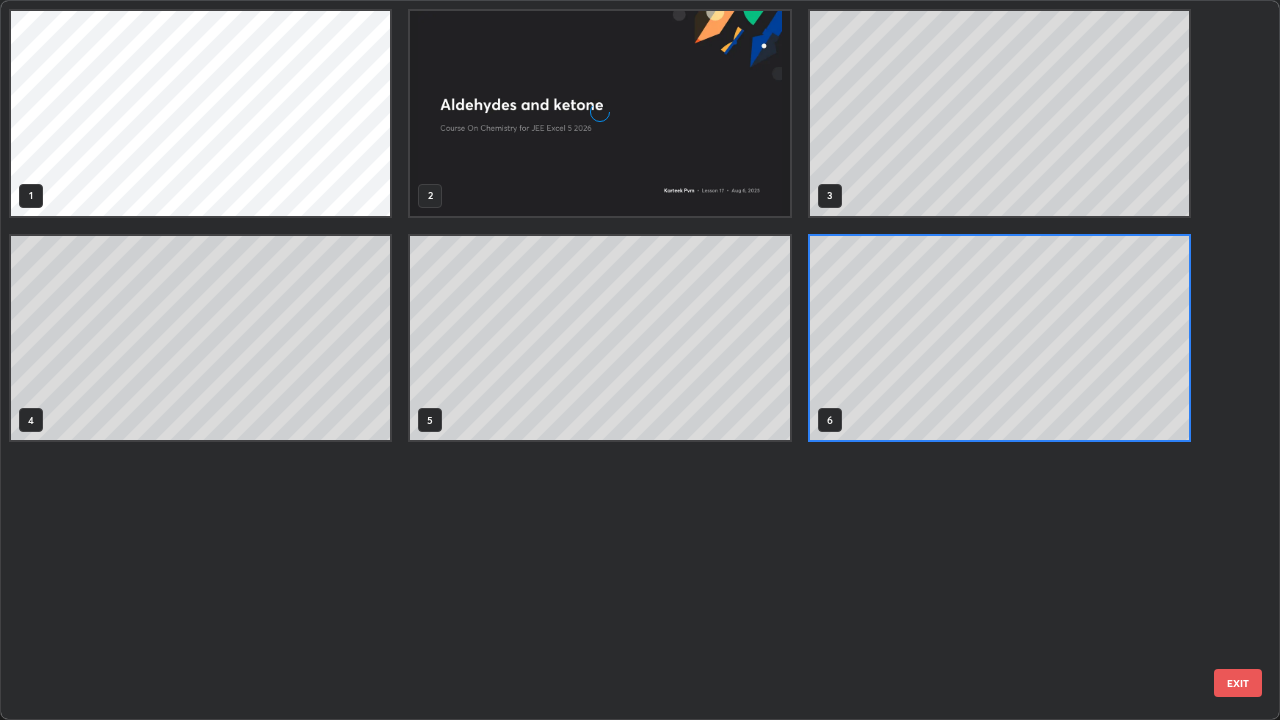 click on "1 2 3 4 5 6" at bounding box center [622, 360] 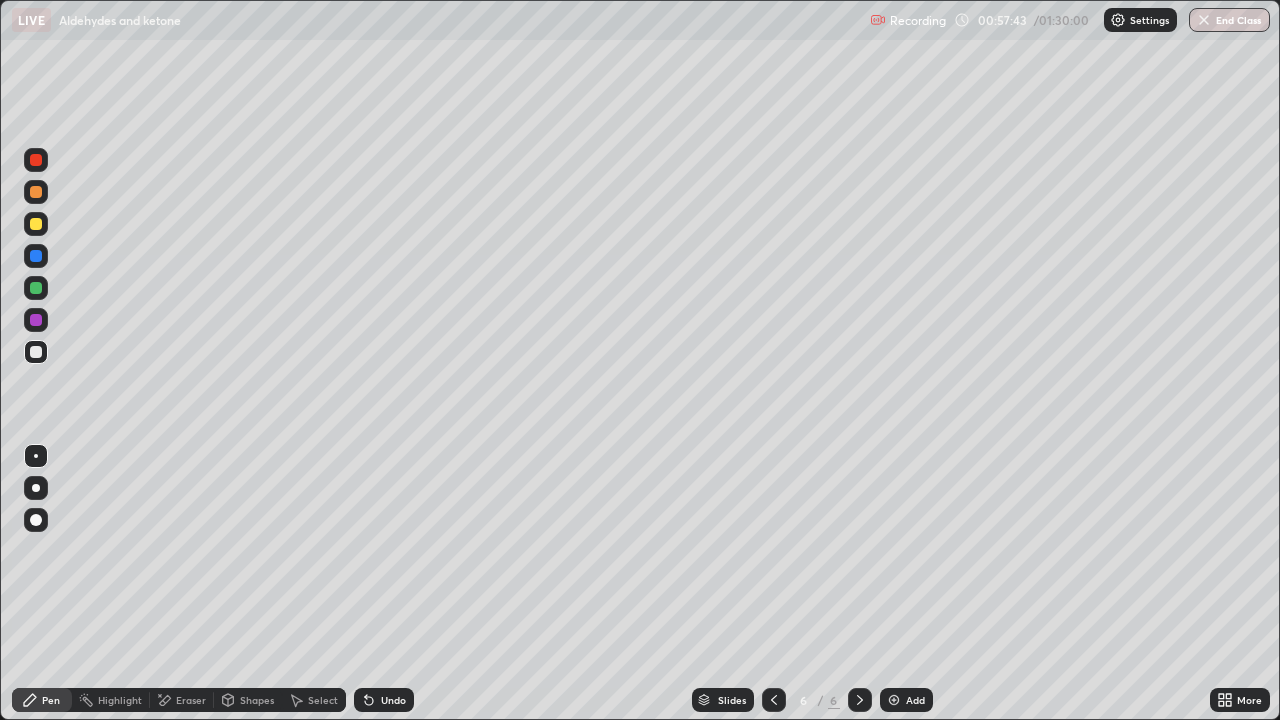 click on "Undo" at bounding box center [384, 700] 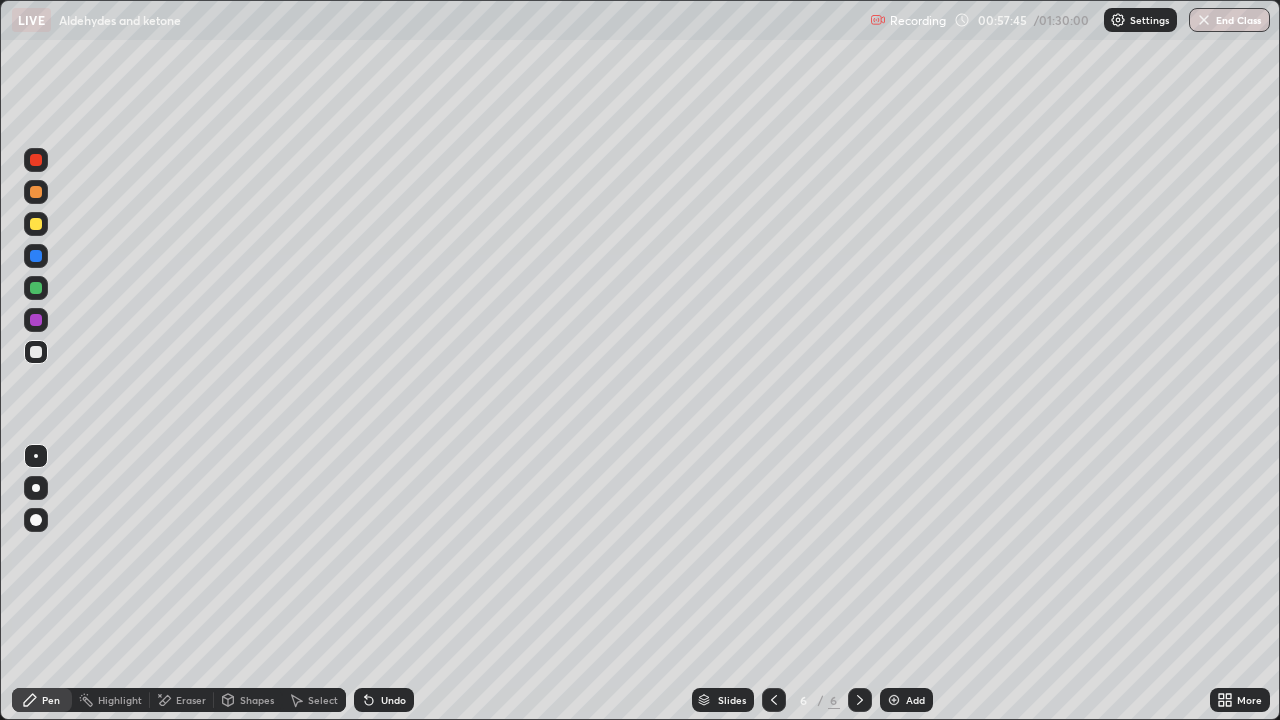 click on "Undo" at bounding box center (384, 700) 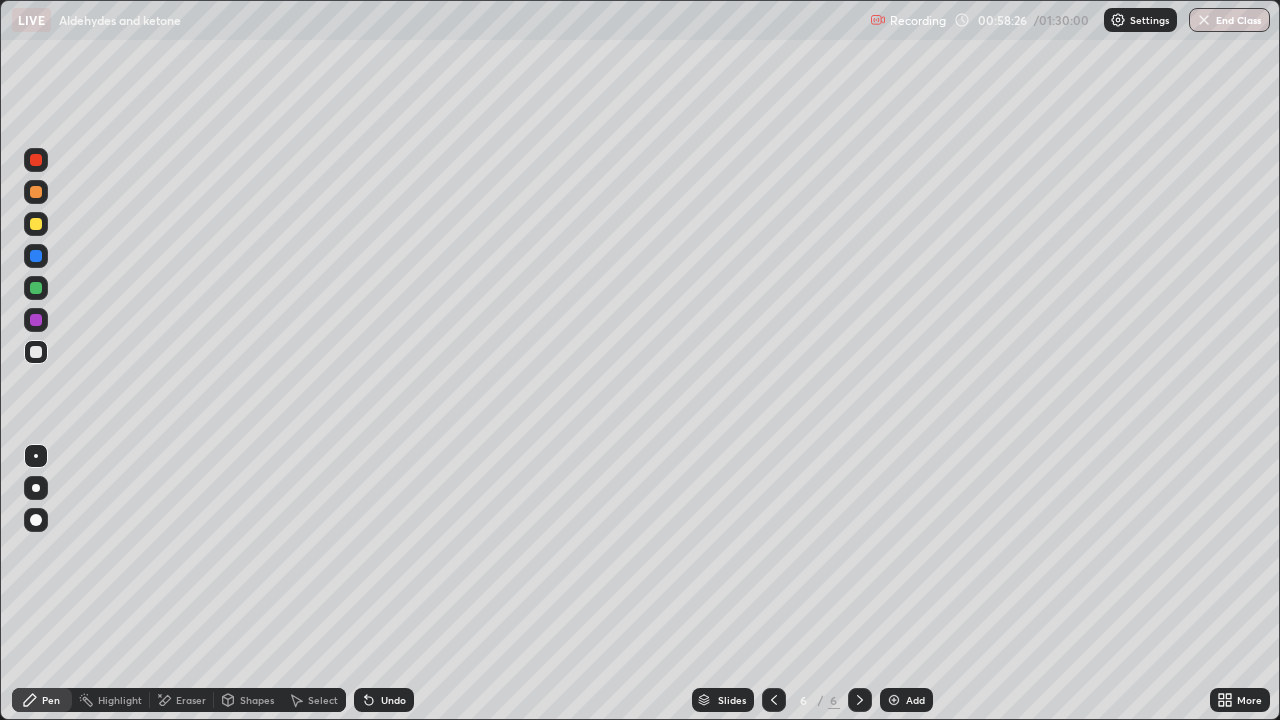 click on "Undo" at bounding box center (393, 700) 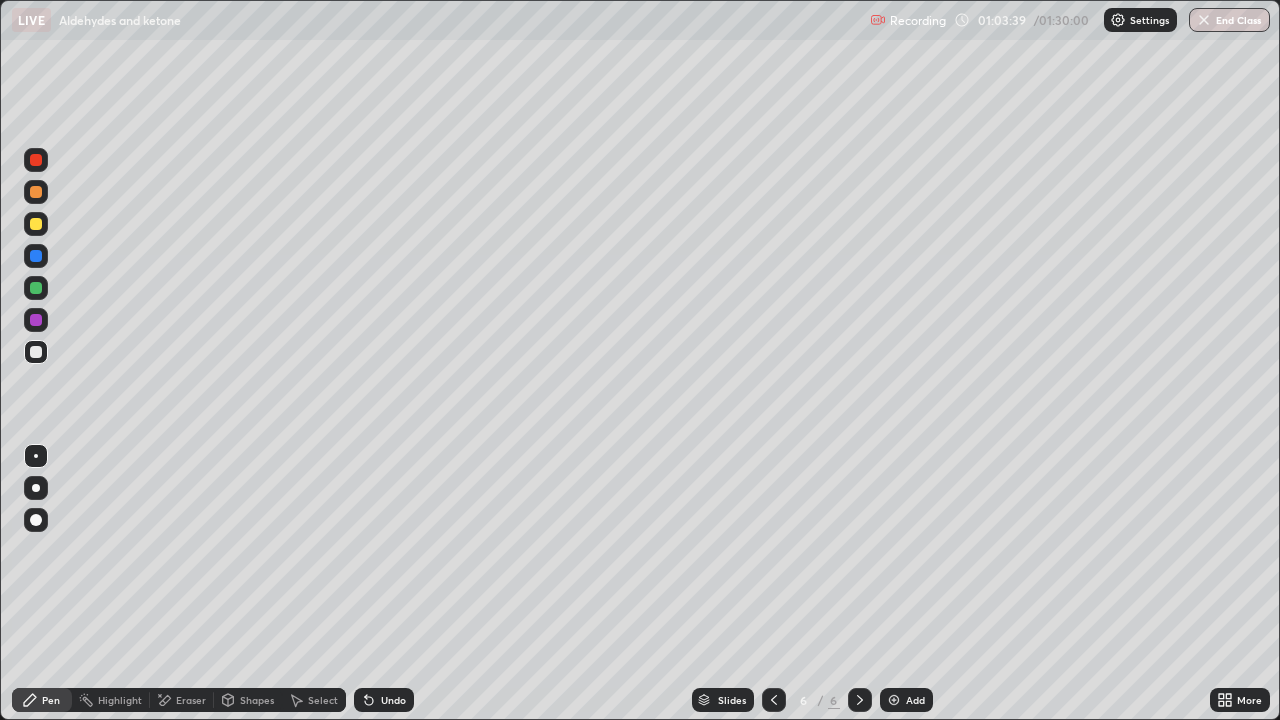 click on "Add" at bounding box center [906, 700] 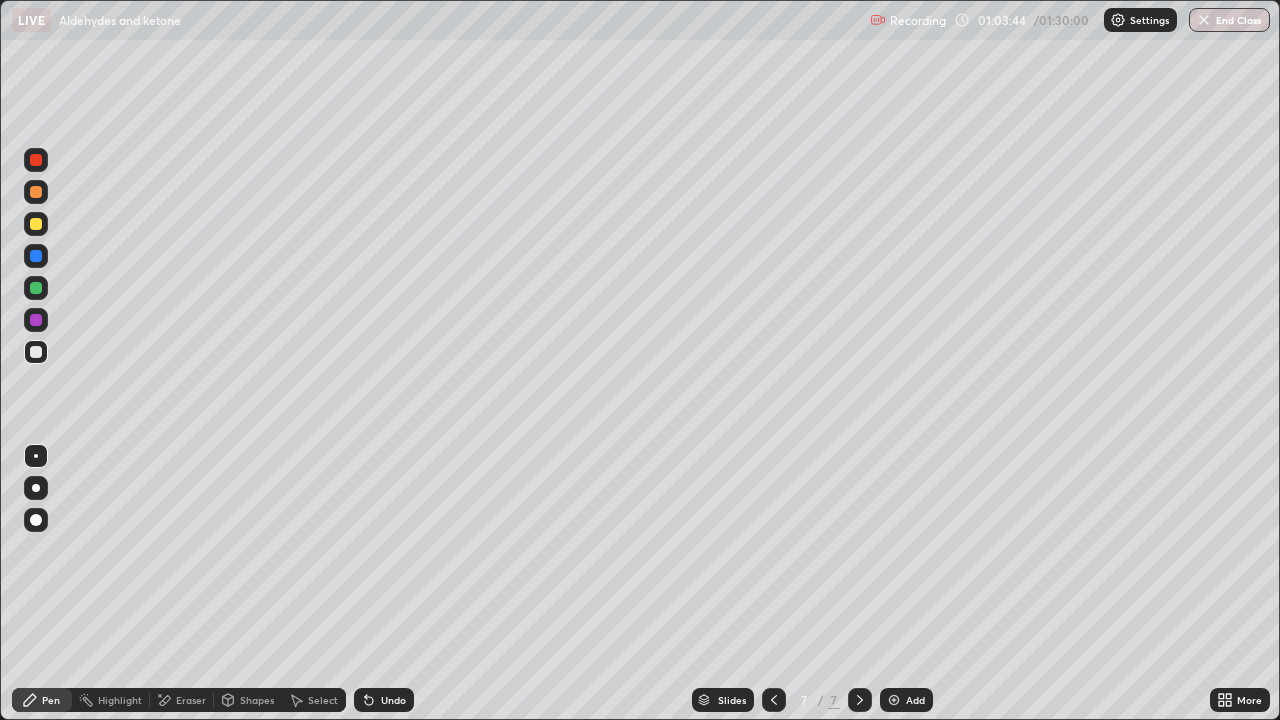 click 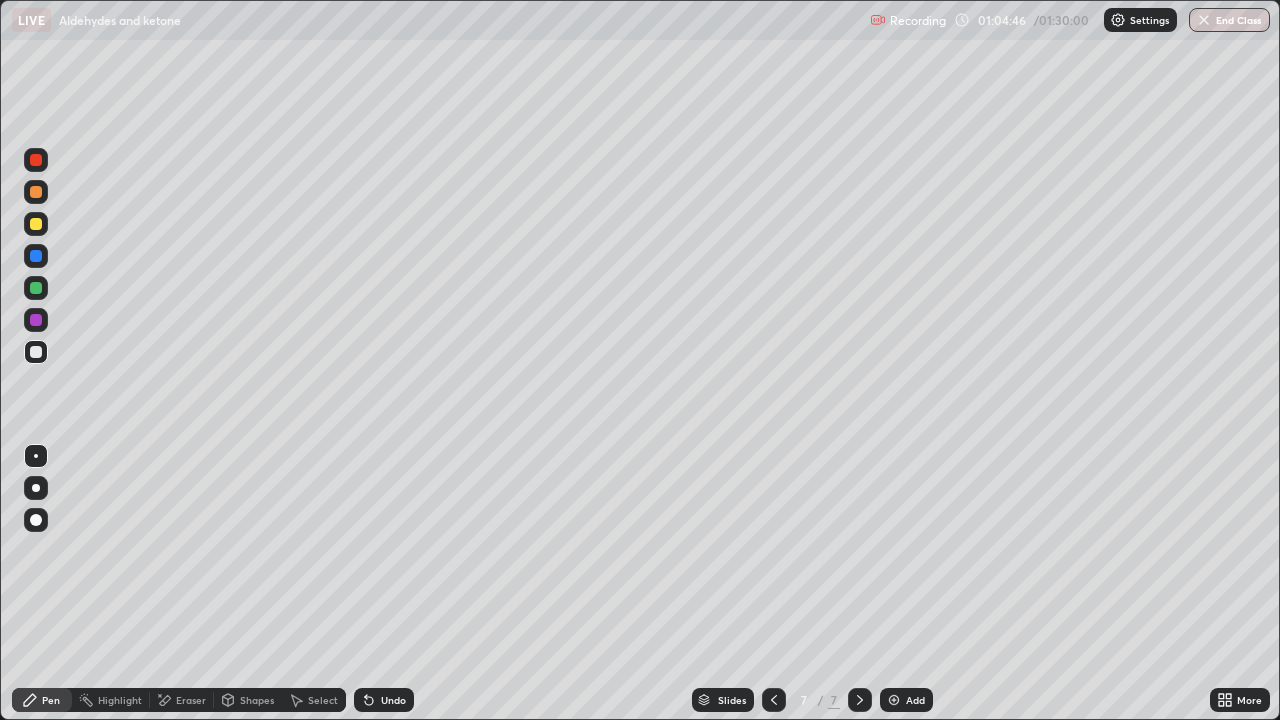 click on "Undo" at bounding box center [393, 700] 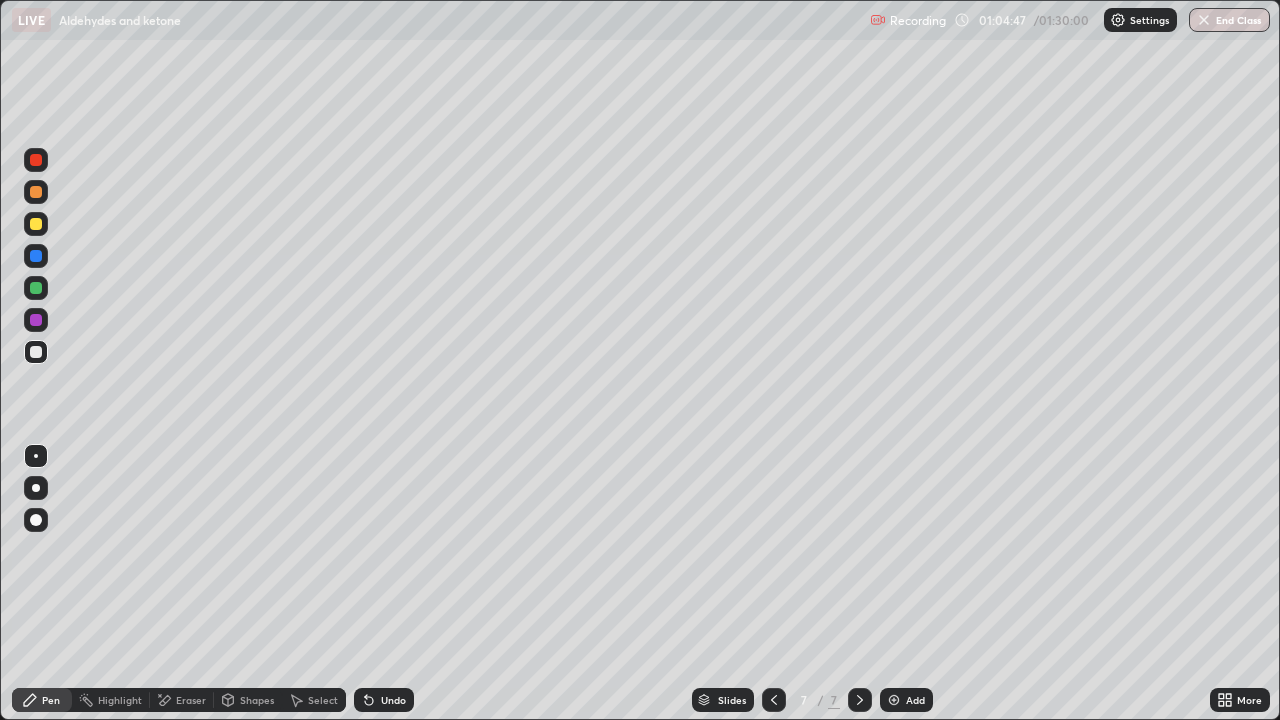 click on "Undo" at bounding box center (393, 700) 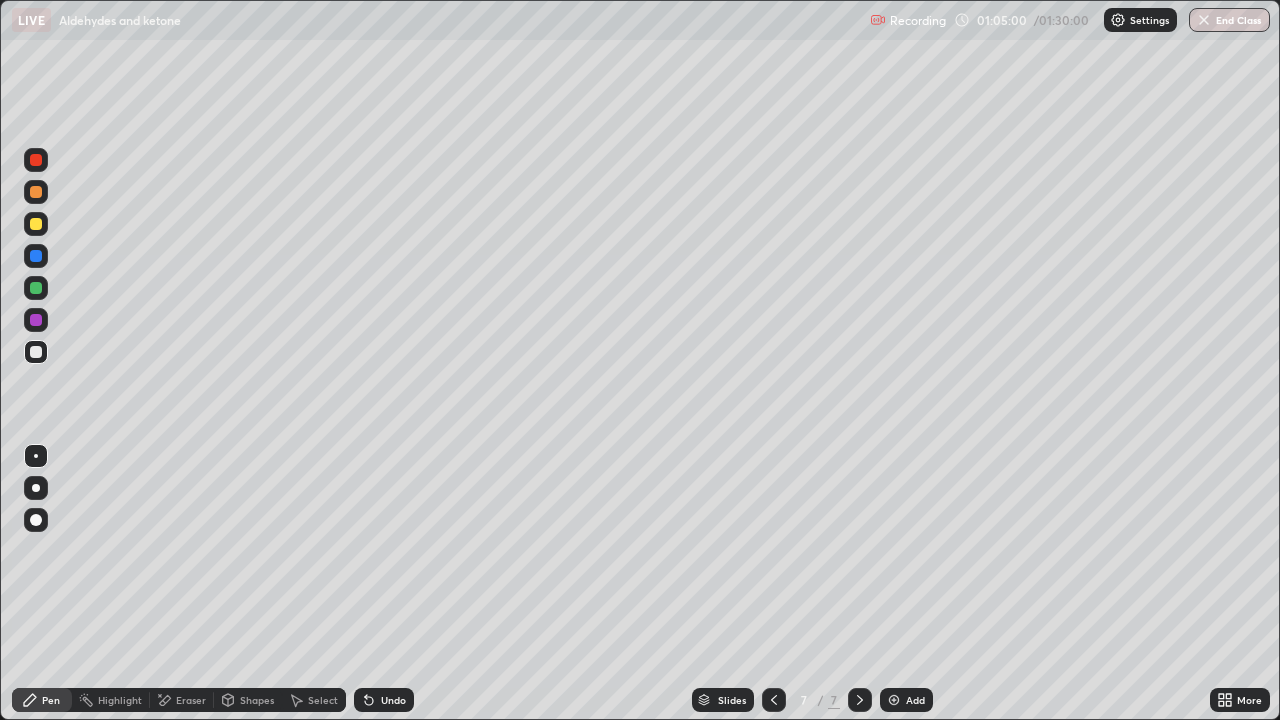 click on "Undo" at bounding box center [393, 700] 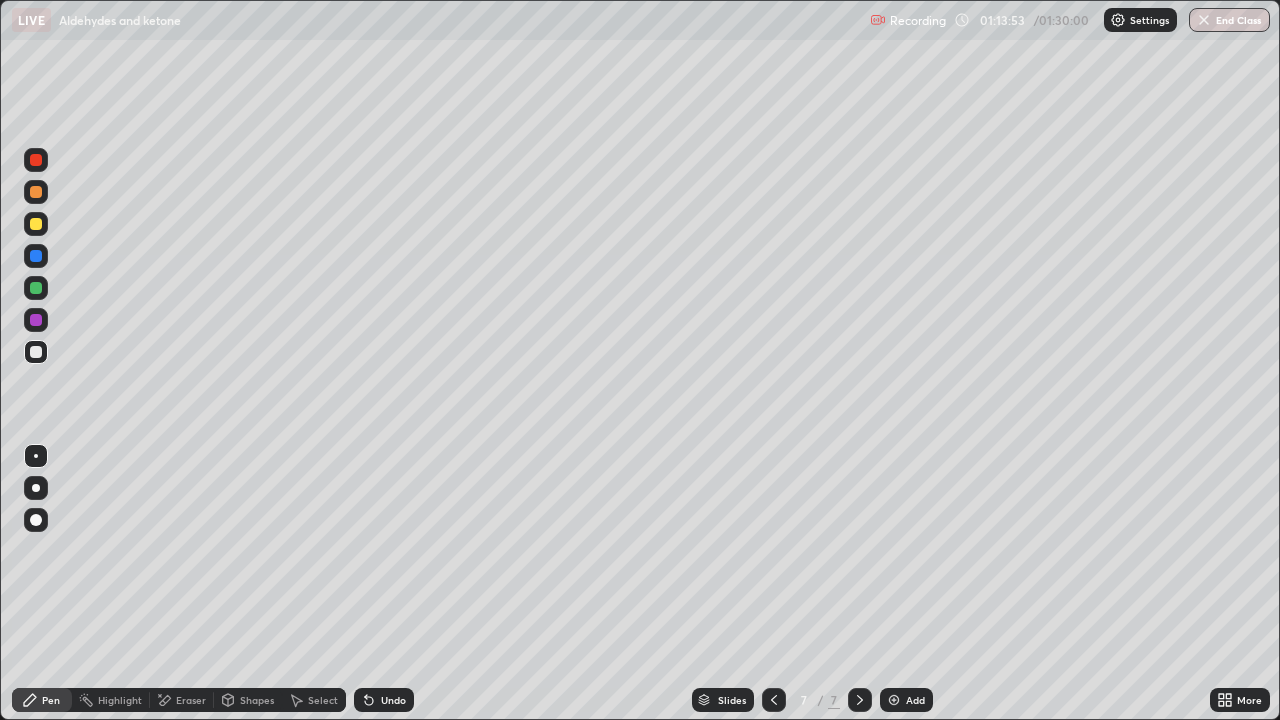 click on "Add" at bounding box center [915, 700] 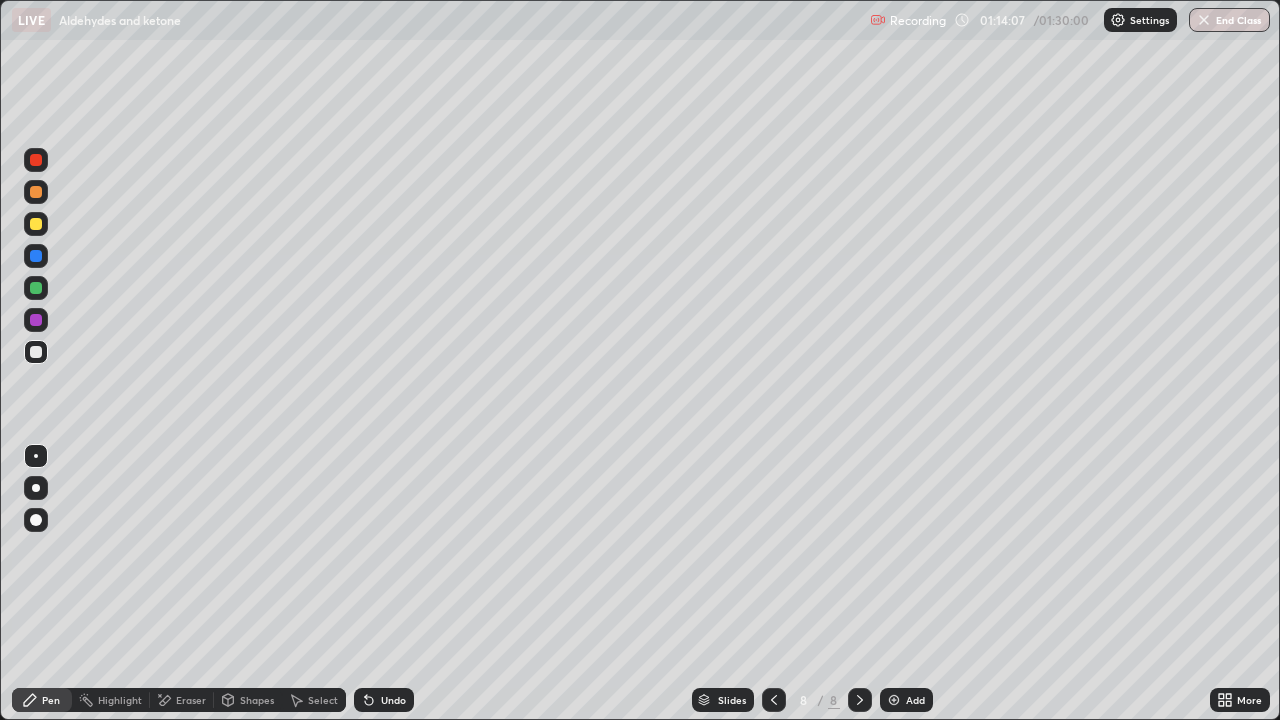 click at bounding box center [36, 352] 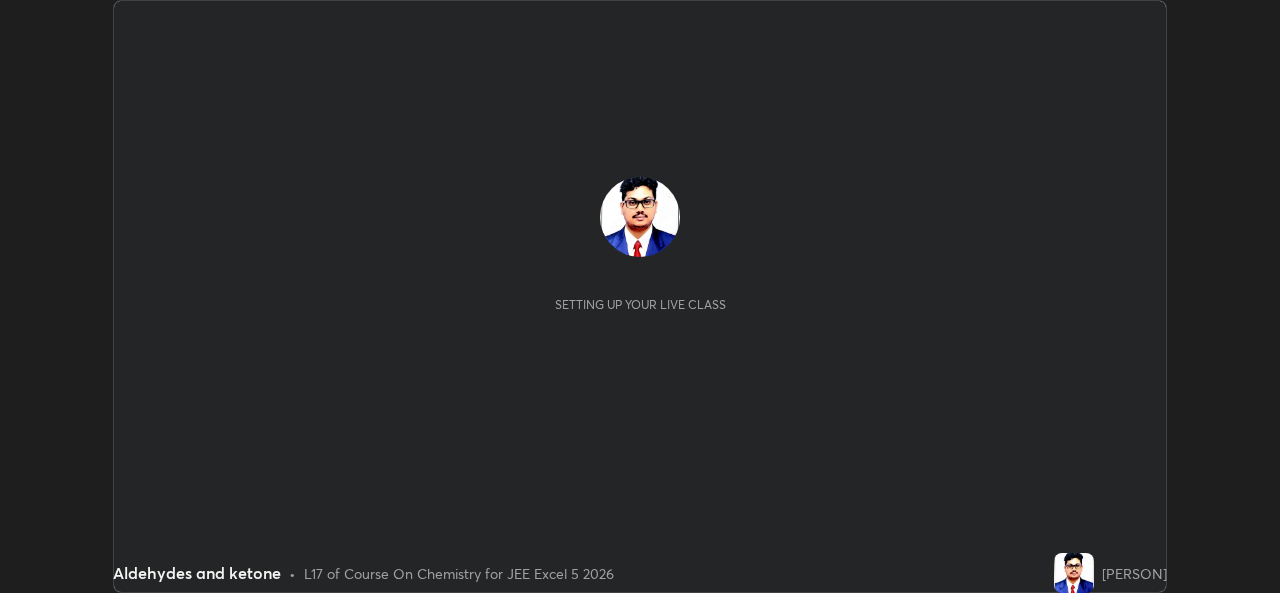 scroll, scrollTop: 0, scrollLeft: 0, axis: both 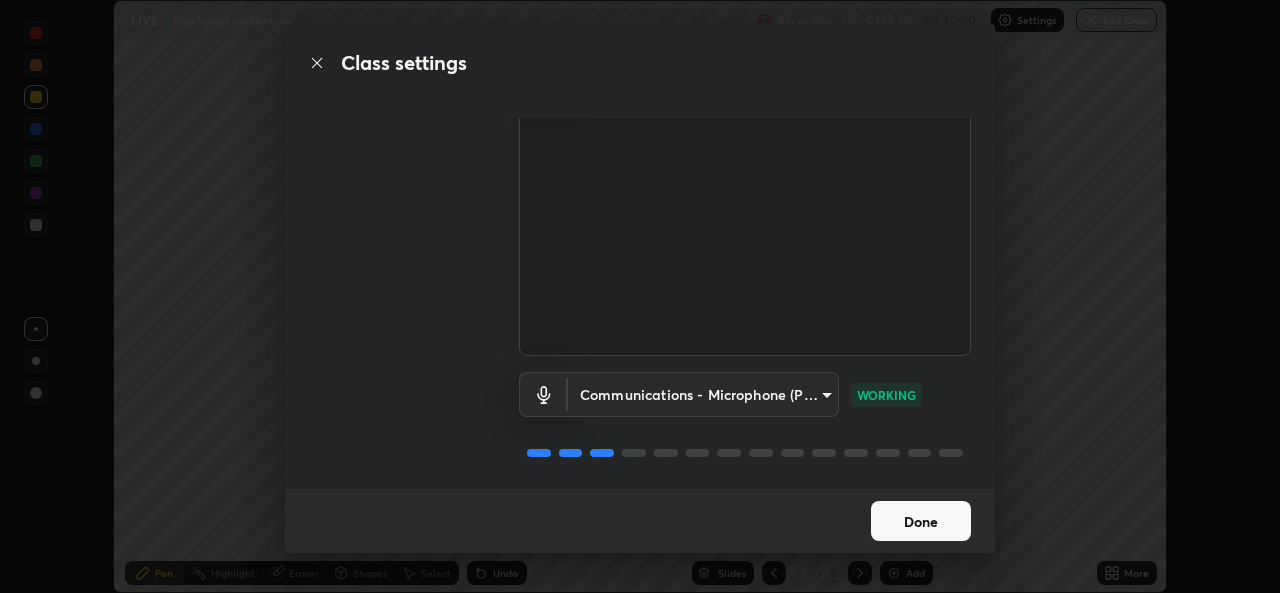 click on "Done" at bounding box center [921, 521] 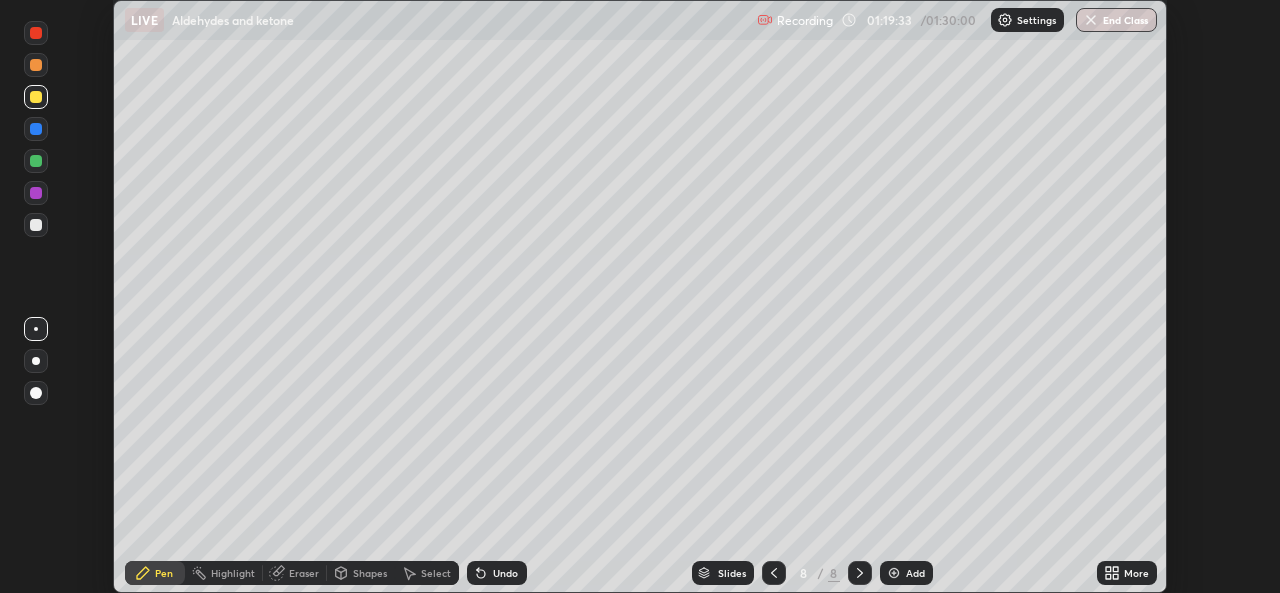 click 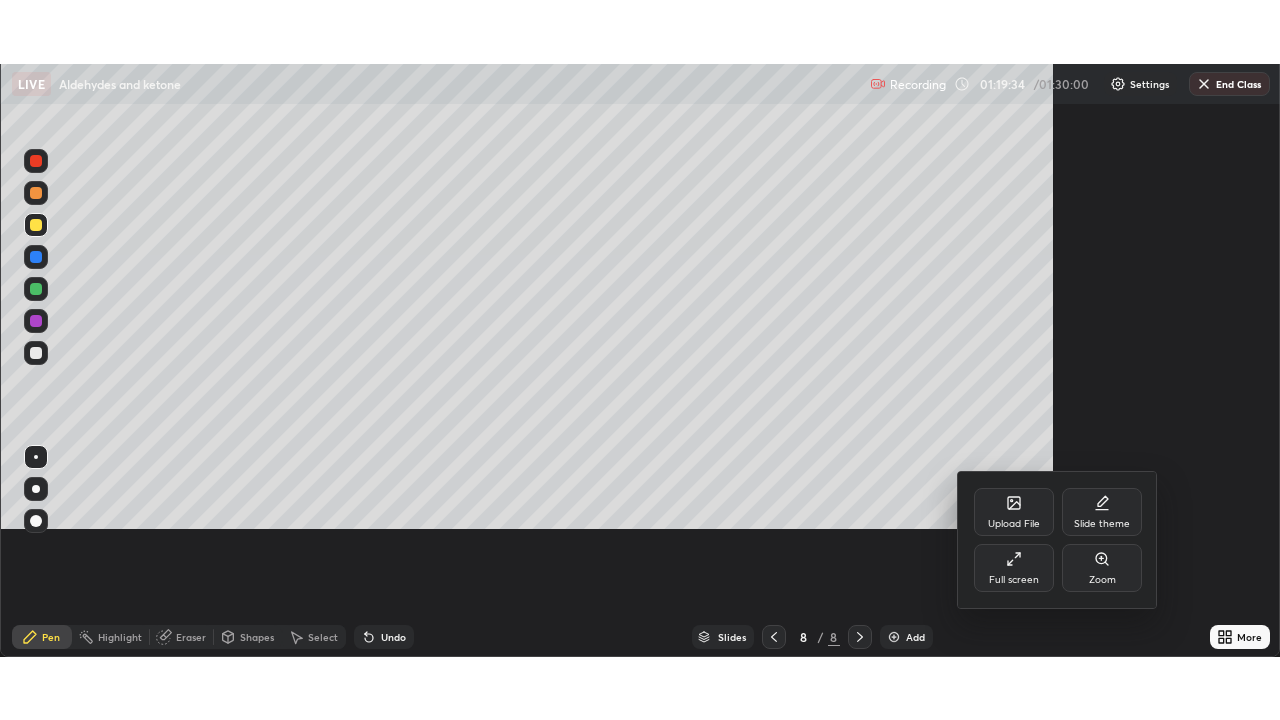 scroll, scrollTop: 99280, scrollLeft: 98720, axis: both 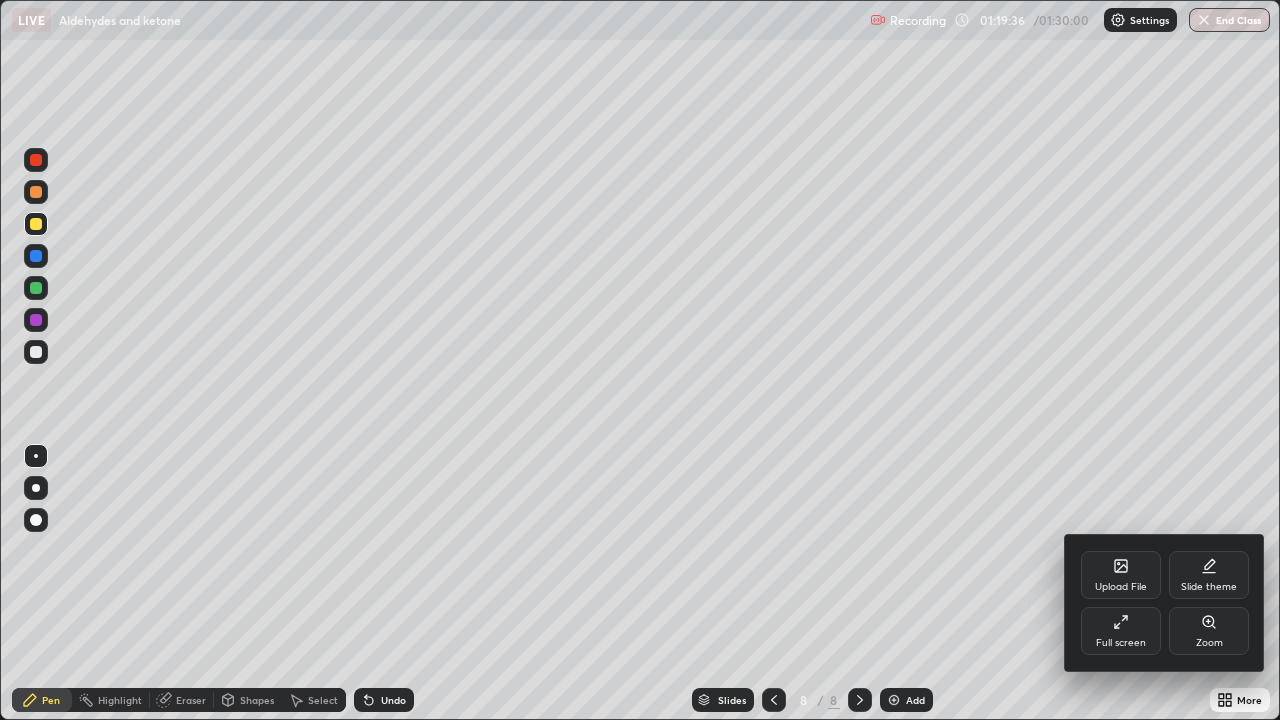 click at bounding box center (640, 360) 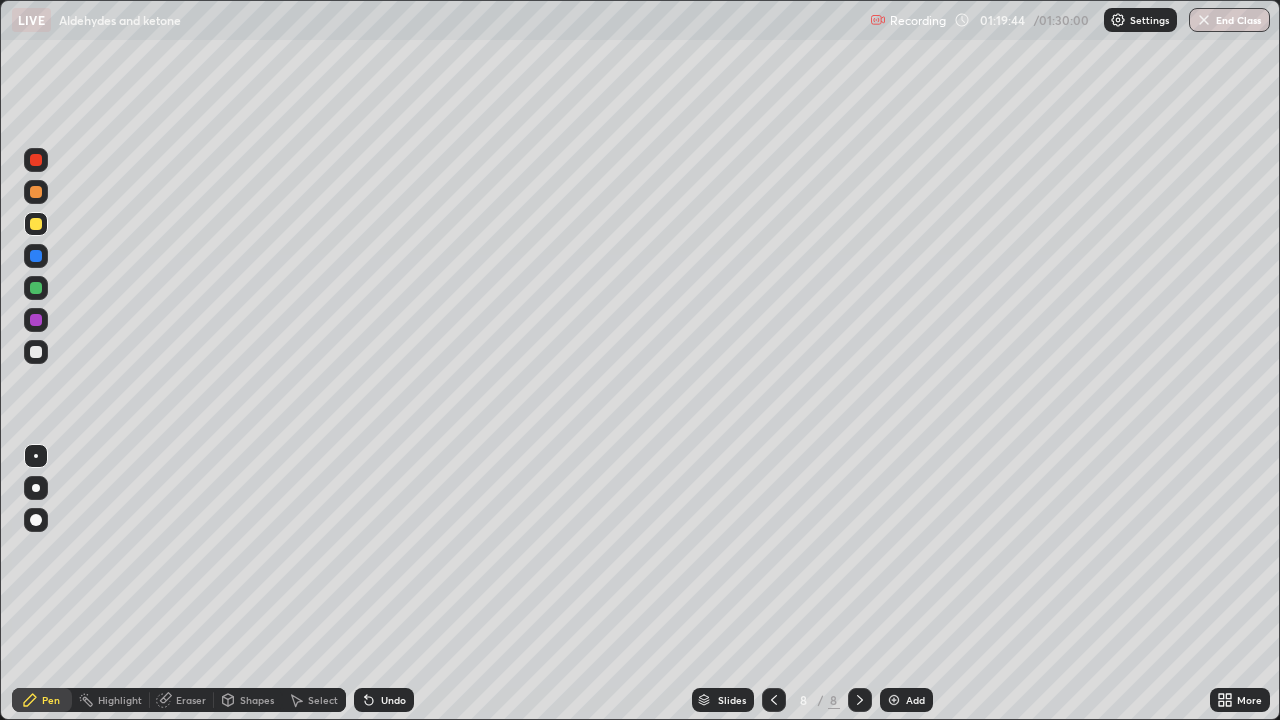 click on "Eraser" at bounding box center (191, 700) 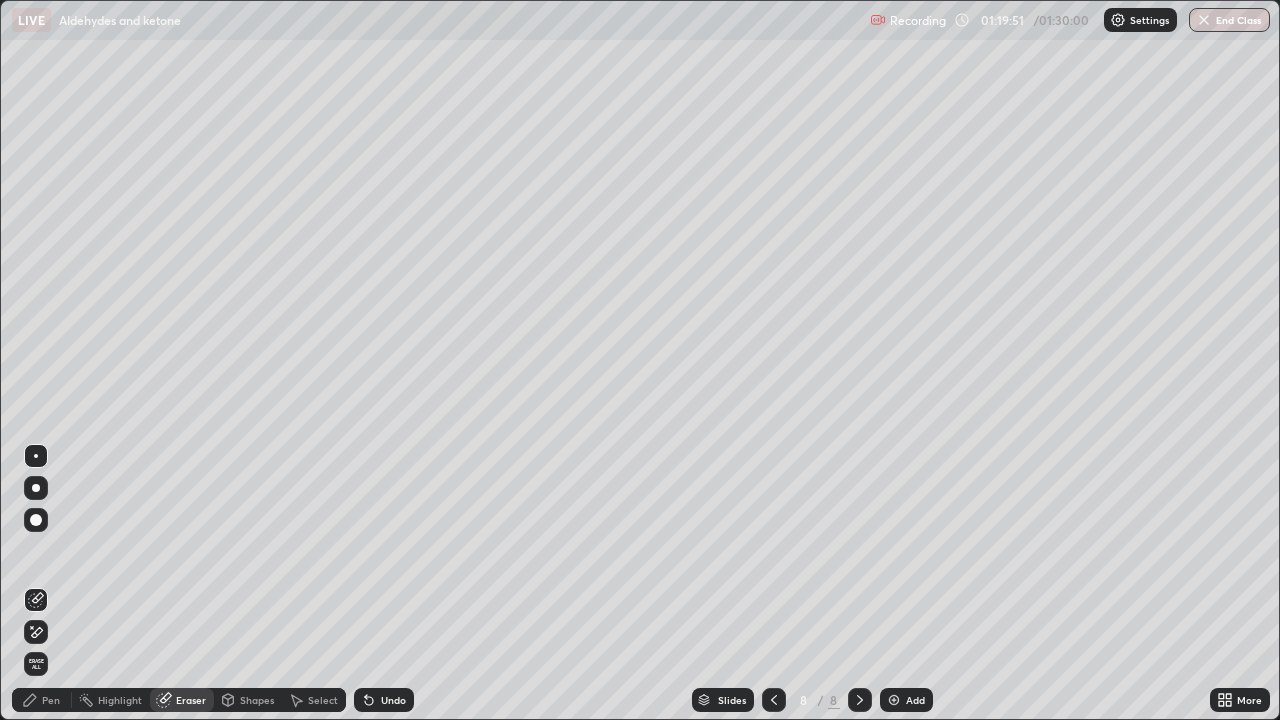 click on "Pen" at bounding box center (51, 700) 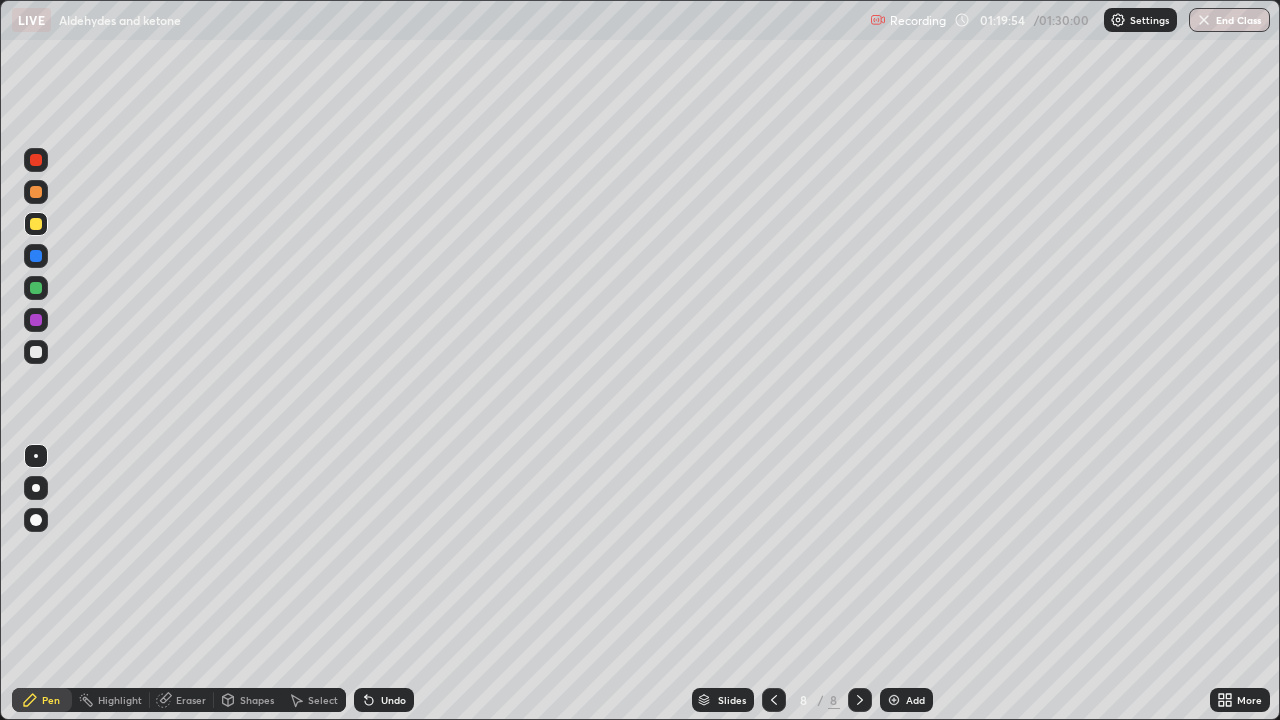 click at bounding box center [36, 352] 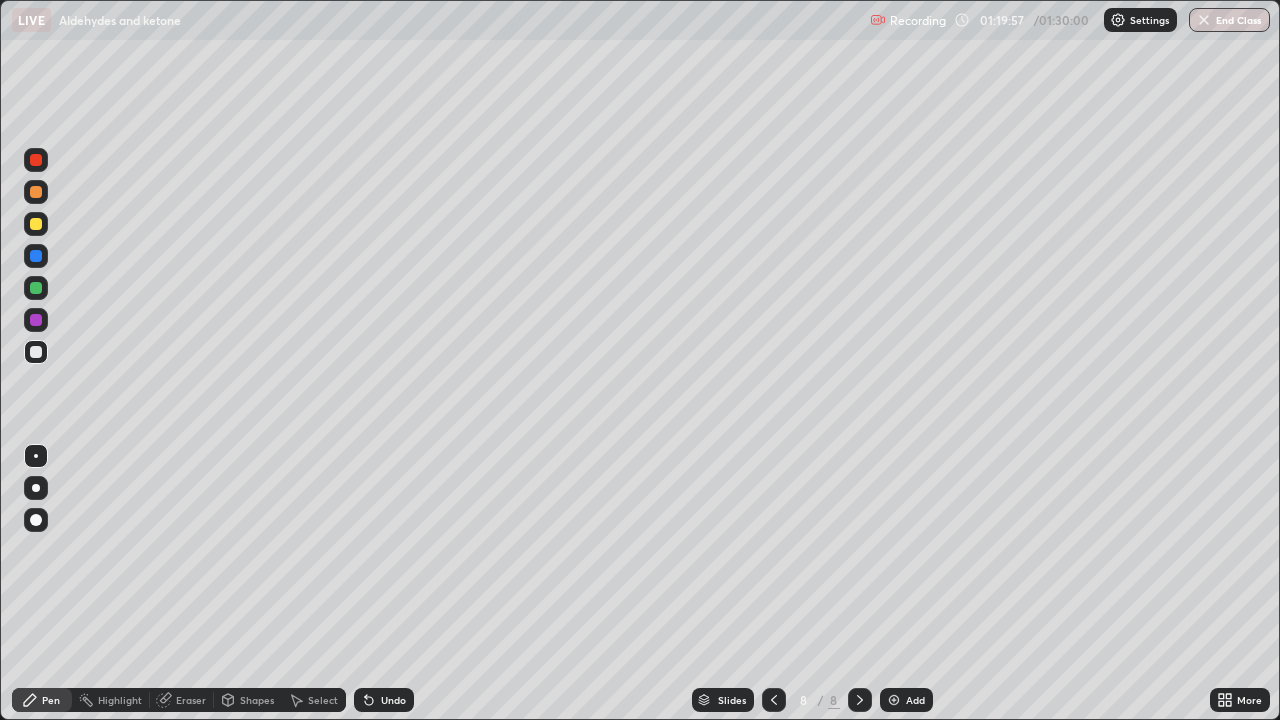 click 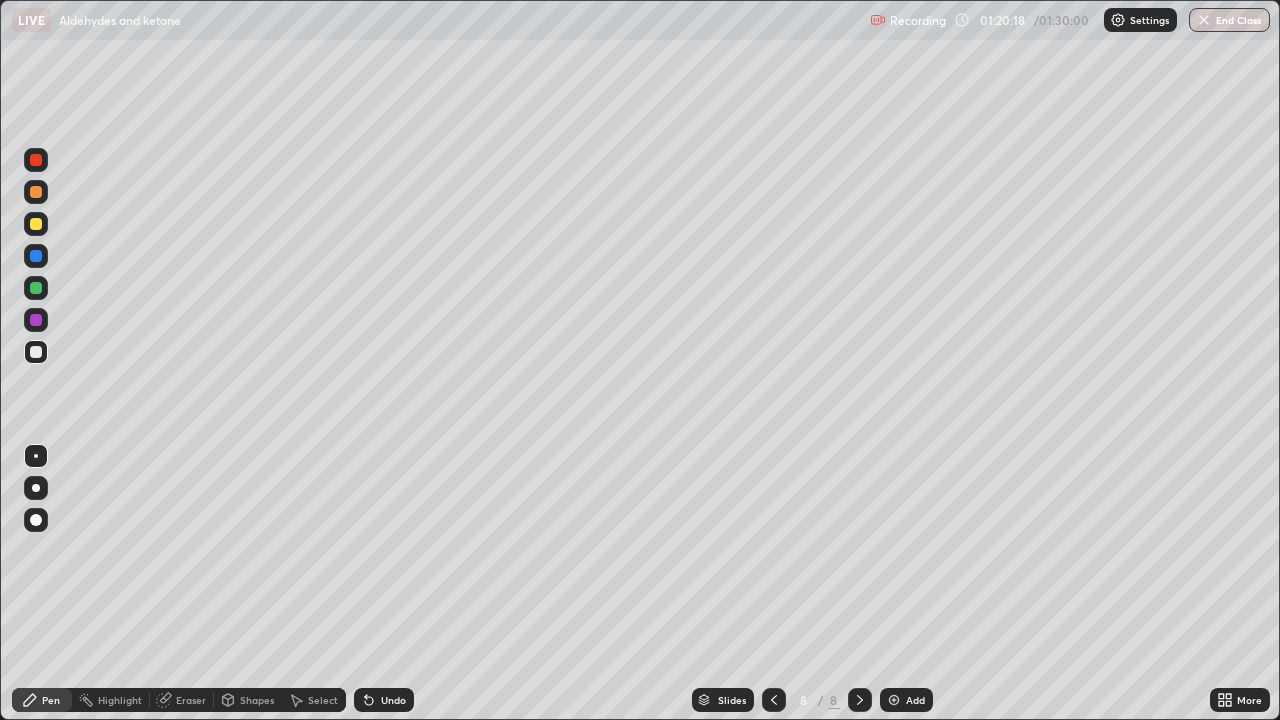 click 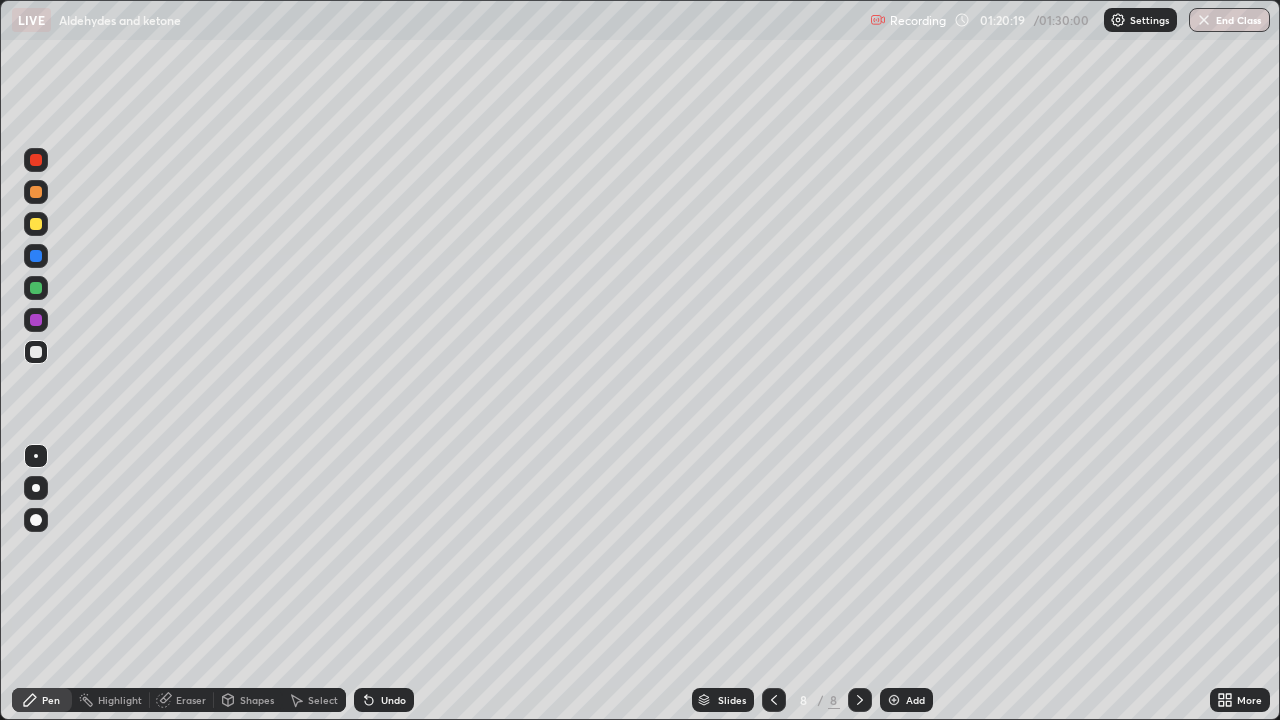 click 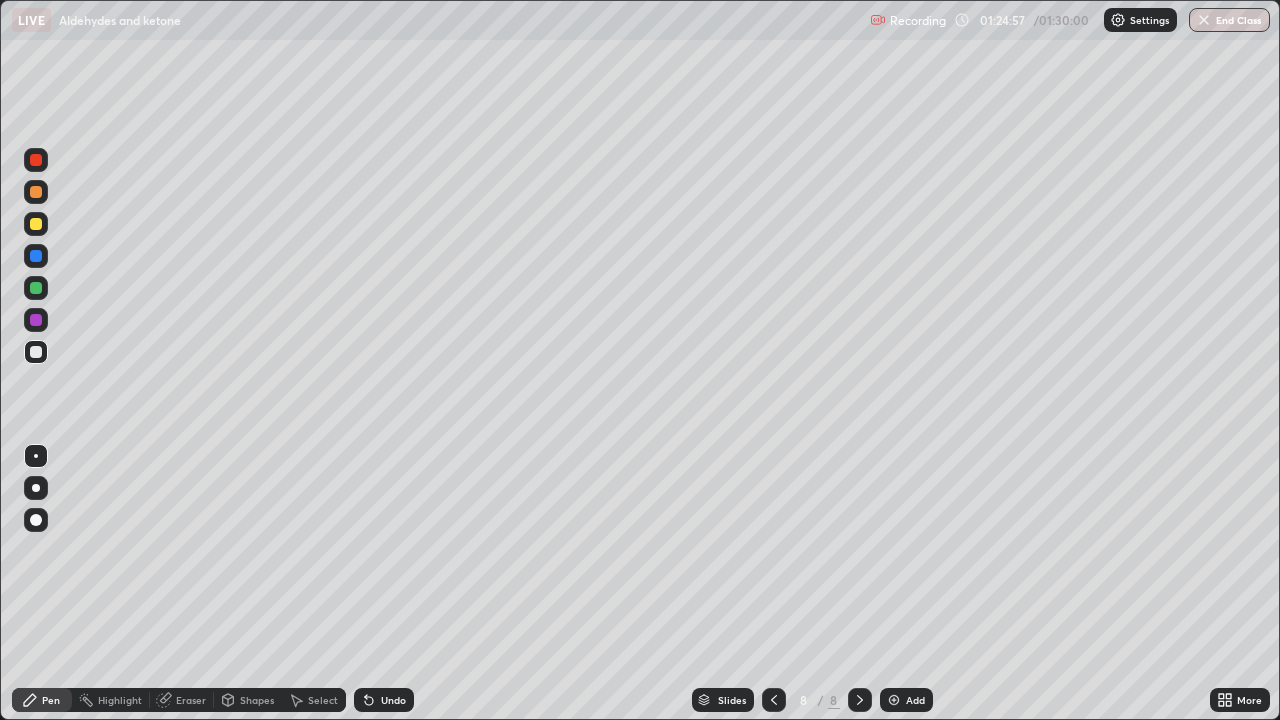click on "Eraser" at bounding box center [182, 700] 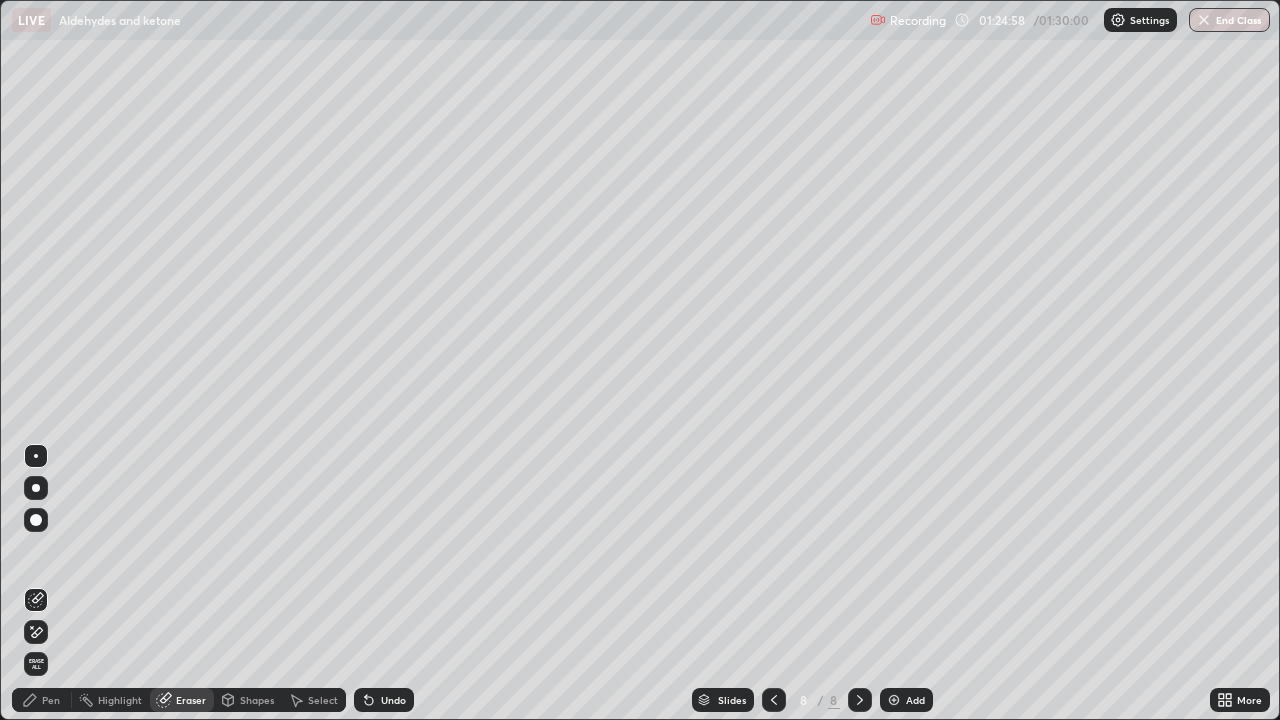 click 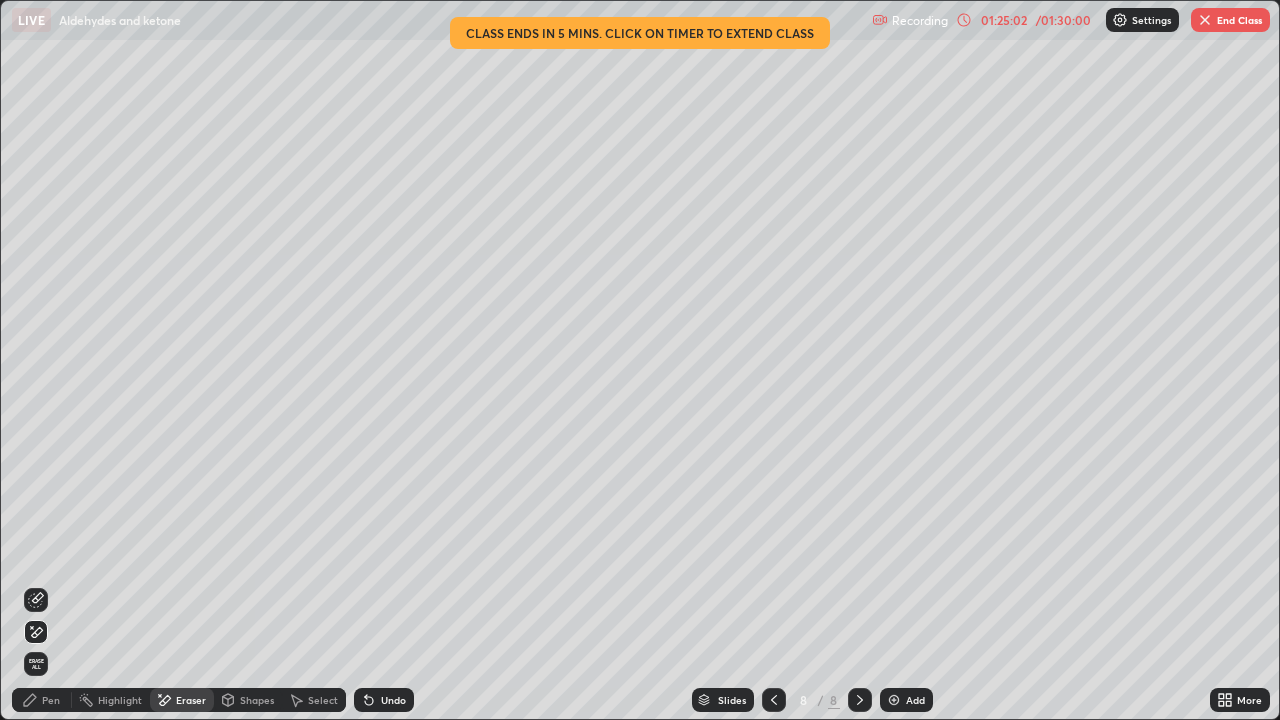 click on "Pen" at bounding box center (51, 700) 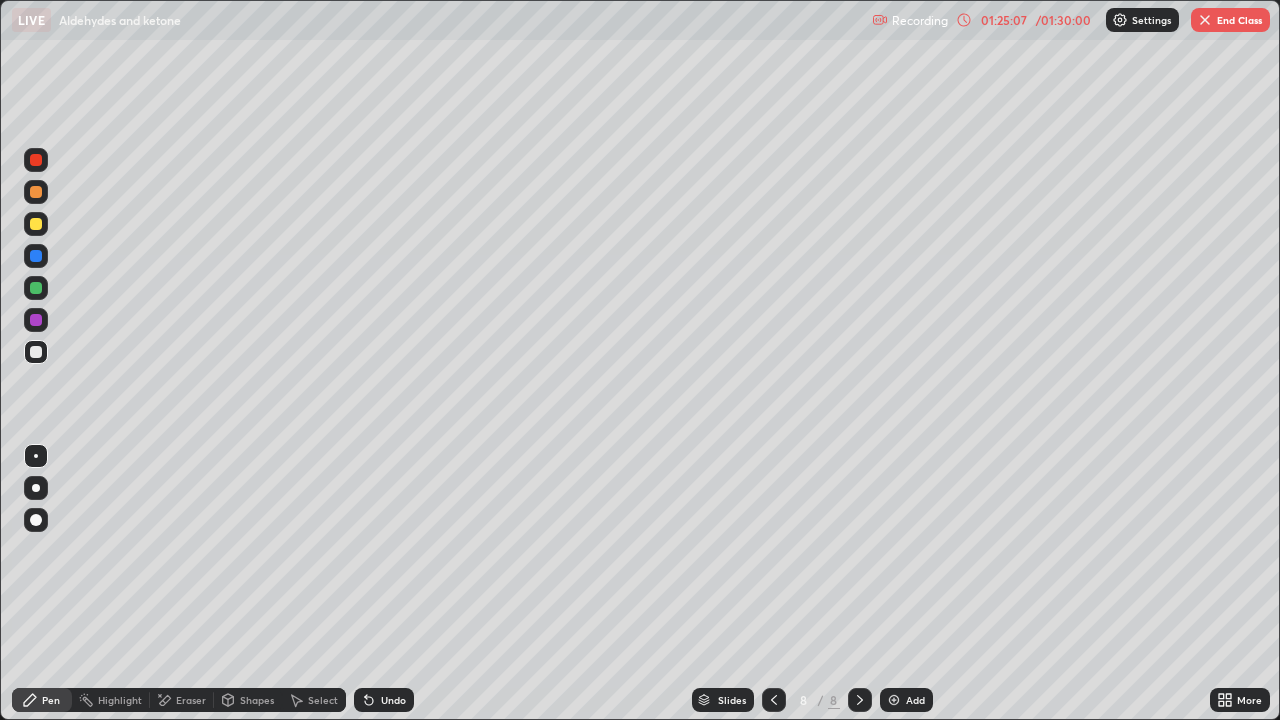 click on "/  01:30:00" at bounding box center [1063, 20] 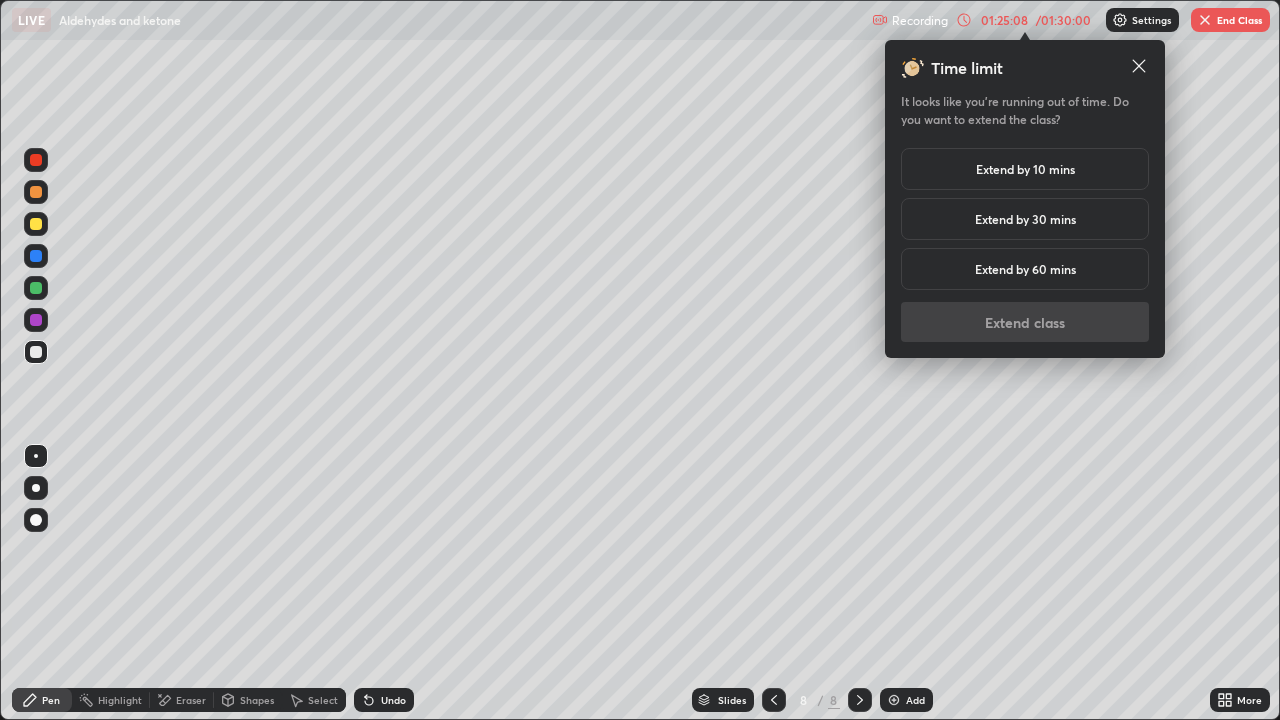 click on "Extend by 60 mins" at bounding box center [1025, 269] 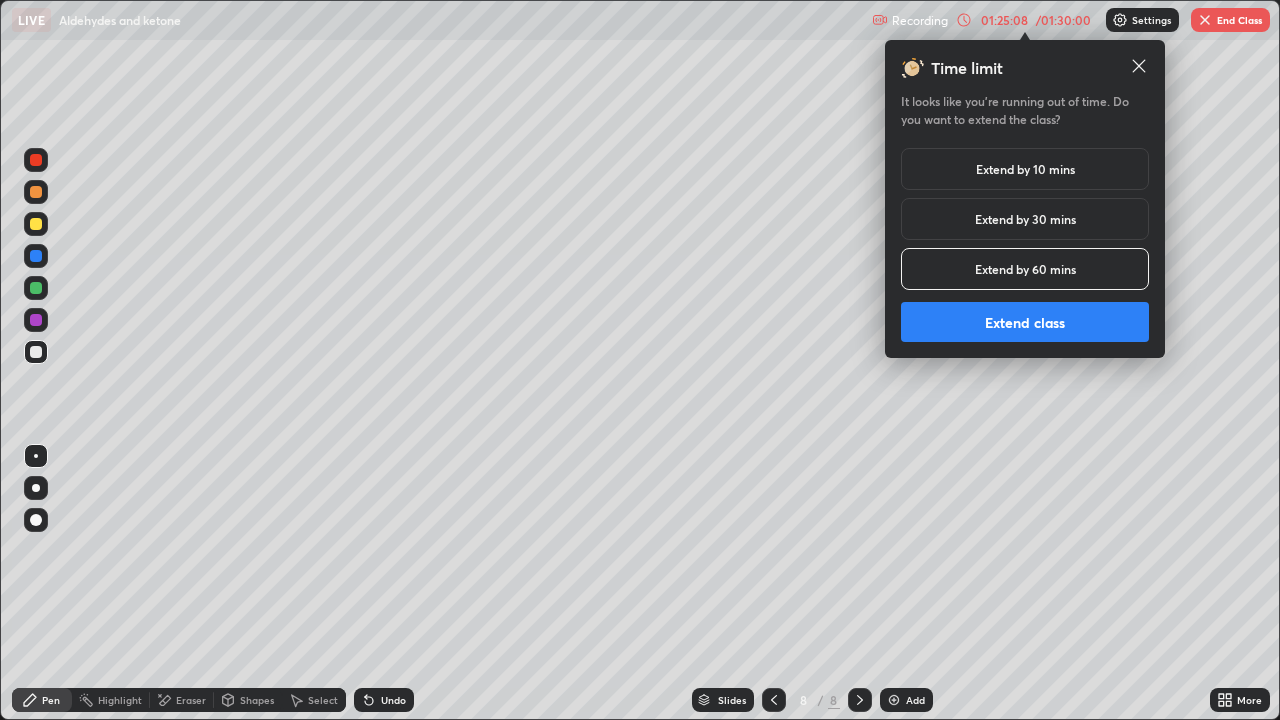 click on "Extend class" at bounding box center (1025, 322) 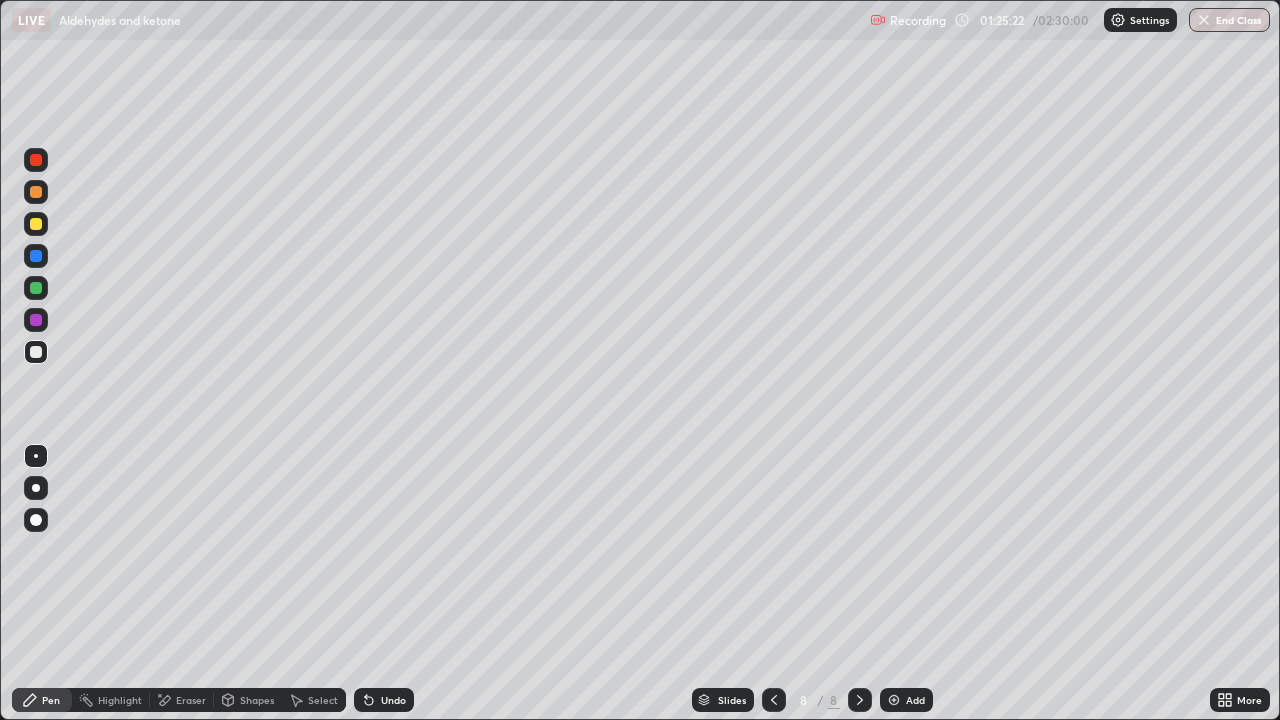 click on "Undo" at bounding box center (393, 700) 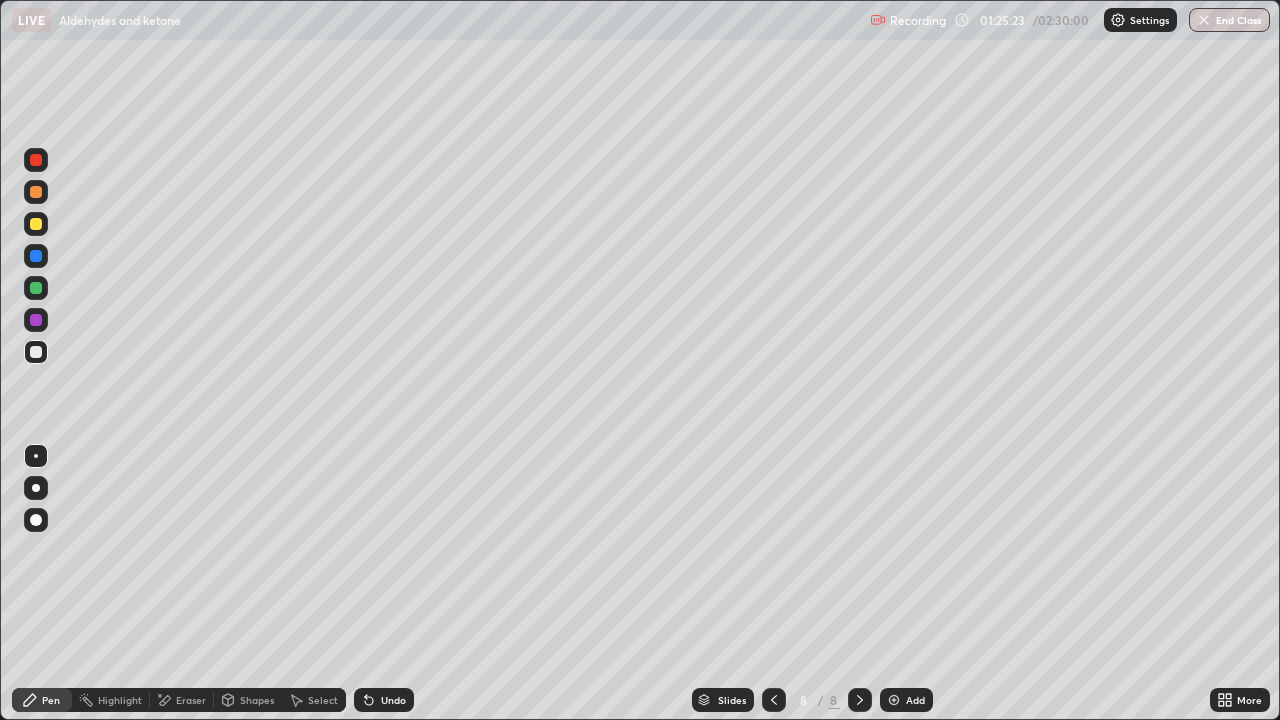 click on "Undo" at bounding box center [393, 700] 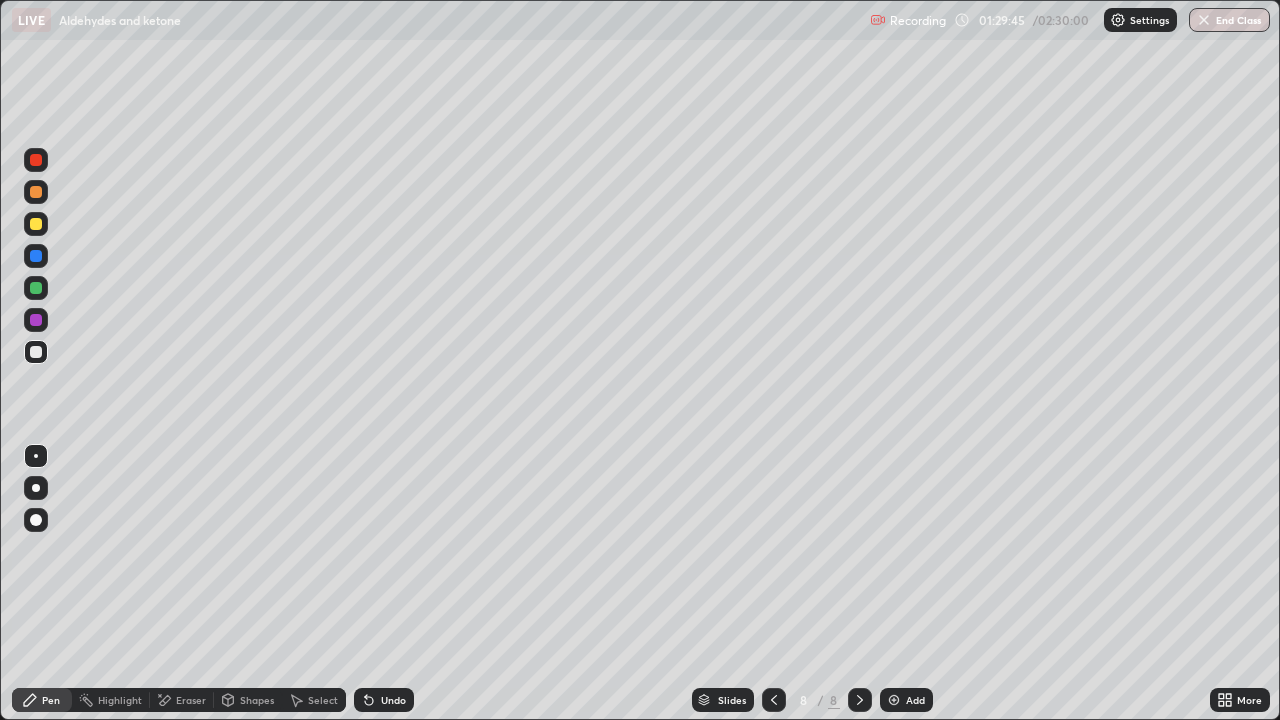 click on "Undo" at bounding box center [393, 700] 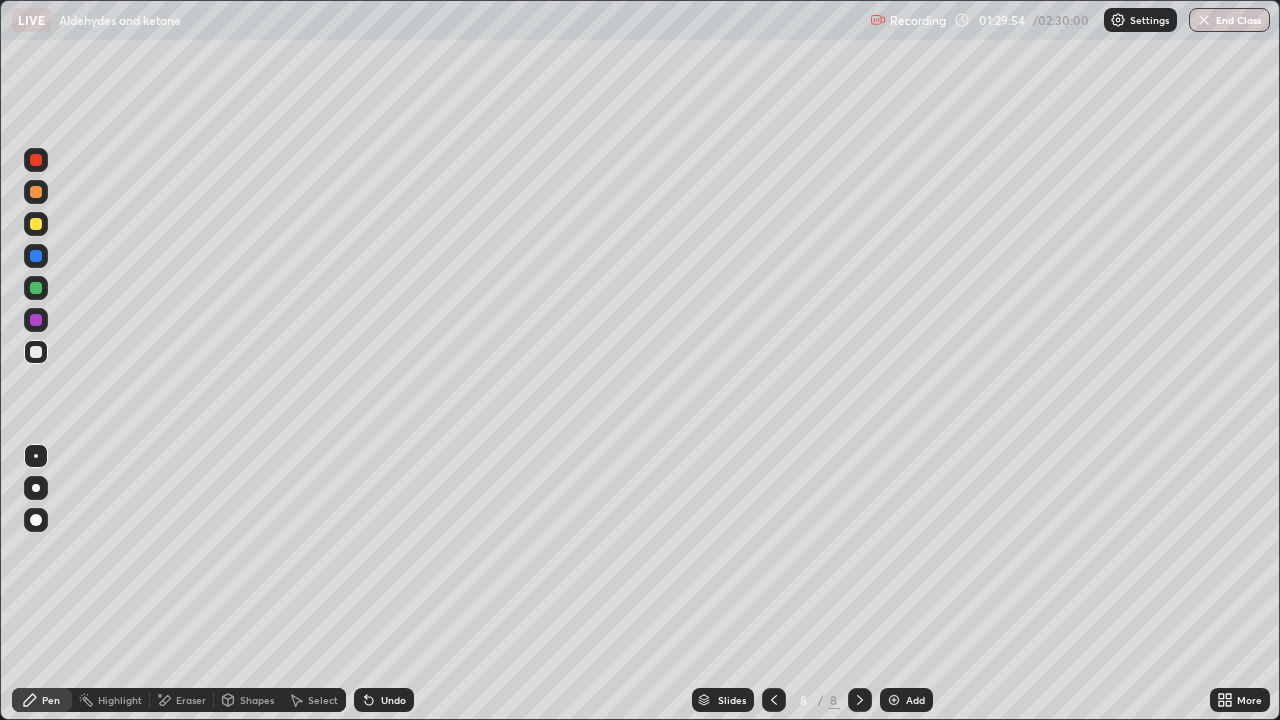 click on "Slides 8 / 8 Add" at bounding box center [812, 700] 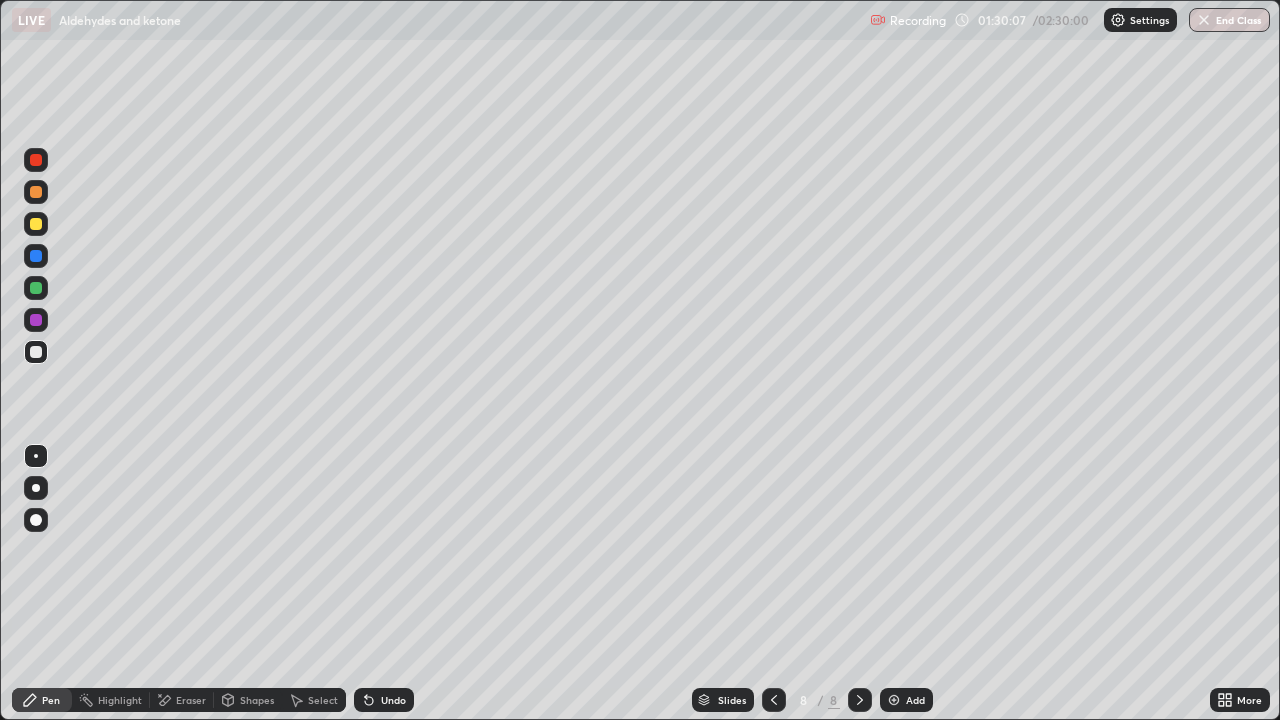 click at bounding box center [36, 224] 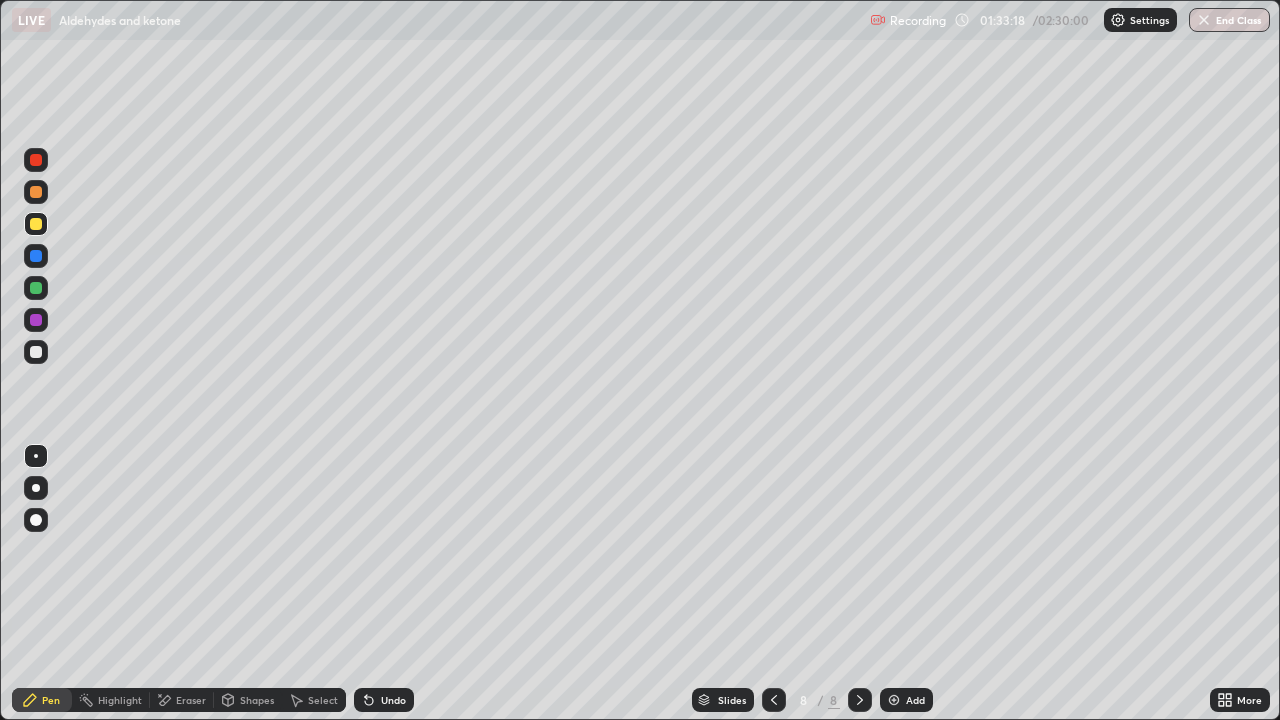 click at bounding box center (894, 700) 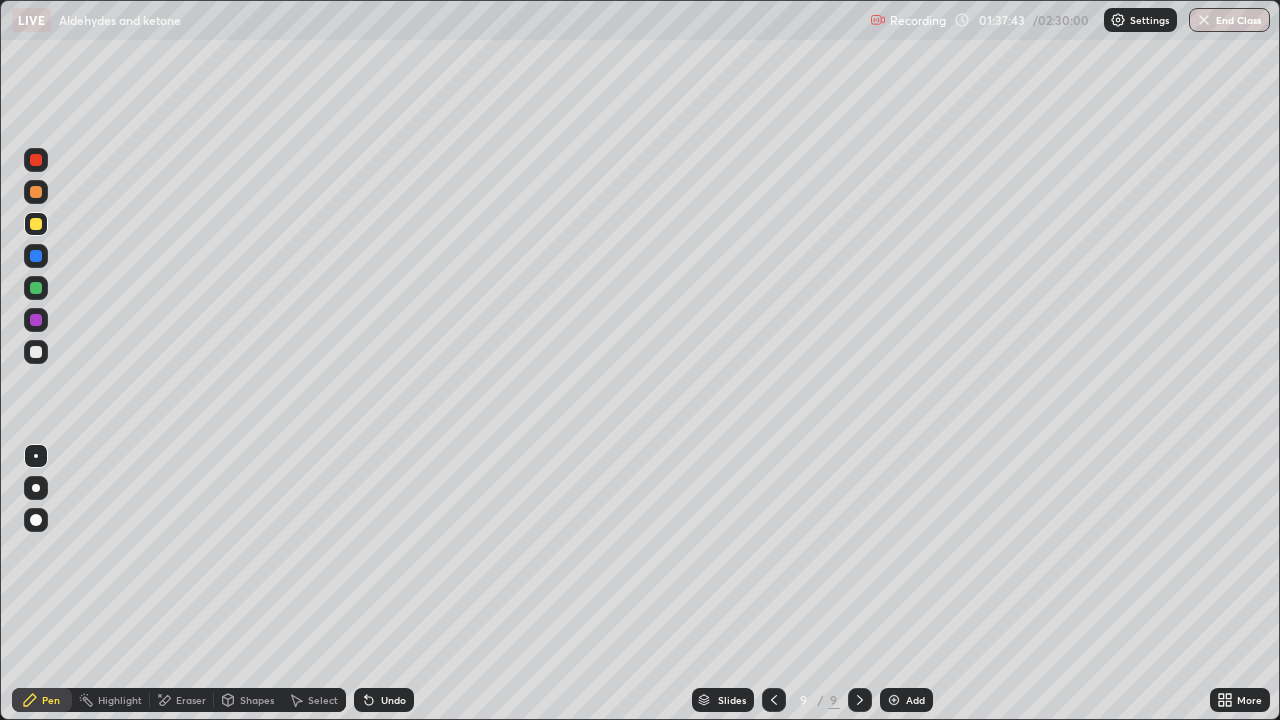 click 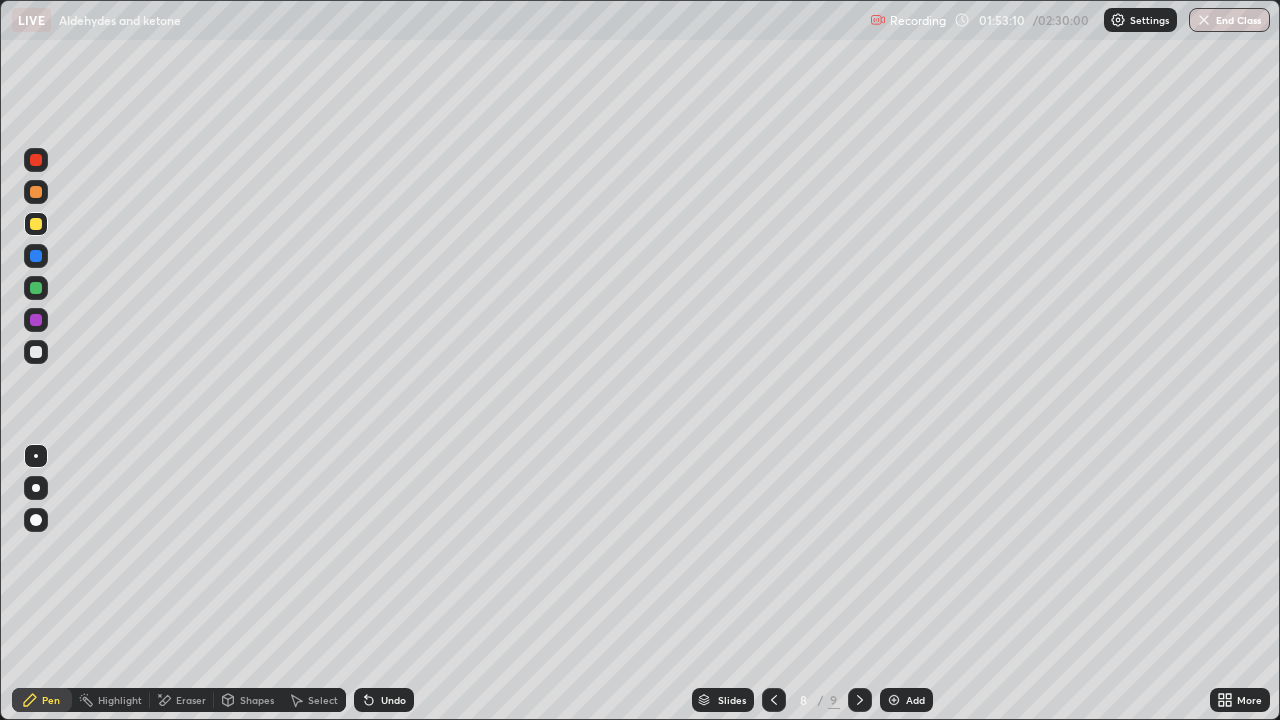click on "Add" at bounding box center [906, 700] 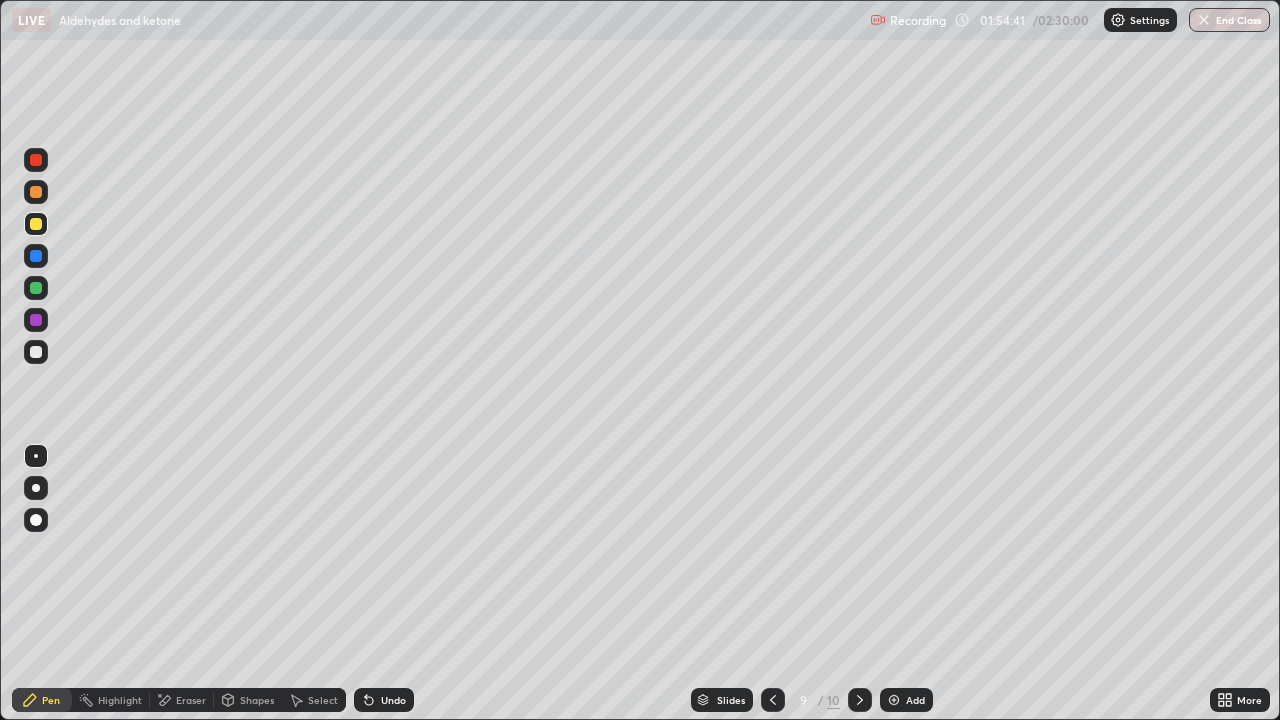 click 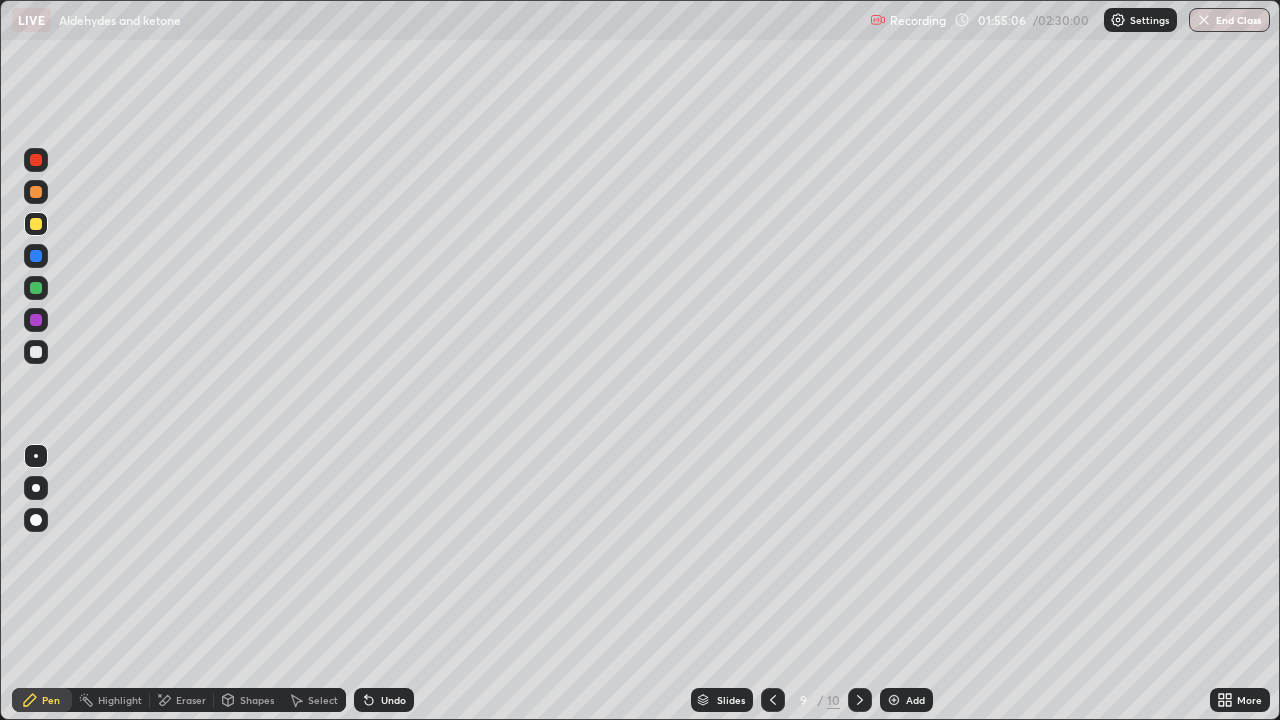 click on "Undo" at bounding box center (384, 700) 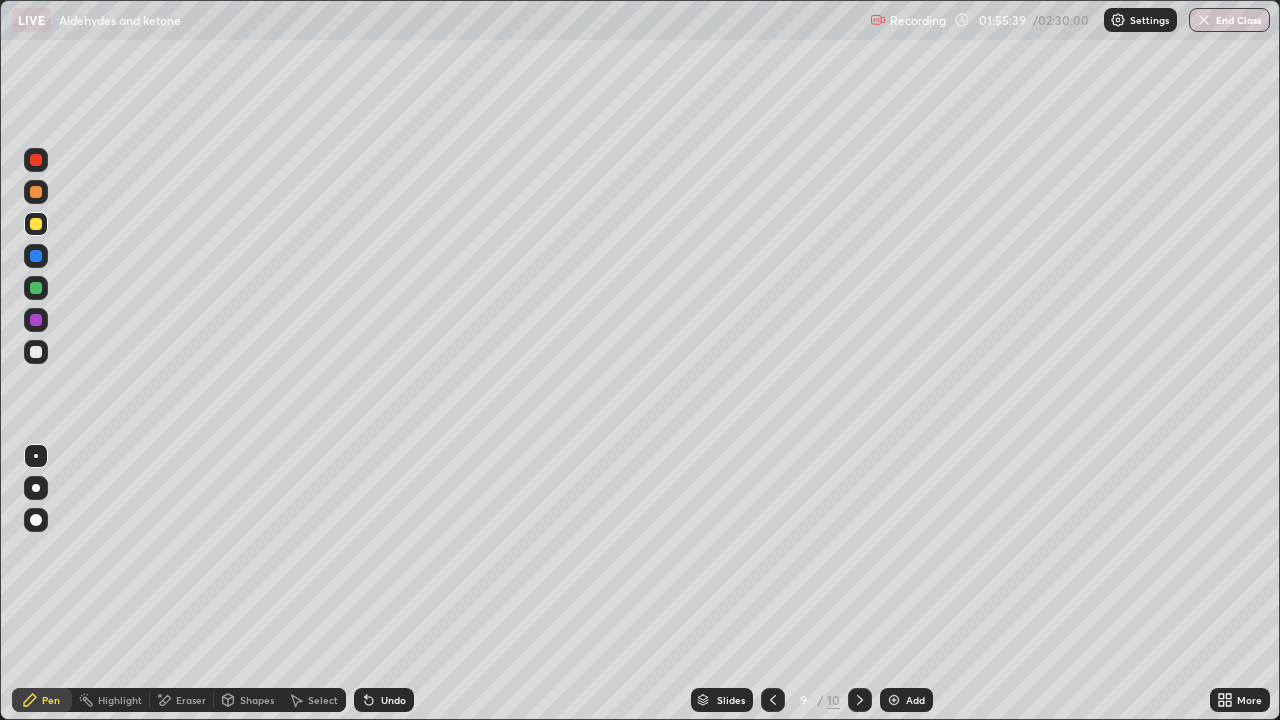 click on "Undo" at bounding box center (393, 700) 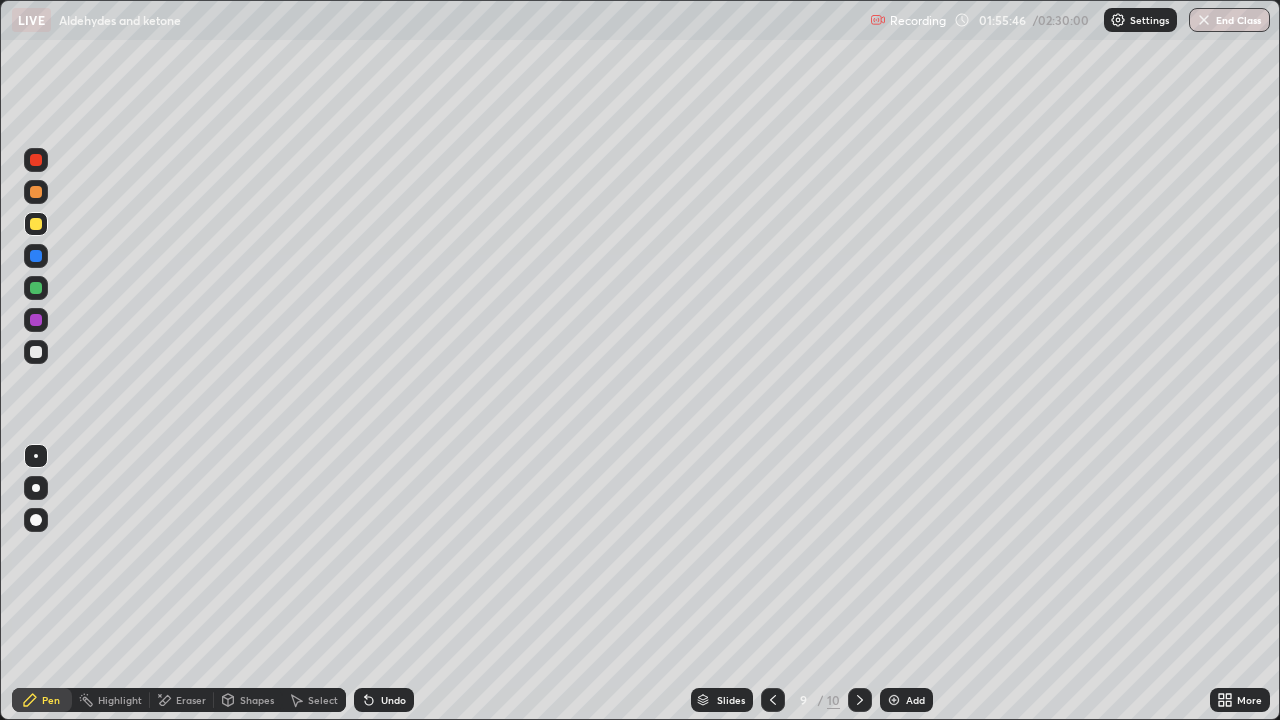 click on "Undo" at bounding box center (384, 700) 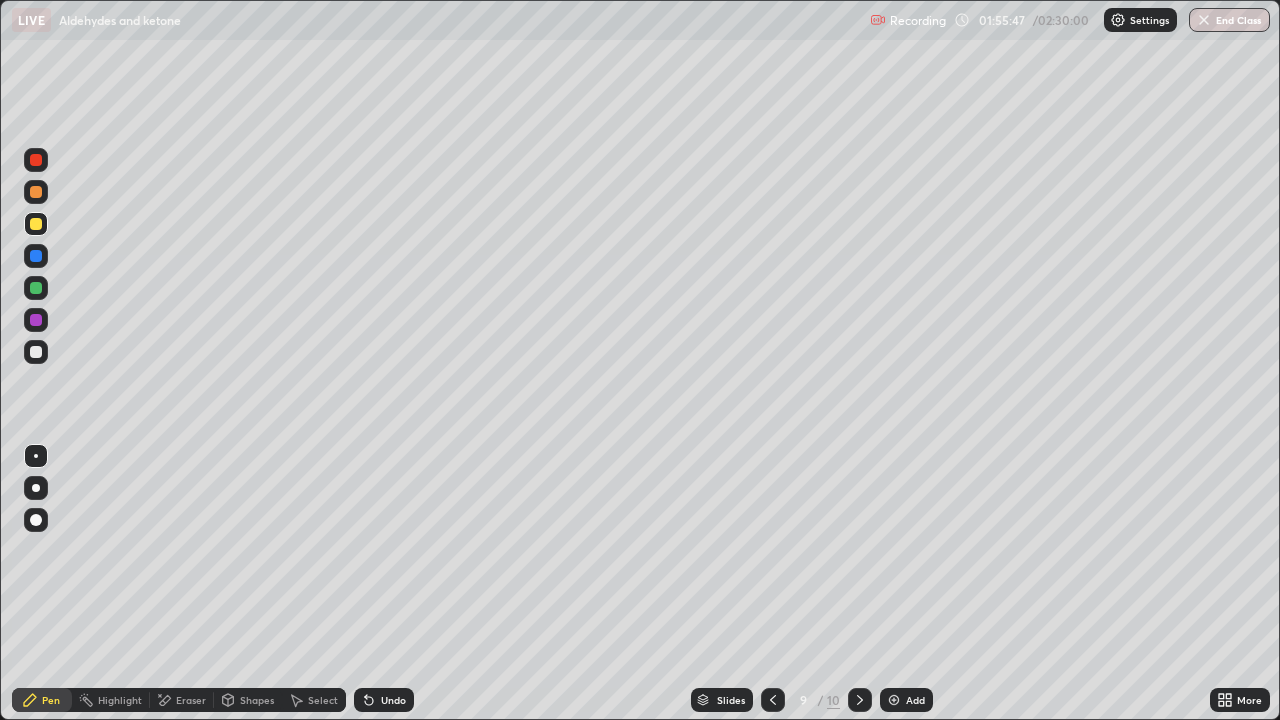 click at bounding box center [36, 352] 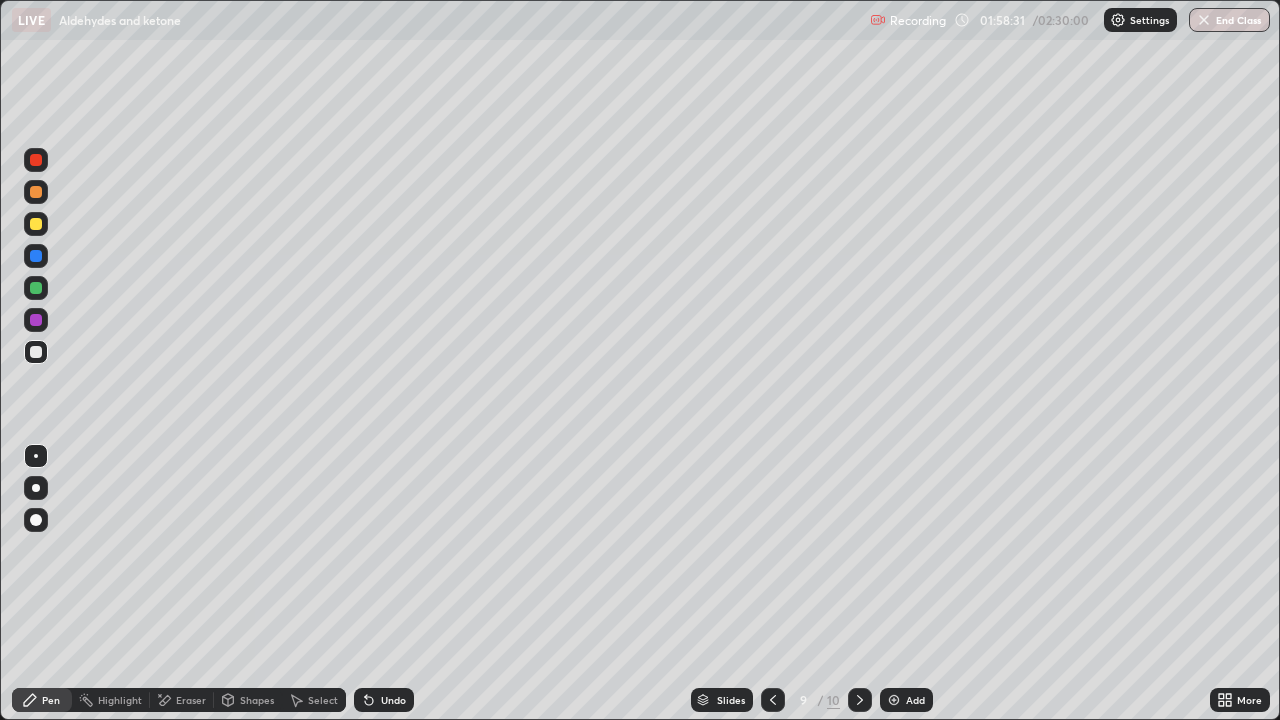 click on "Undo" at bounding box center (393, 700) 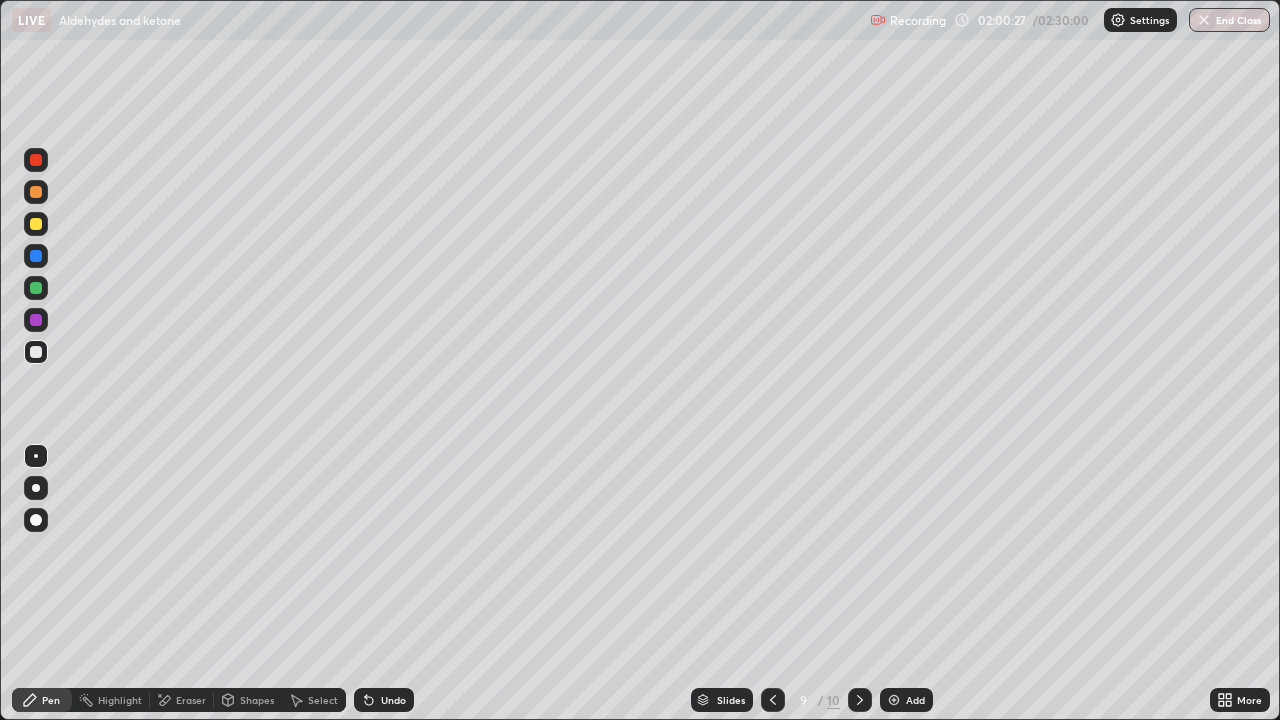 click at bounding box center [36, 224] 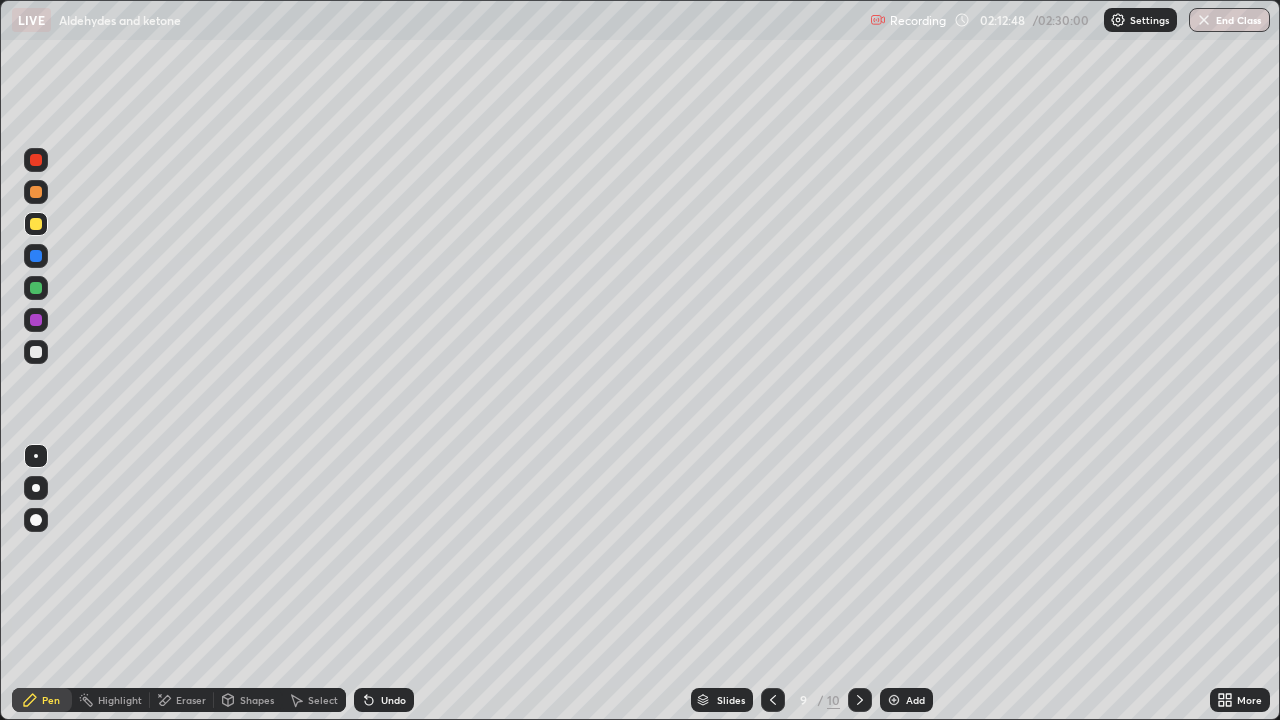 click 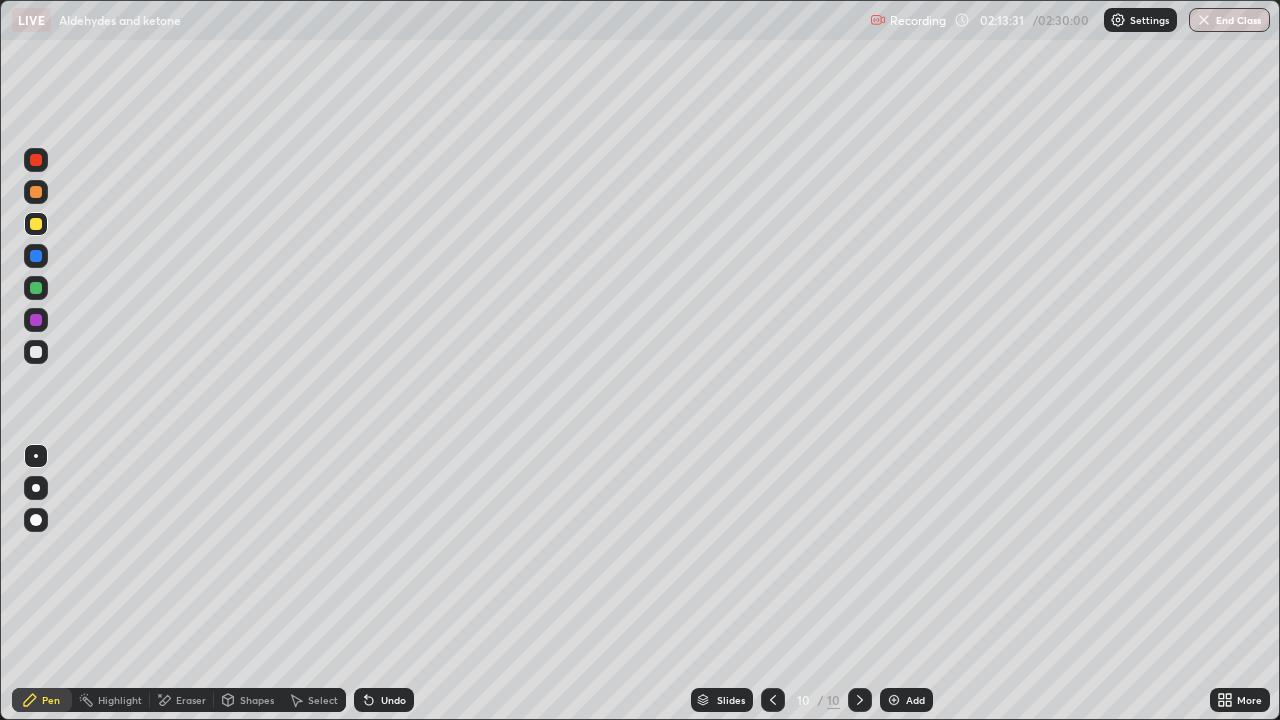 click on "Undo" at bounding box center (393, 700) 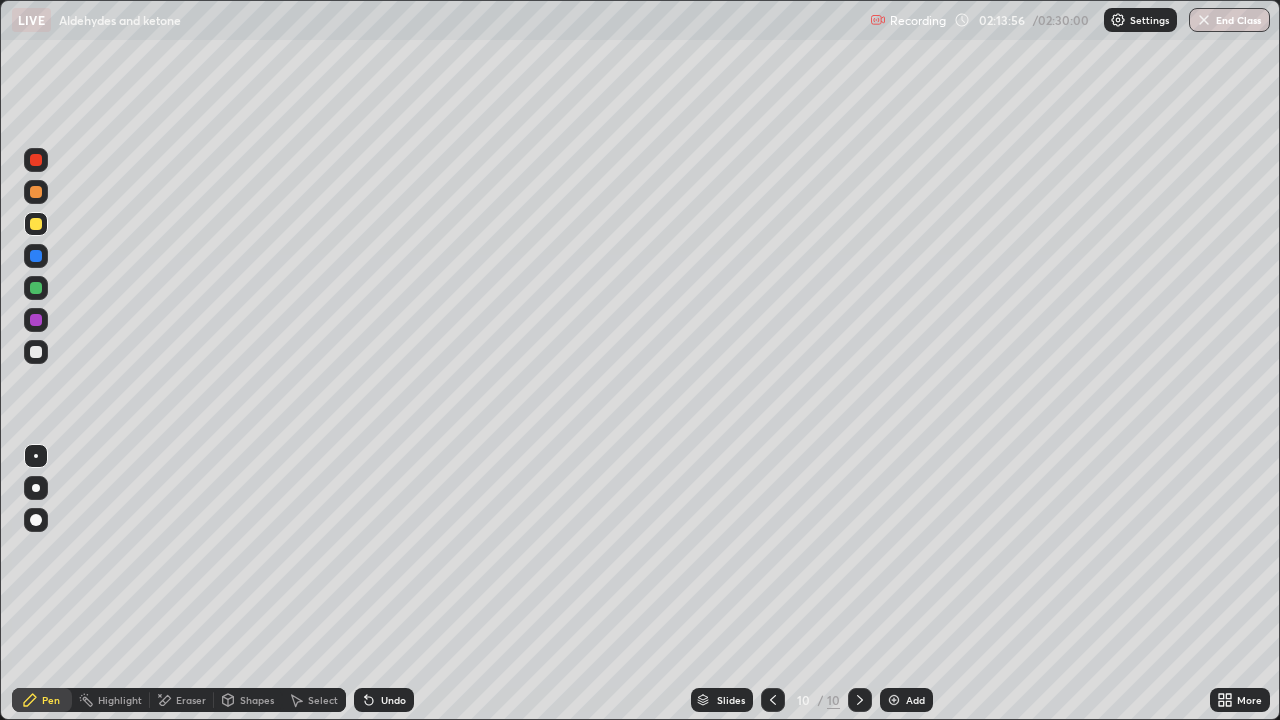 click on "Undo" at bounding box center [393, 700] 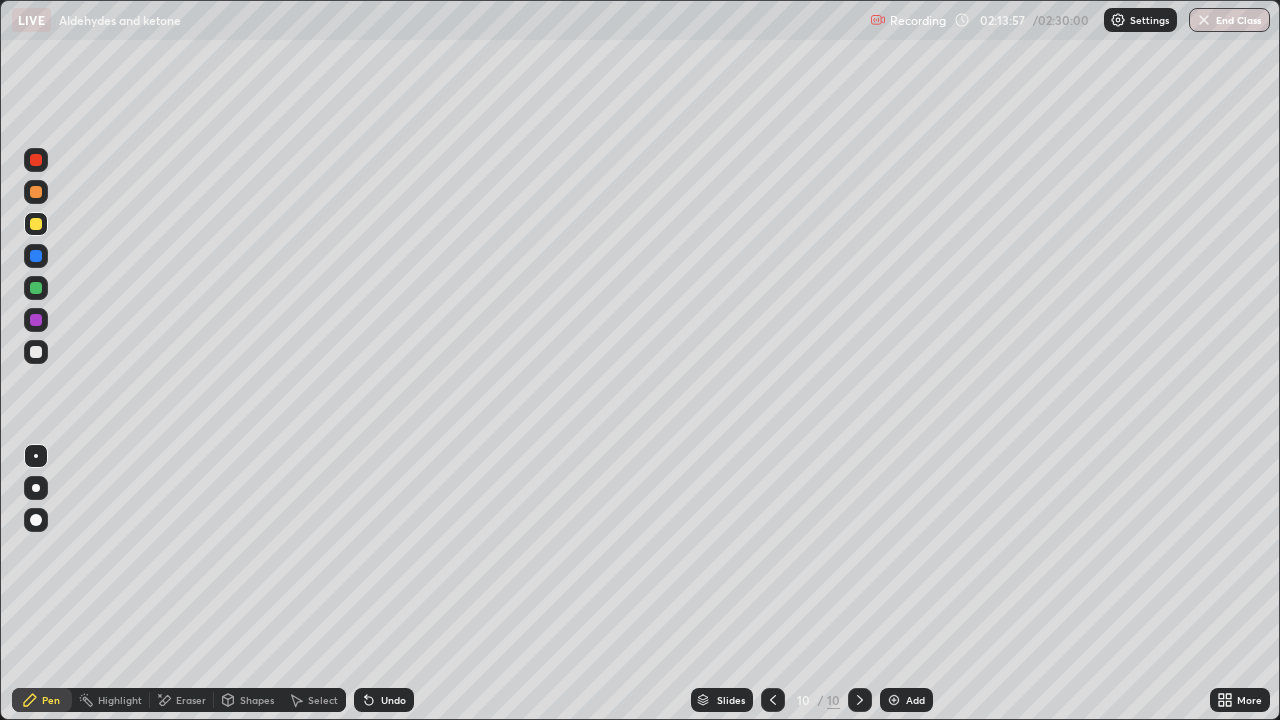 click on "Undo" at bounding box center [393, 700] 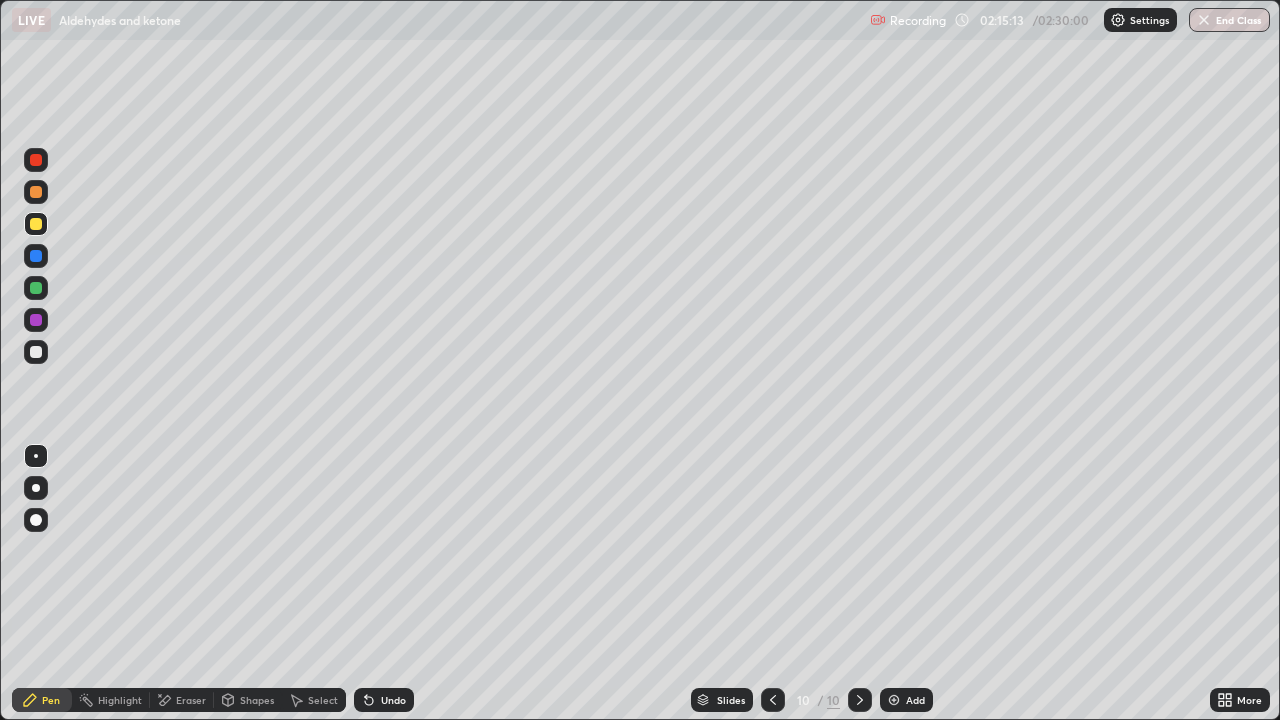 click at bounding box center [36, 320] 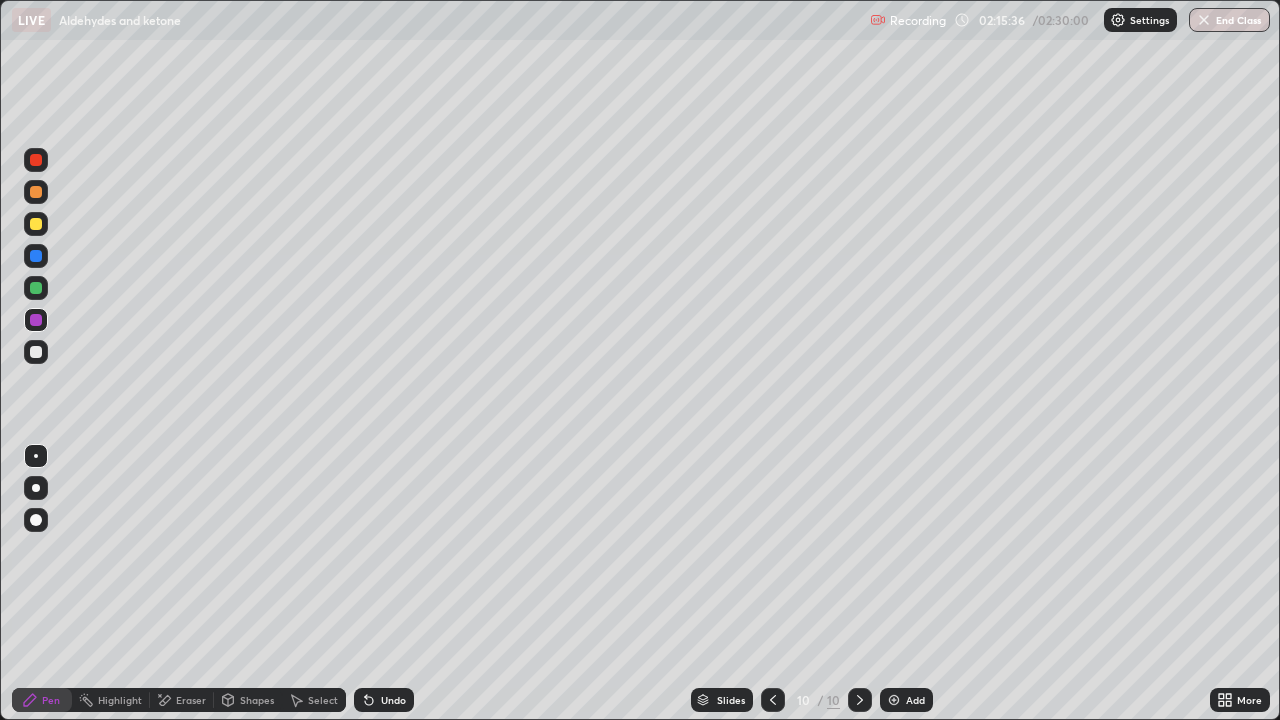 click at bounding box center [36, 352] 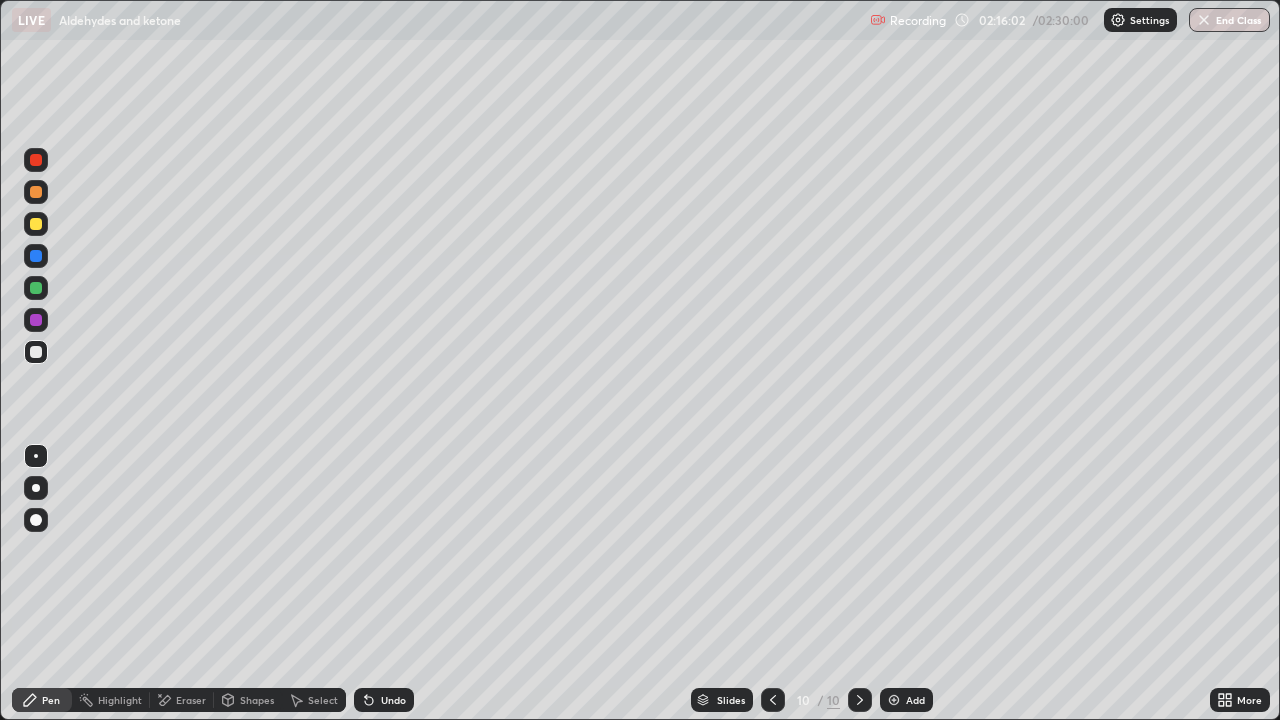click on "Undo" at bounding box center [393, 700] 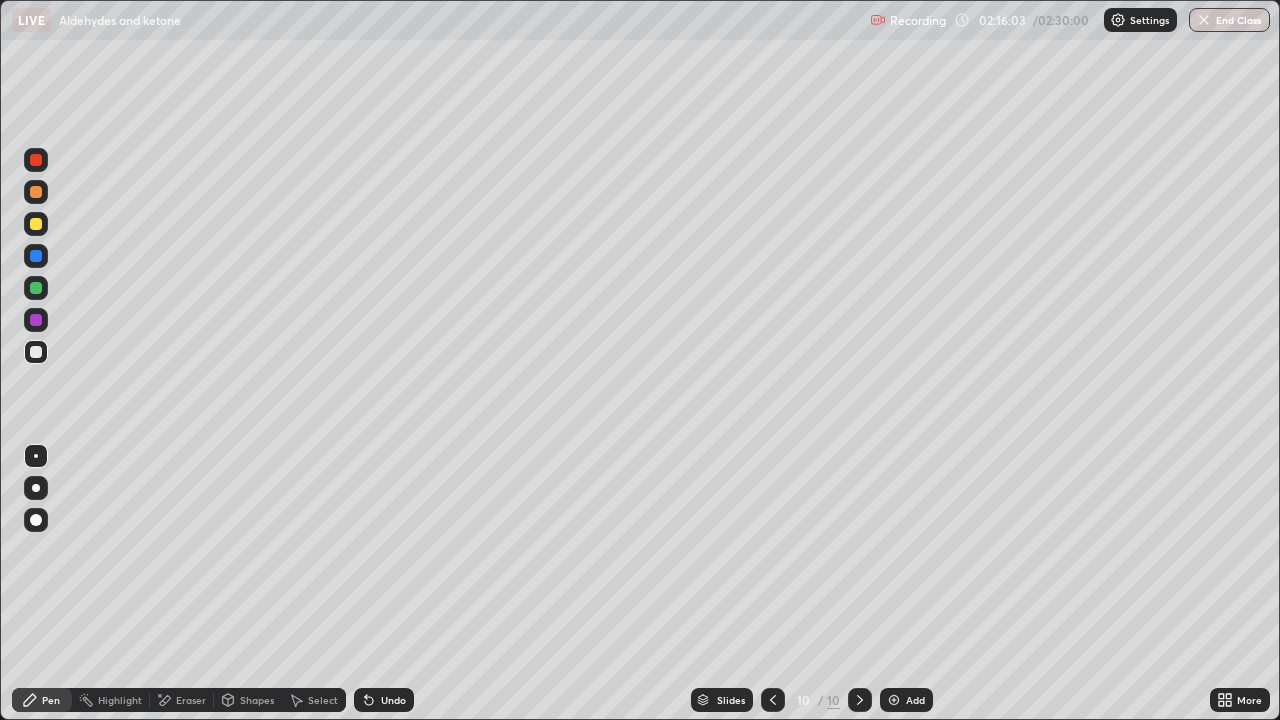 click on "Undo" at bounding box center (393, 700) 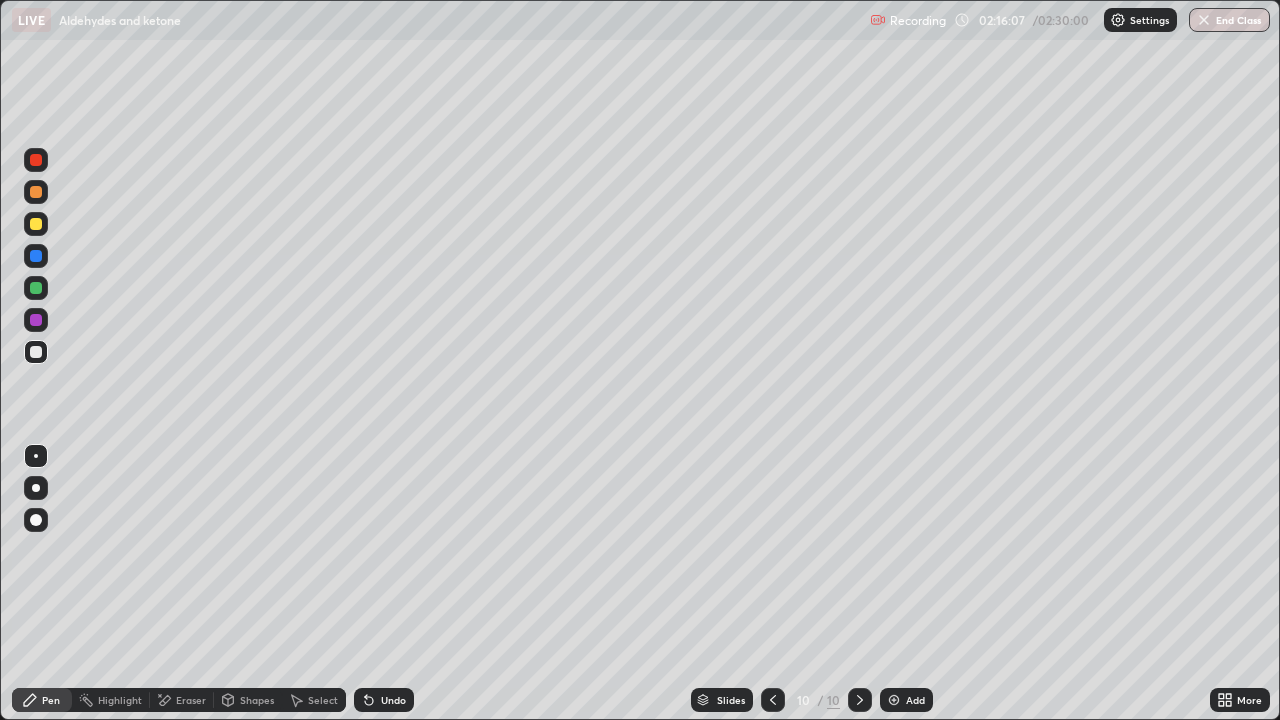 click on "Undo" at bounding box center (393, 700) 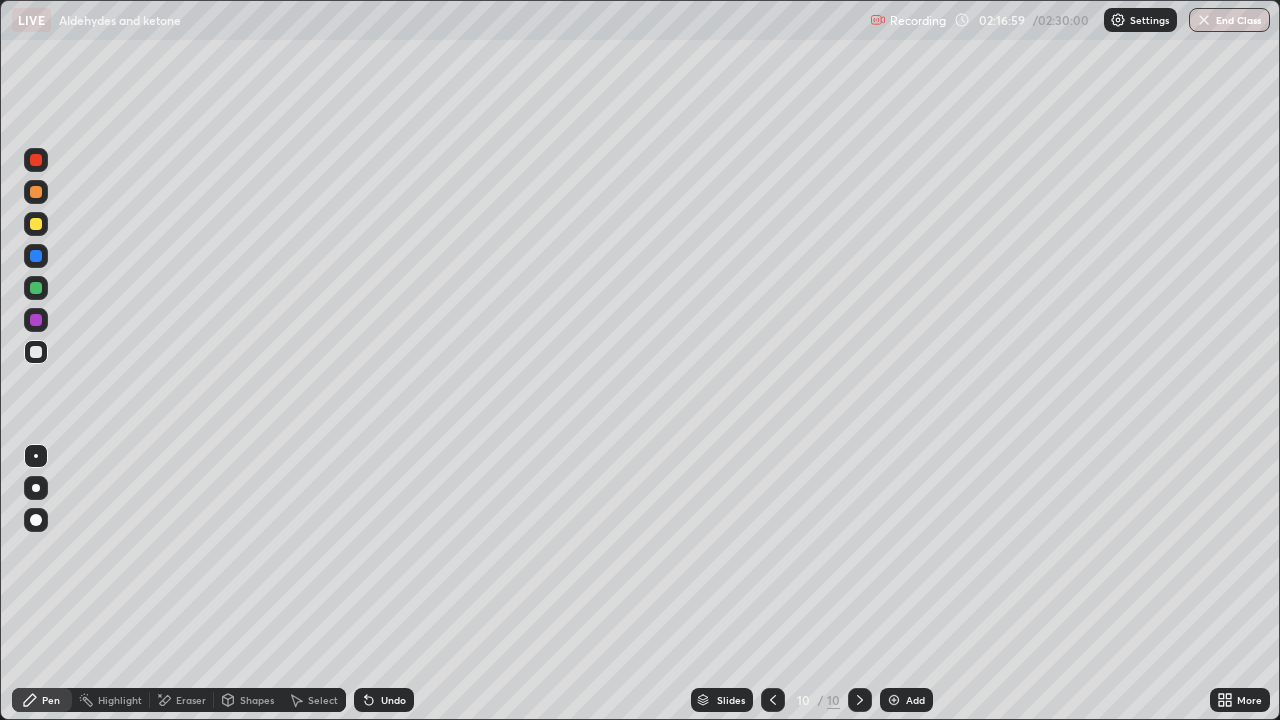 click on "Undo" at bounding box center (393, 700) 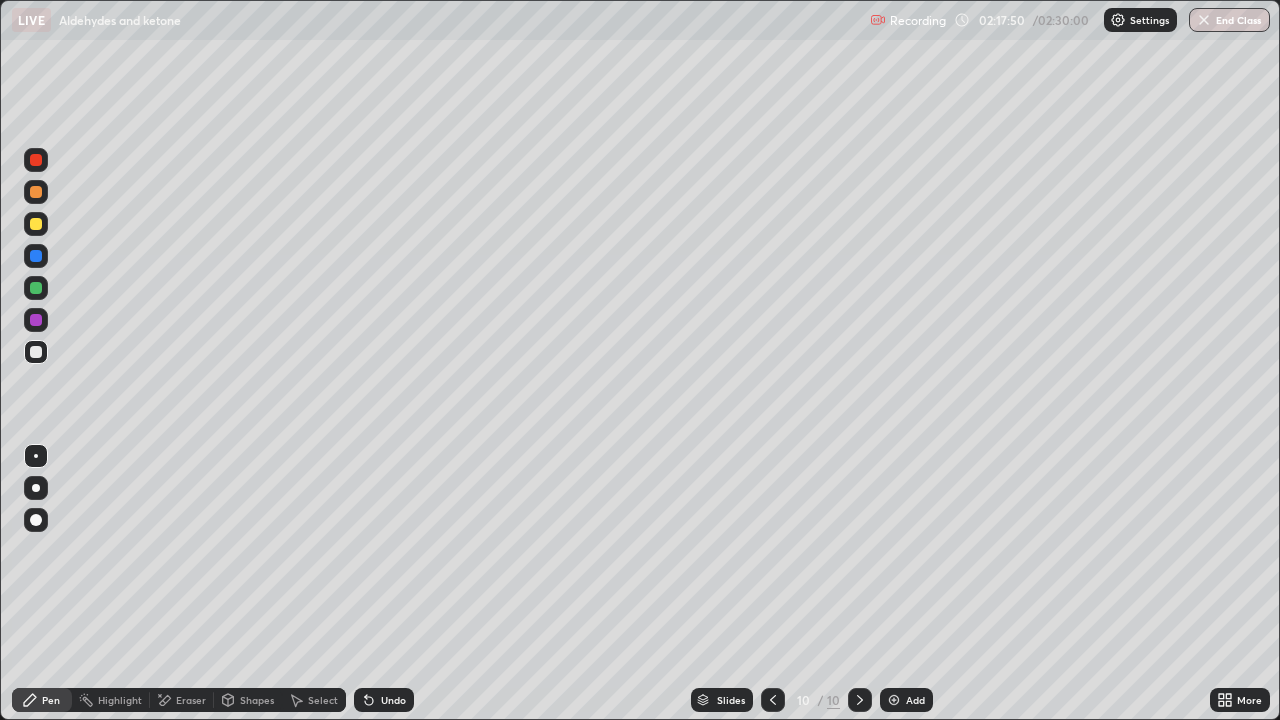click on "Undo" at bounding box center (393, 700) 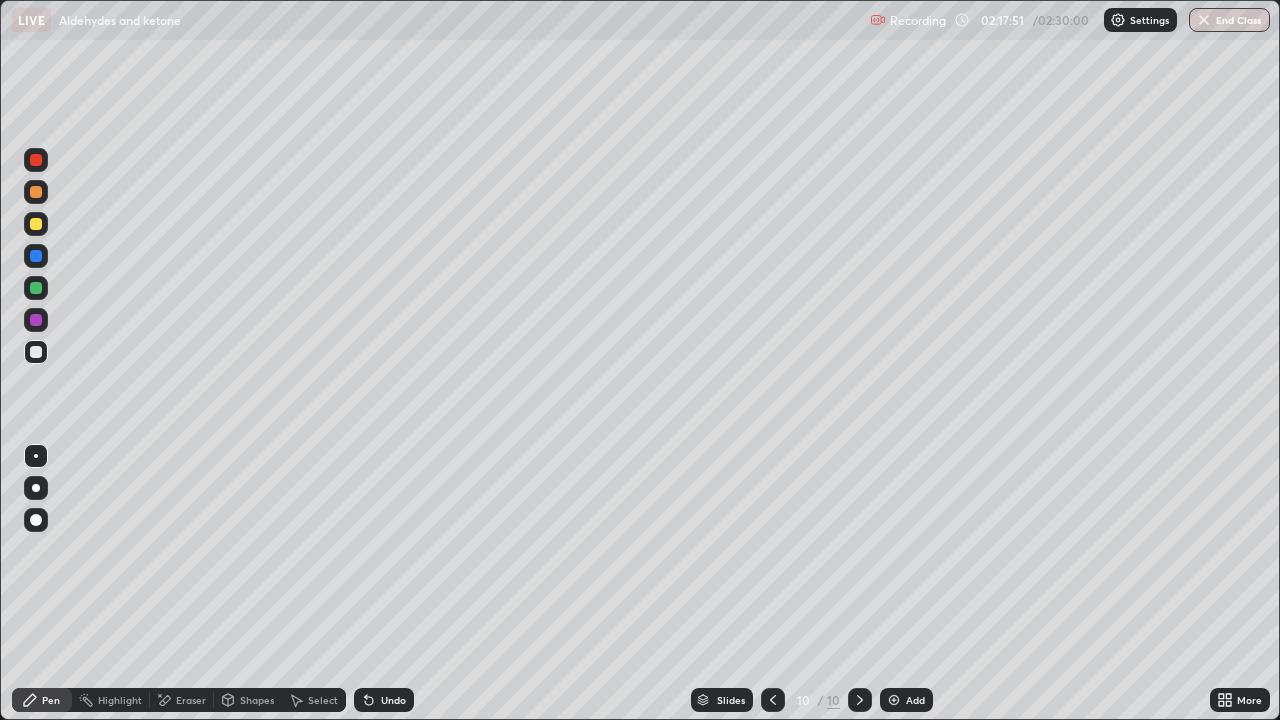 click on "Undo" at bounding box center (393, 700) 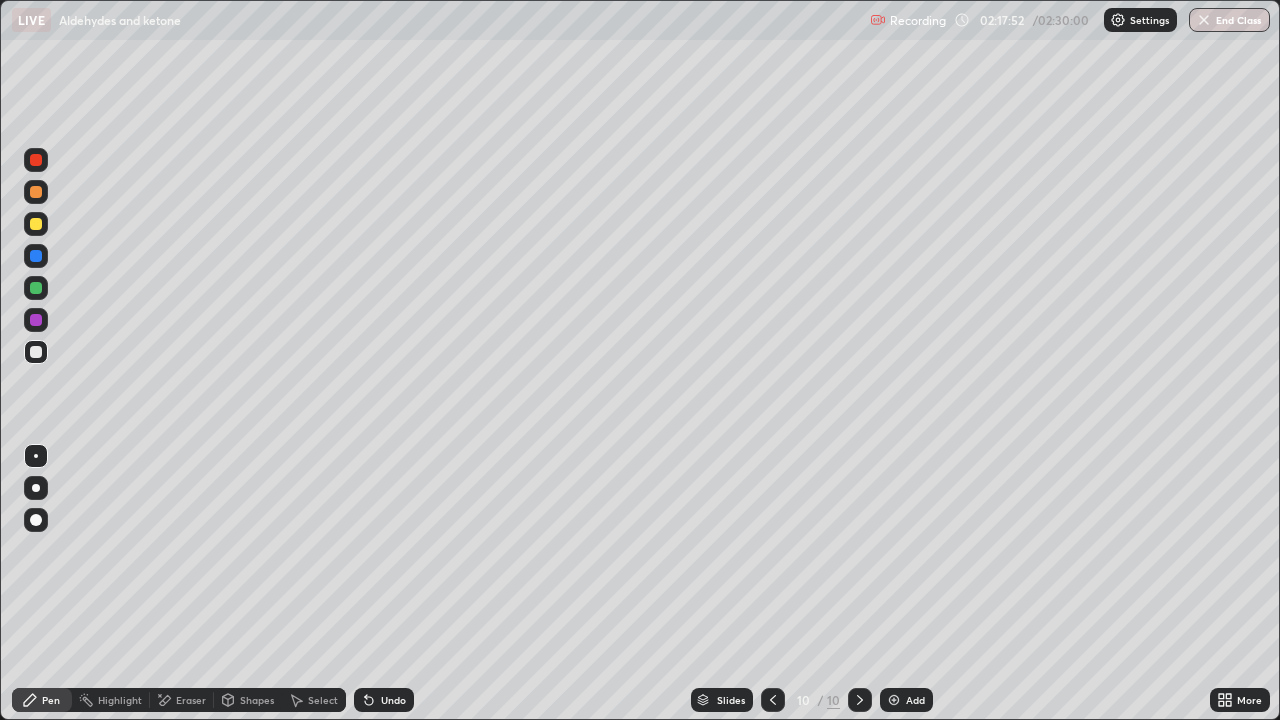 click on "Undo" at bounding box center (393, 700) 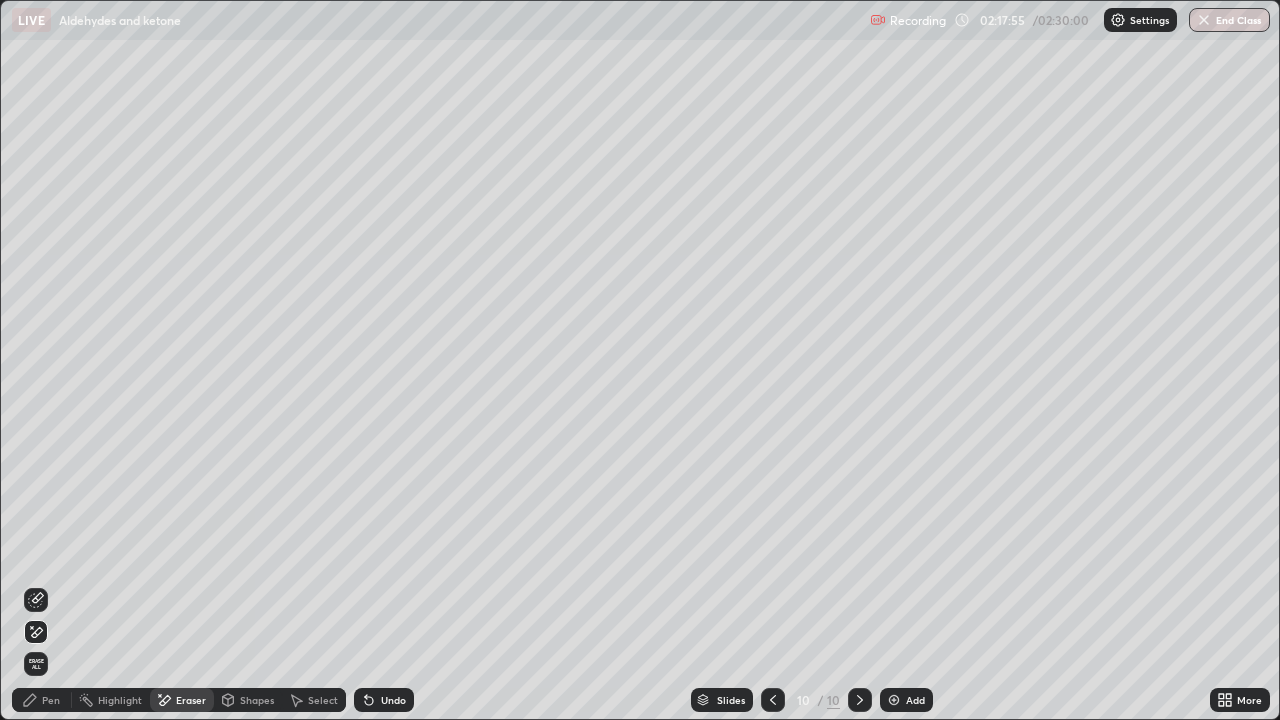 click on "Pen" at bounding box center [51, 700] 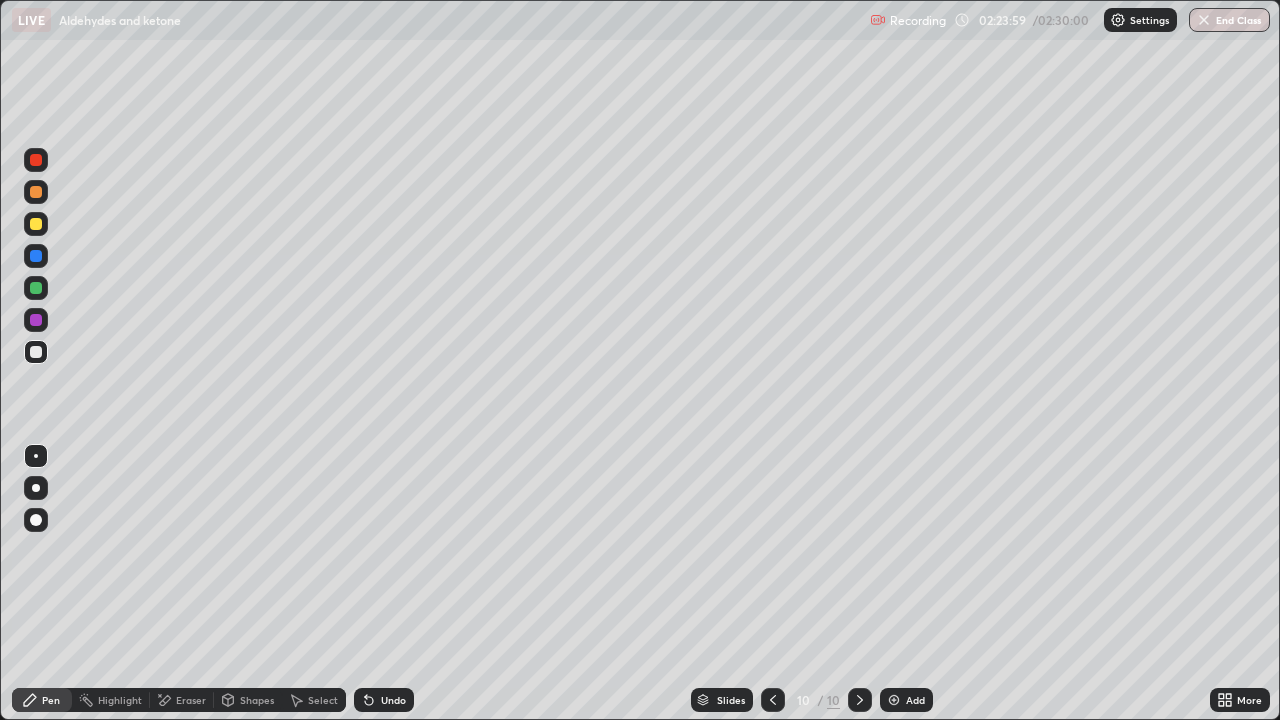 click on "Add" at bounding box center (906, 700) 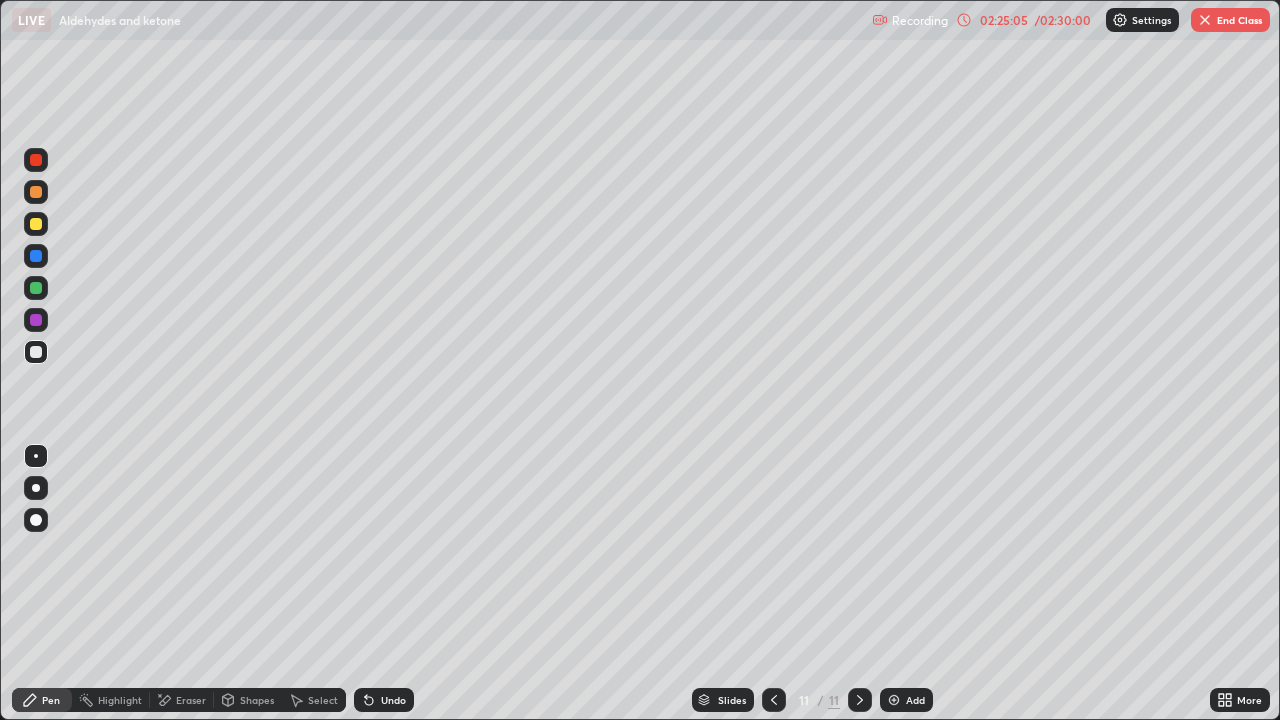 click on "02:25:05" at bounding box center (1004, 20) 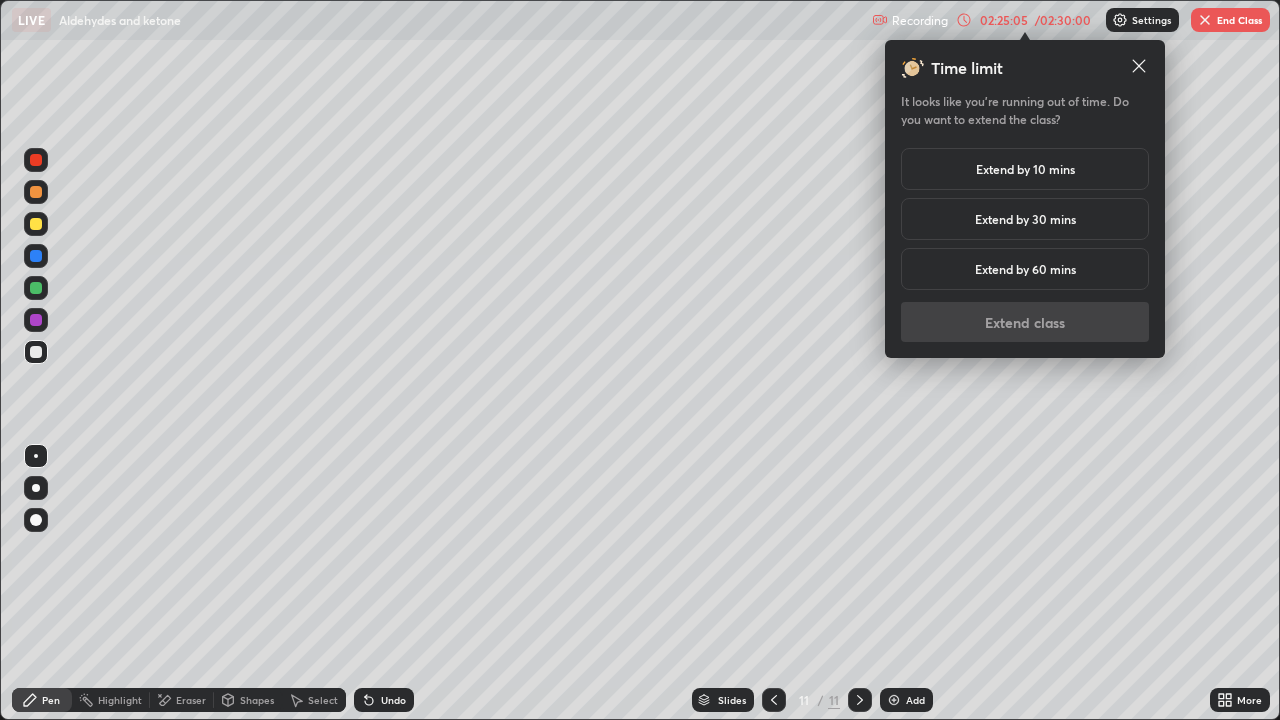 click on "Extend by 10 mins" at bounding box center [1025, 169] 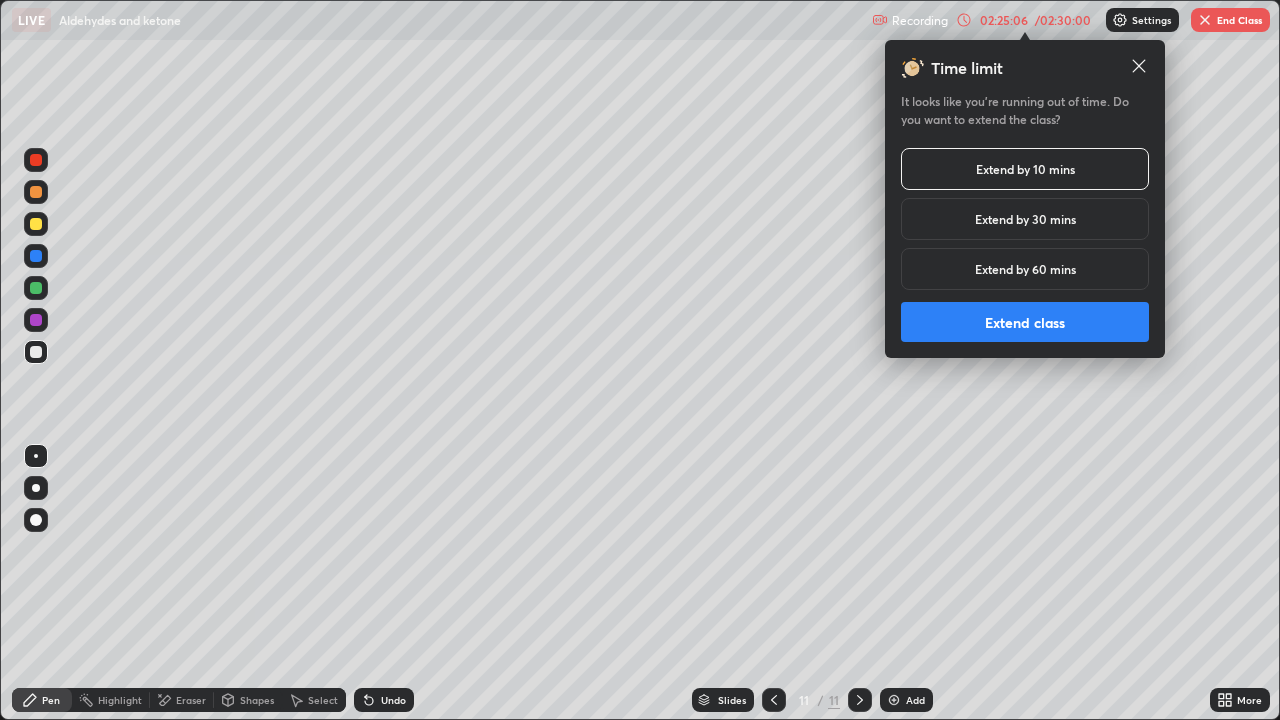 click on "Extend class" at bounding box center [1025, 322] 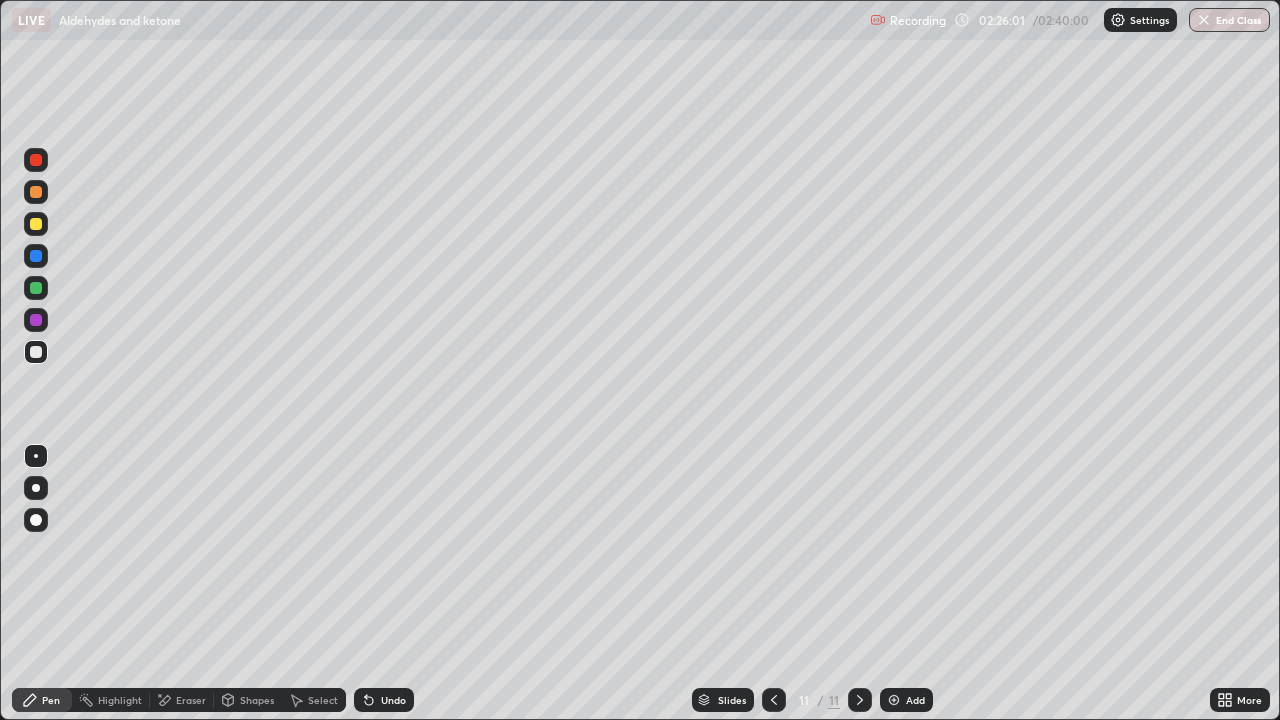 click on "Undo" at bounding box center (393, 700) 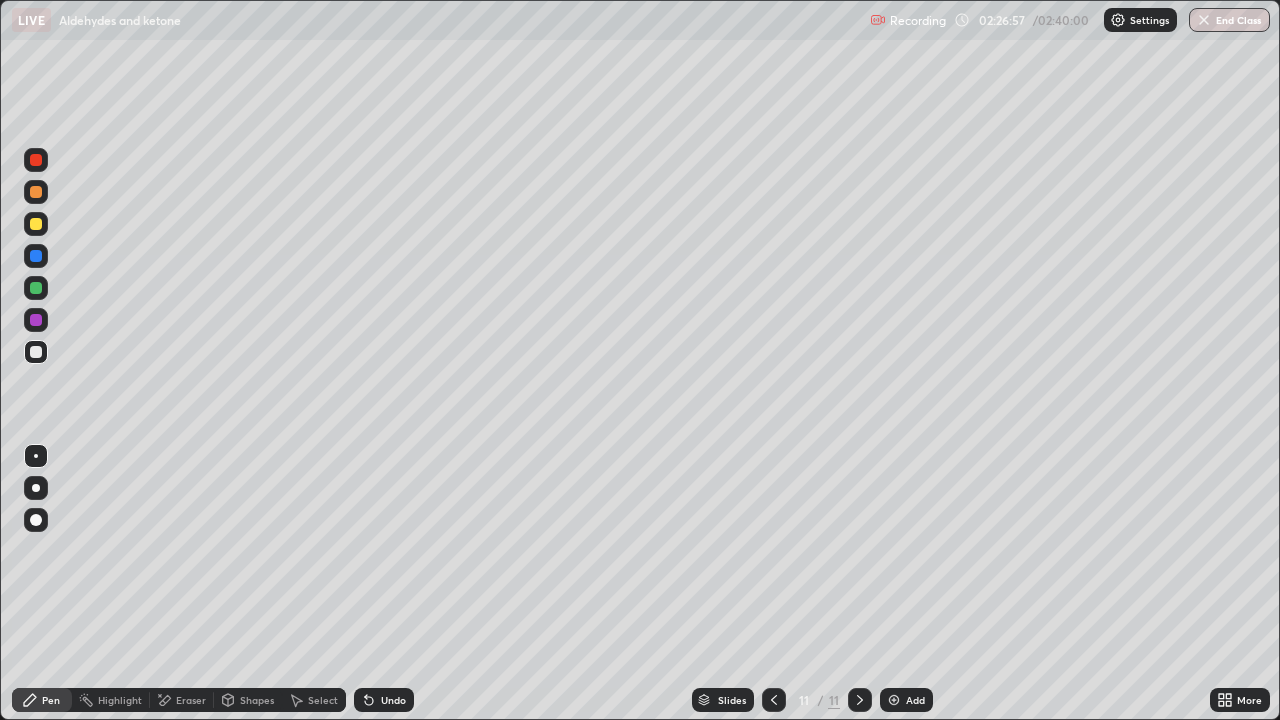 click 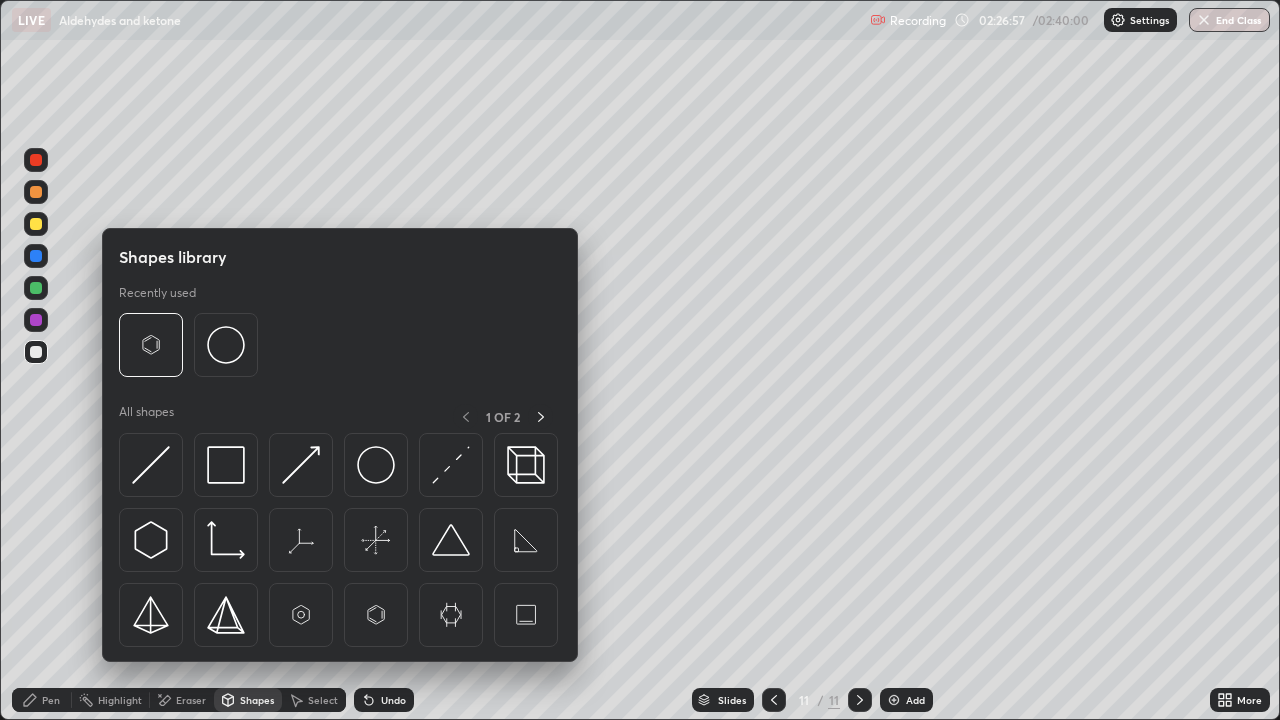 click on "Eraser" at bounding box center (191, 700) 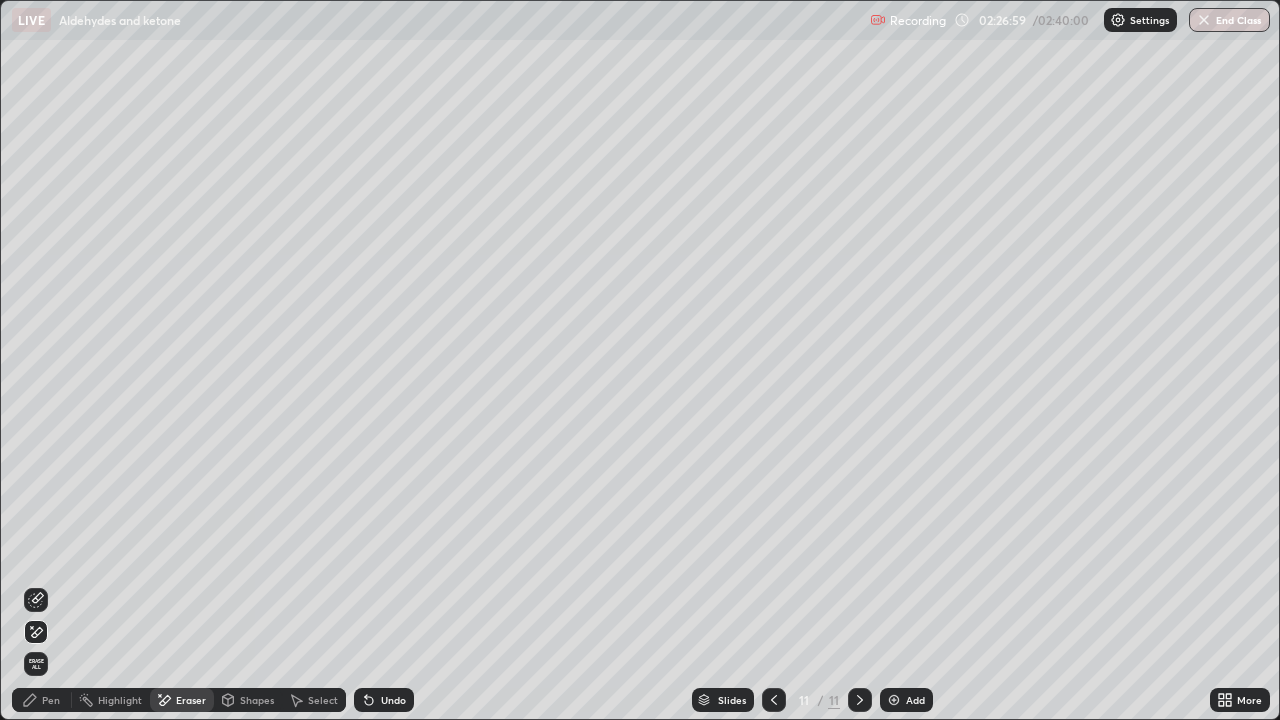 click on "Pen" at bounding box center [42, 700] 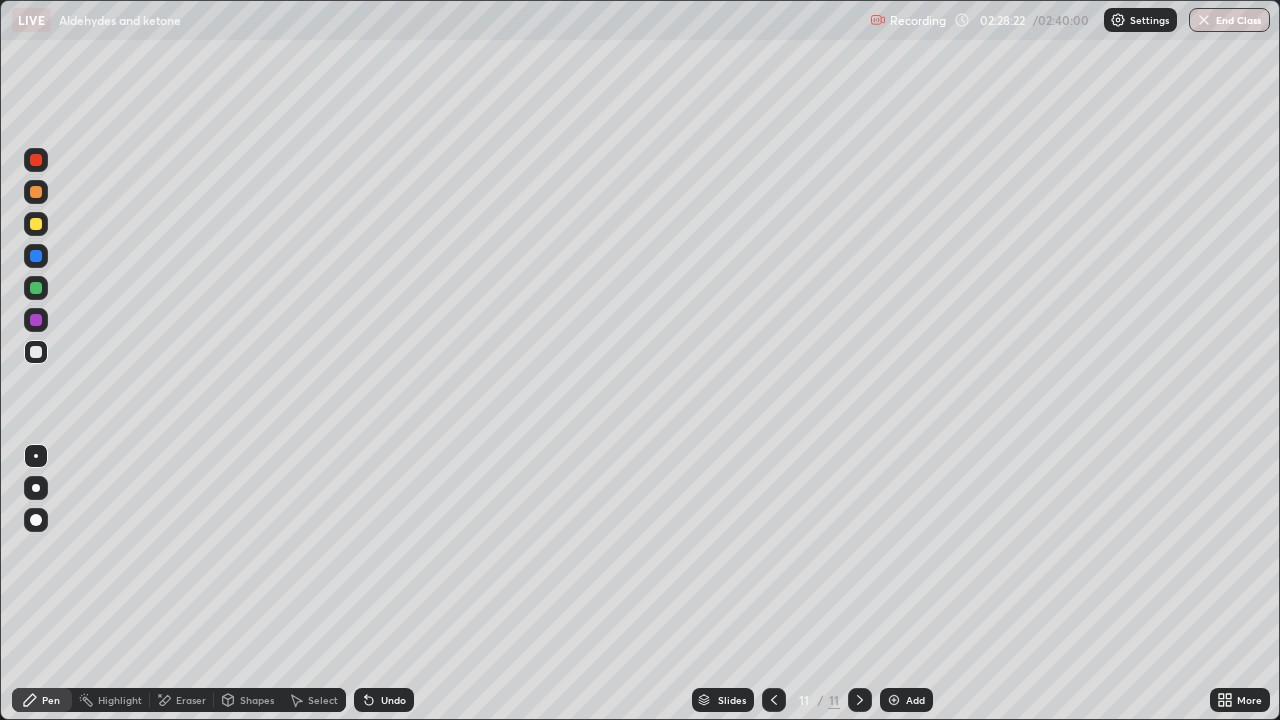 click on "Select" at bounding box center (323, 700) 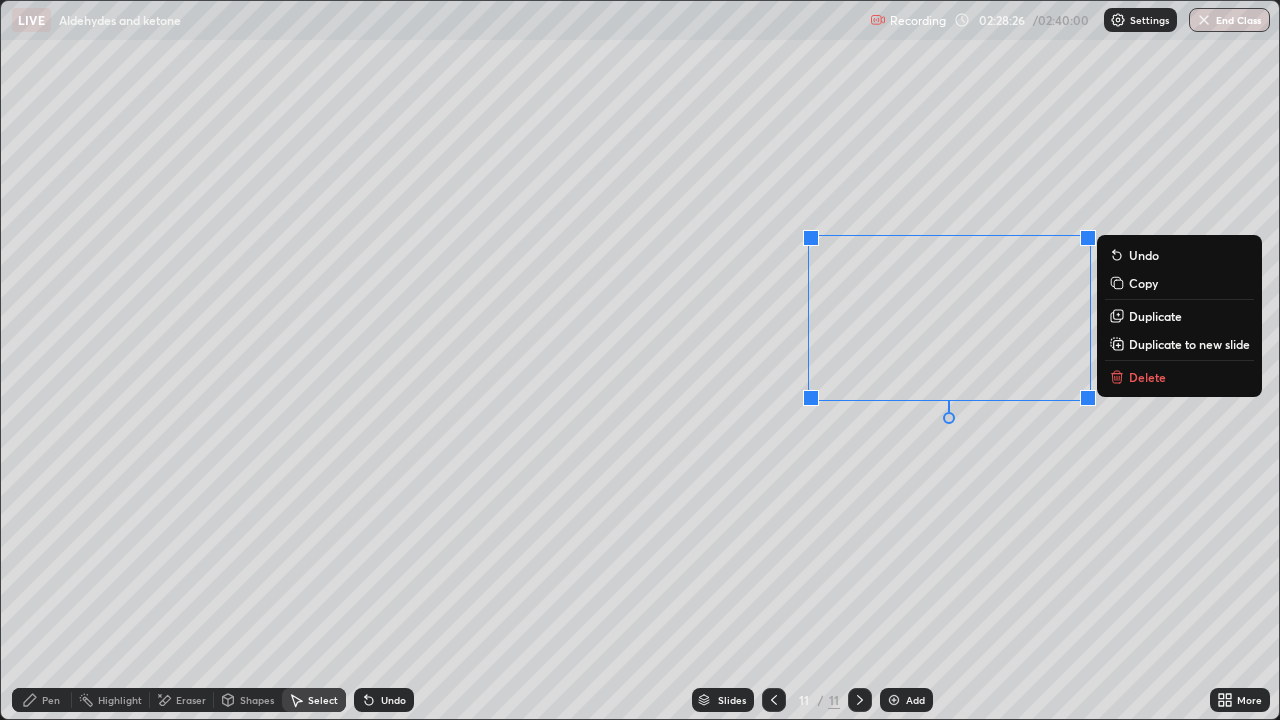 click on "0 ° Undo Copy Duplicate Duplicate to new slide Delete" at bounding box center (640, 360) 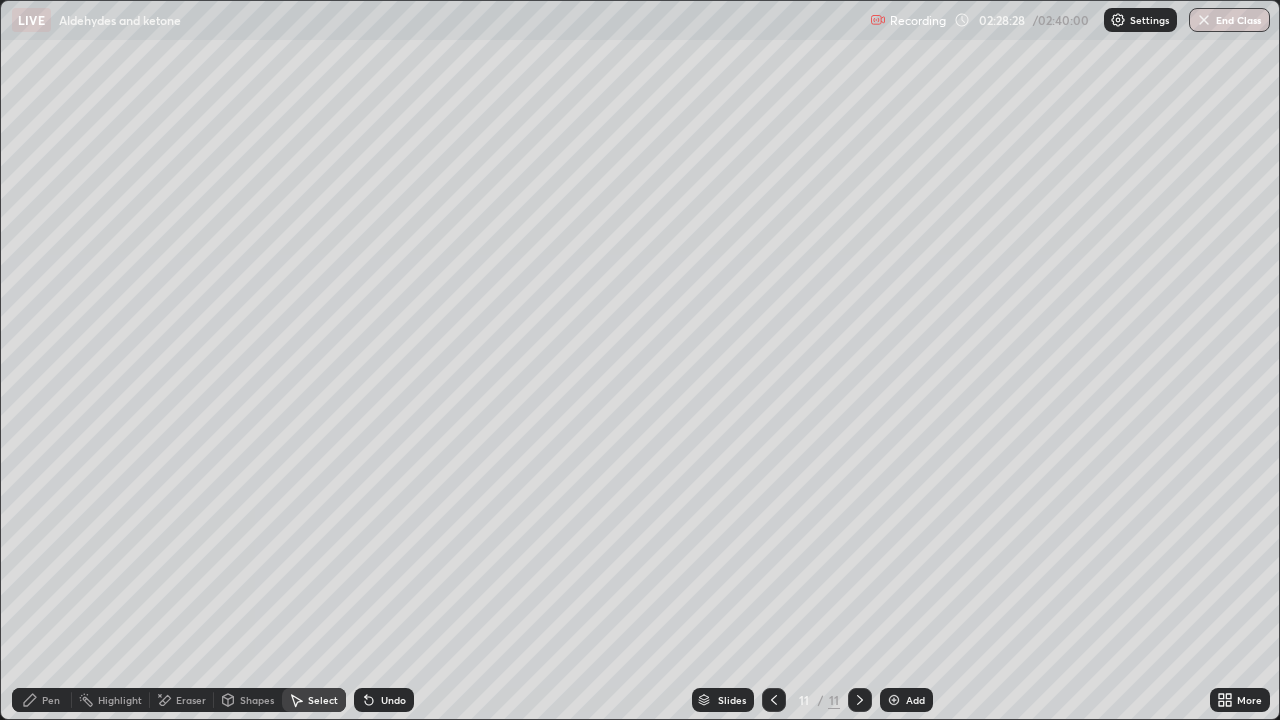 click on "Pen" at bounding box center [42, 700] 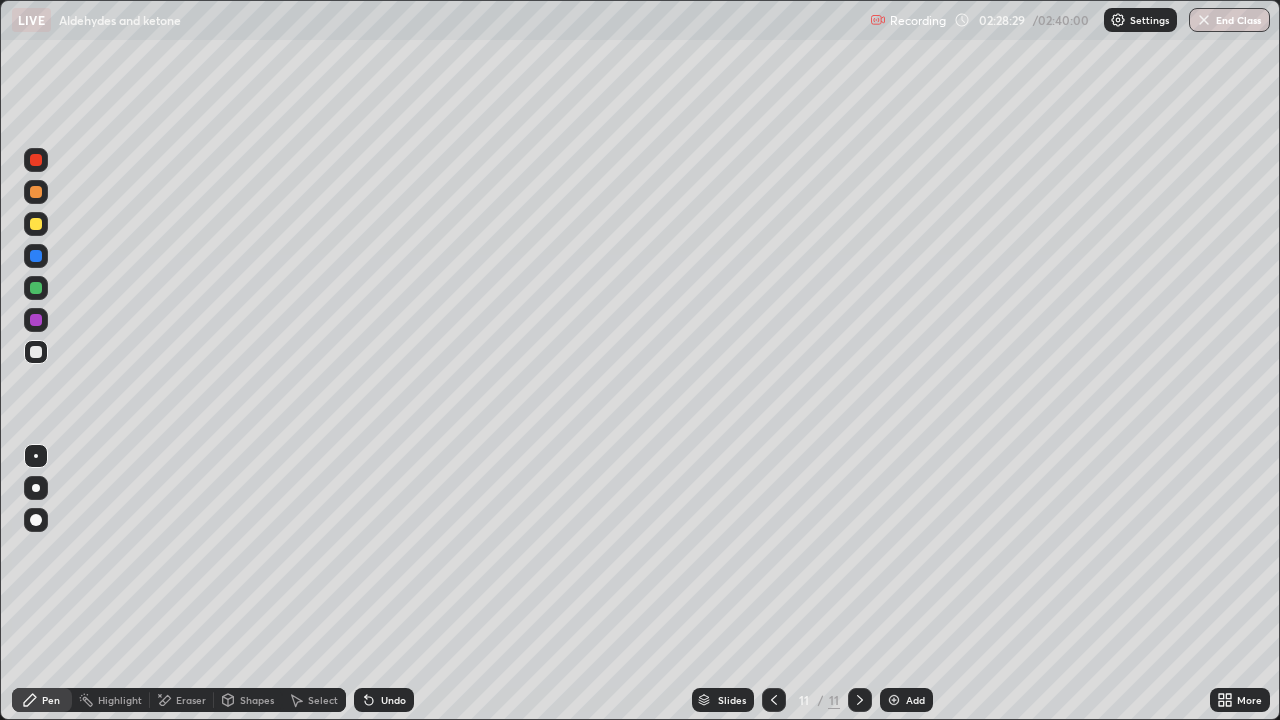 click at bounding box center (36, 224) 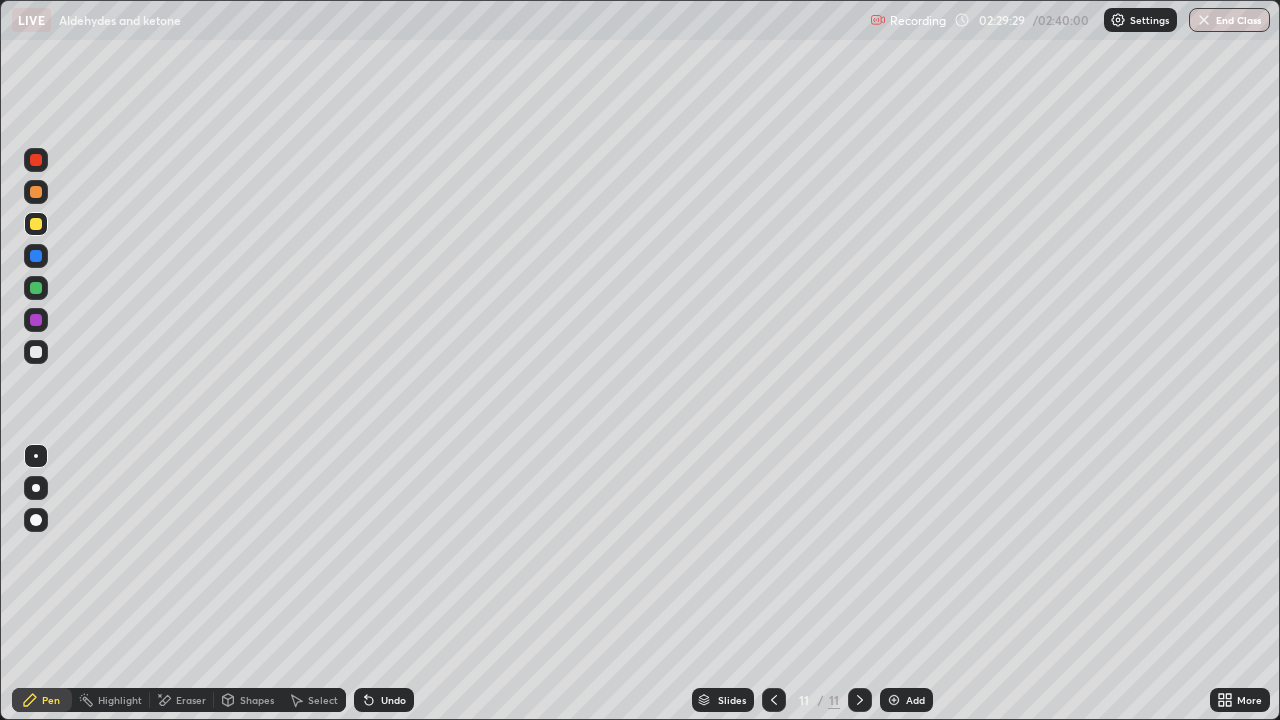 click on "Undo" at bounding box center (393, 700) 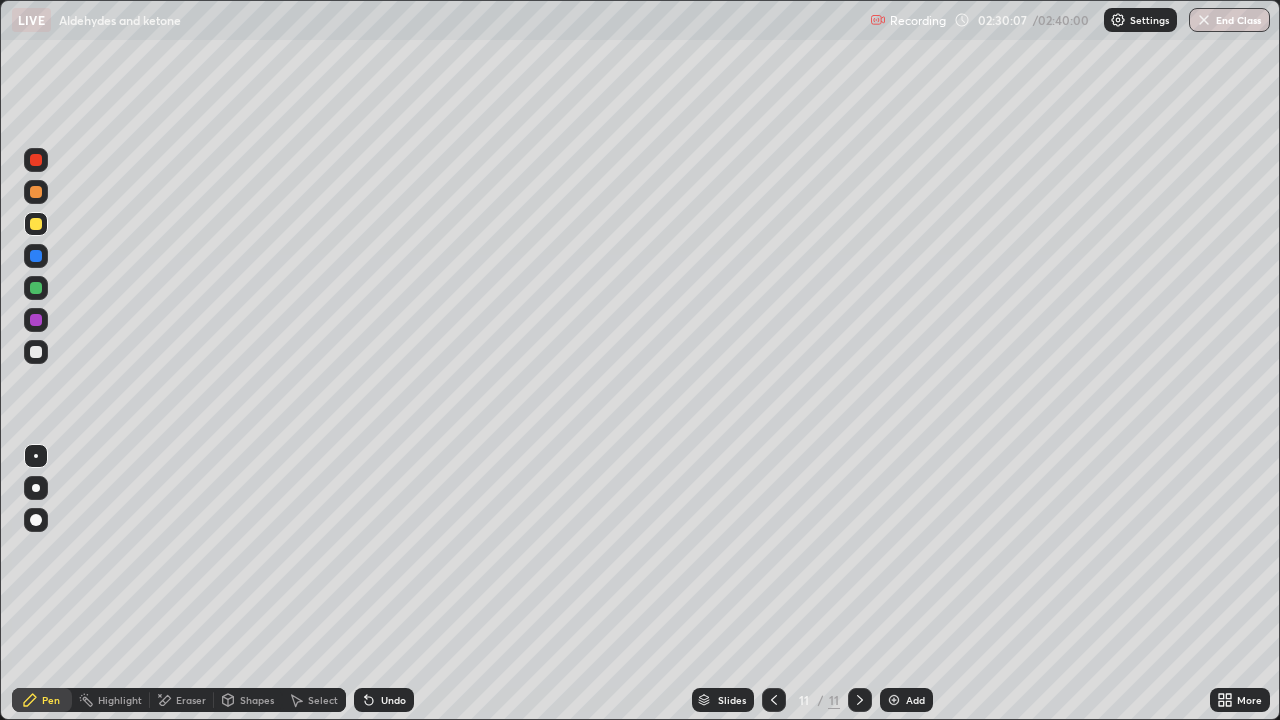 click on "Undo" at bounding box center (384, 700) 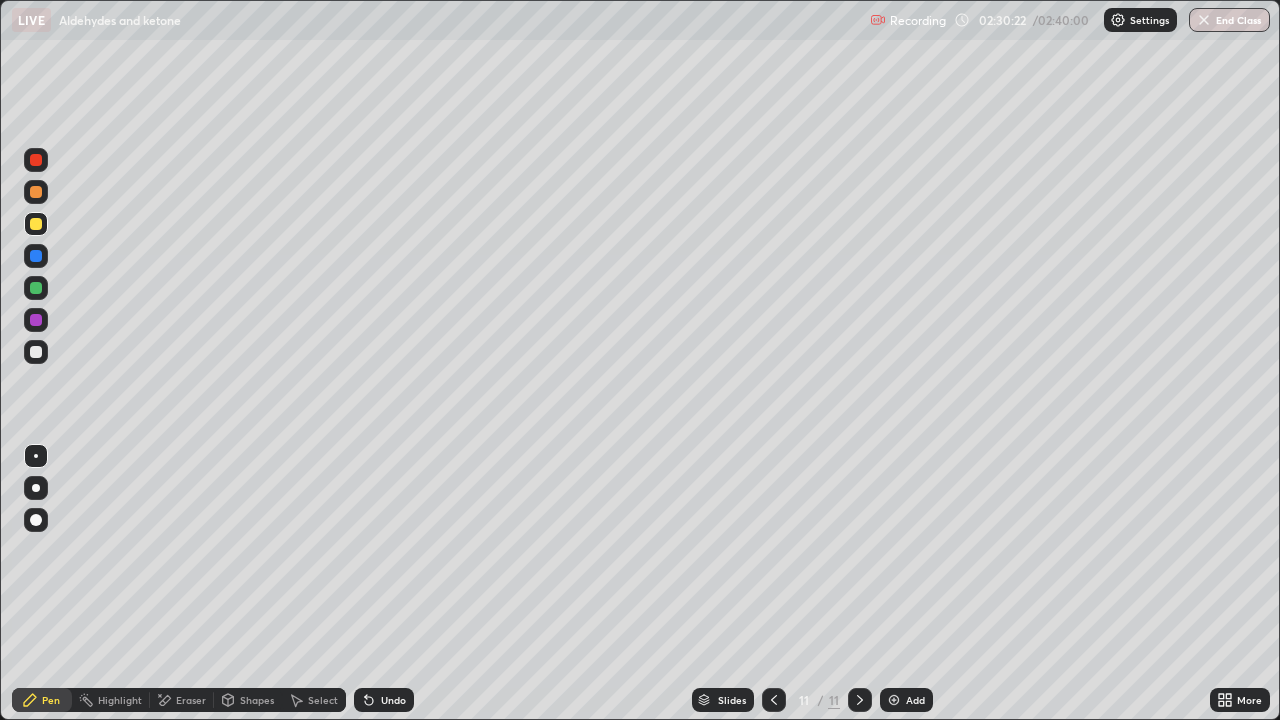 click at bounding box center (860, 700) 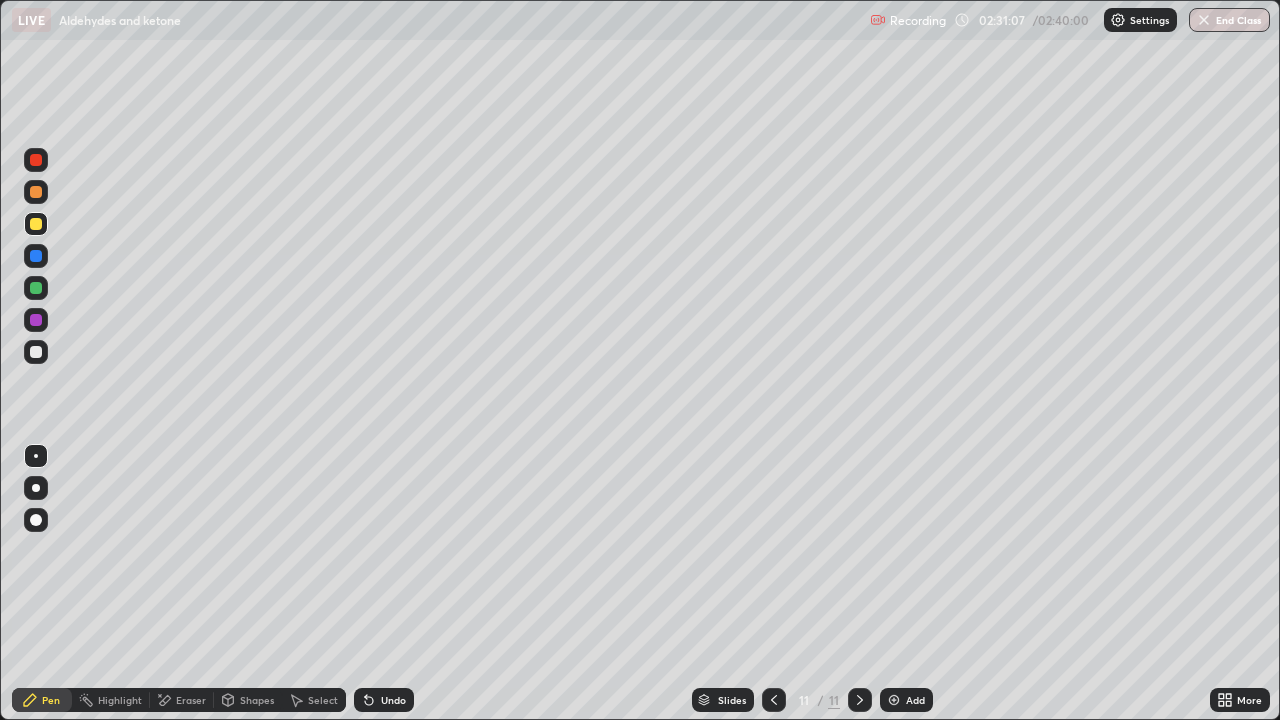 click on "Undo" at bounding box center (393, 700) 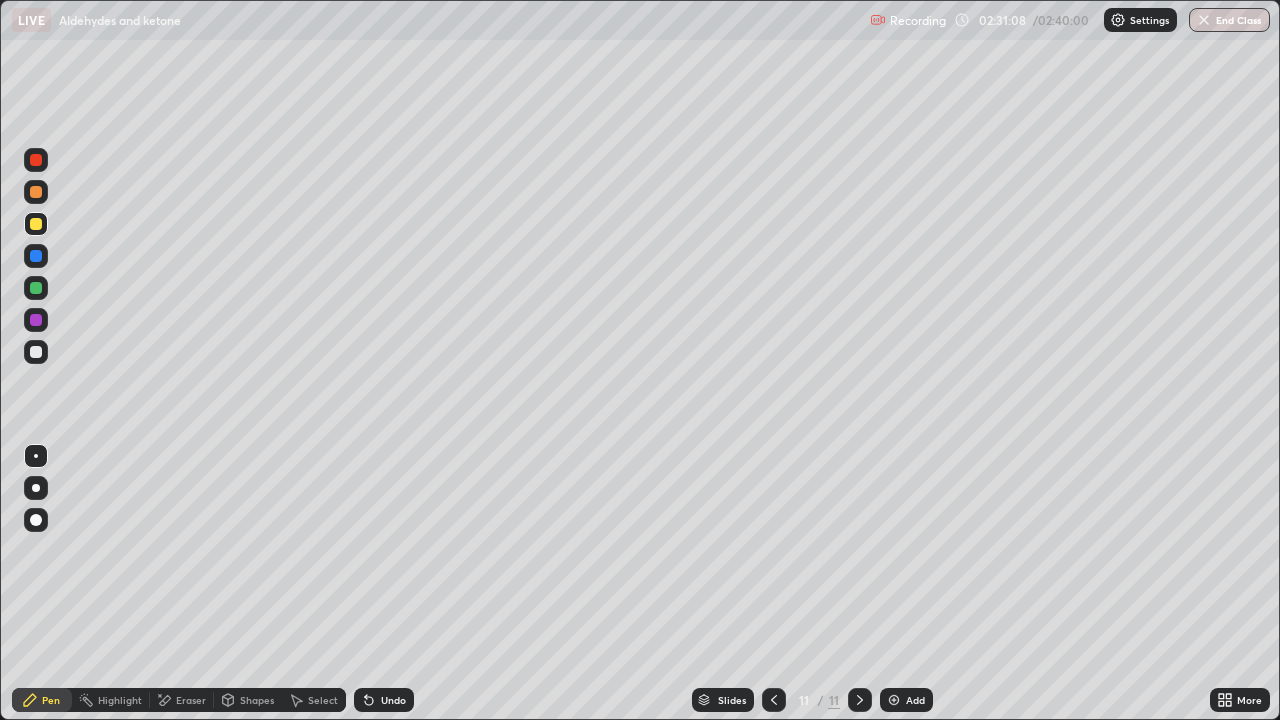 click on "Undo" at bounding box center [393, 700] 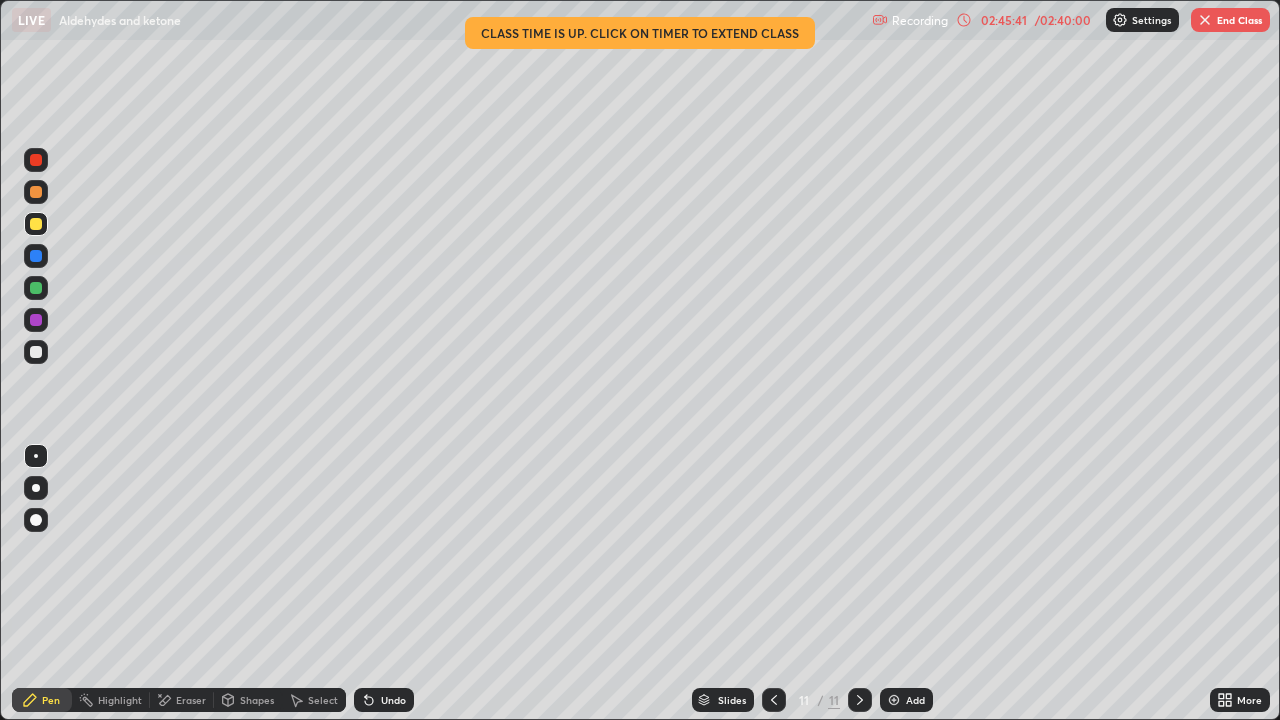 click 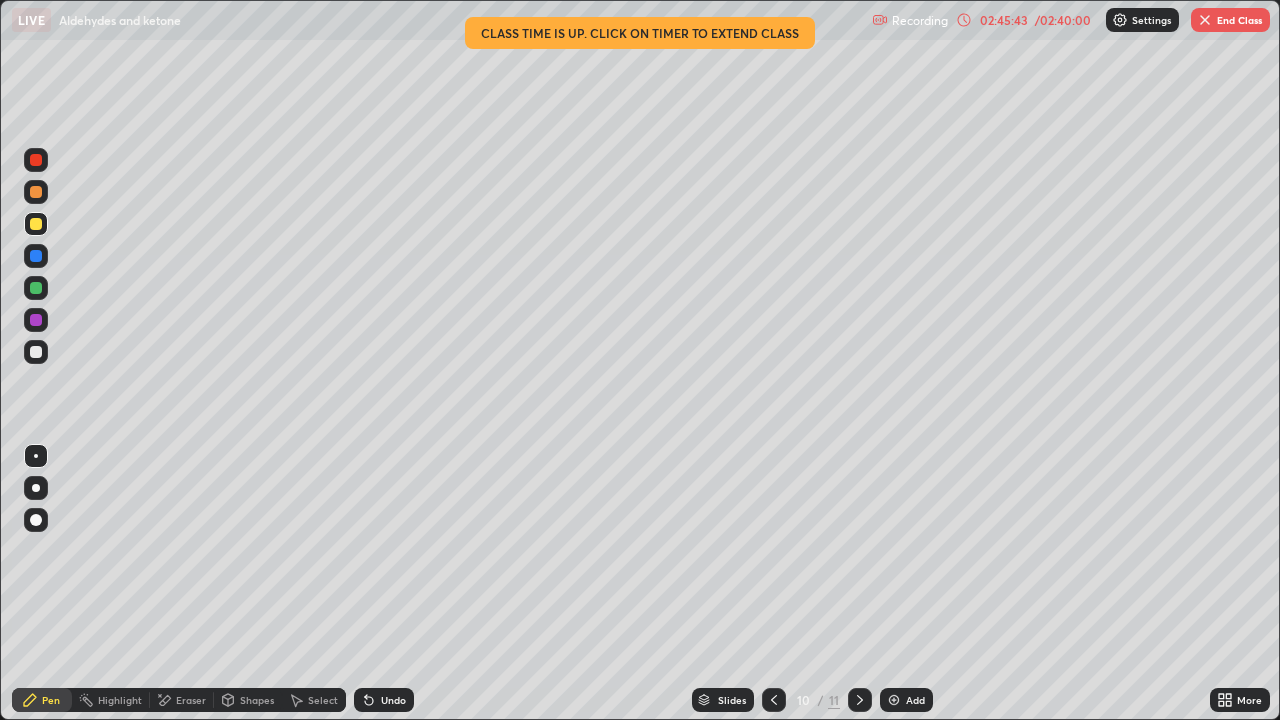 click 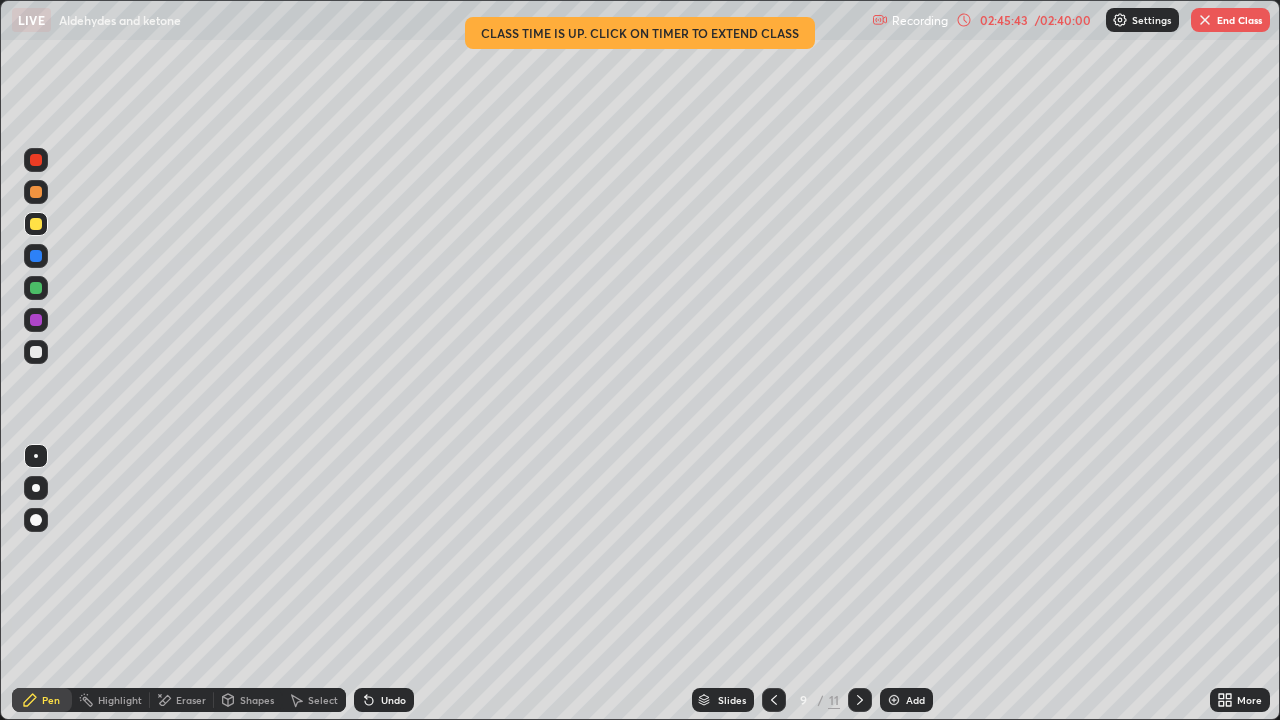 click 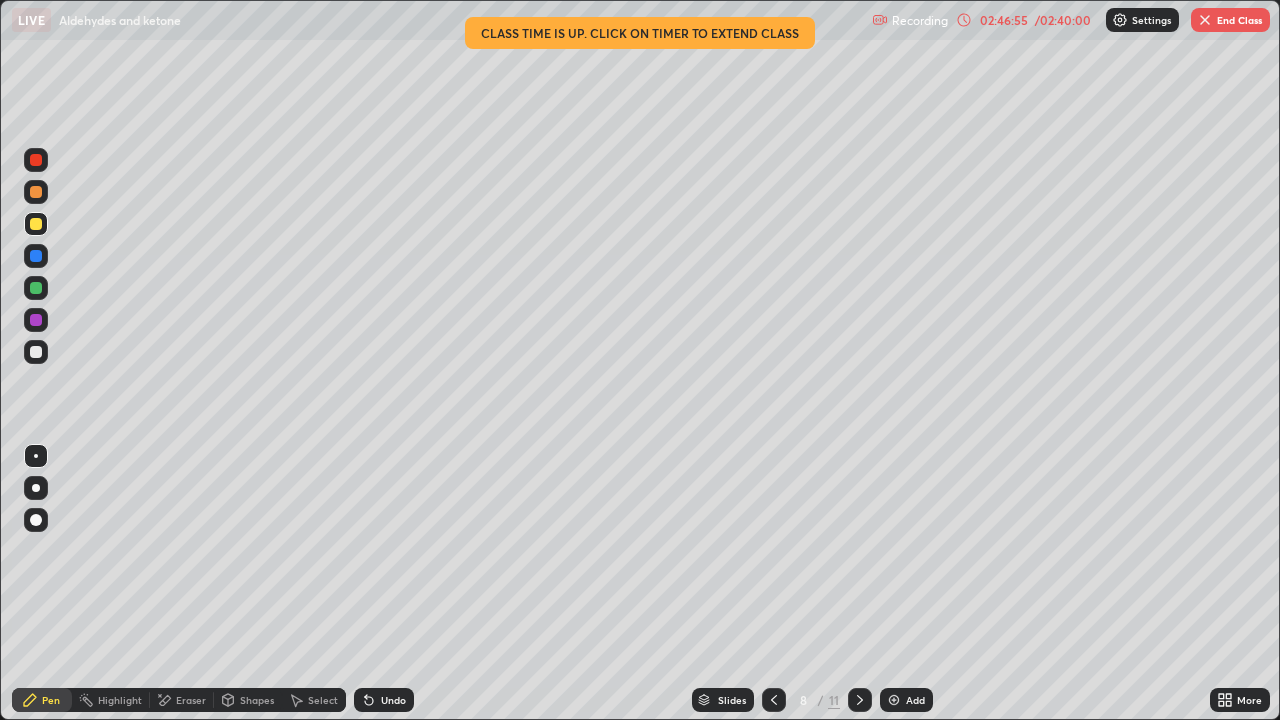 click 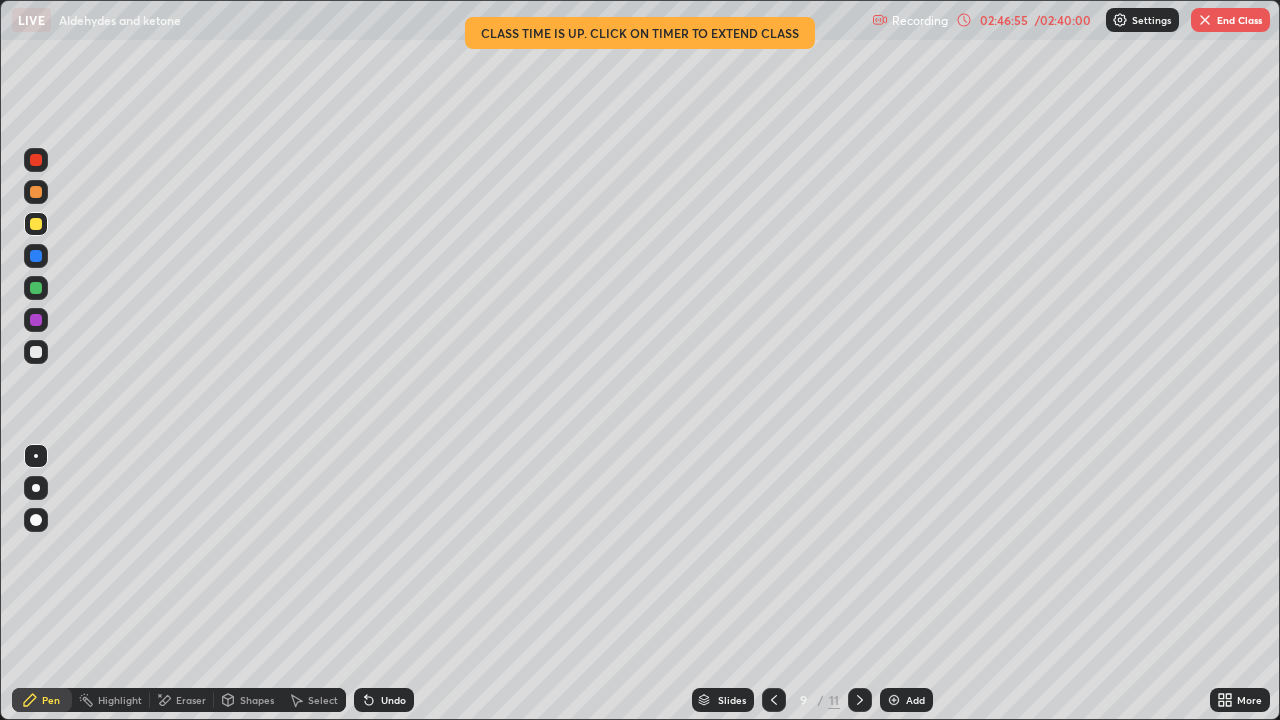 click 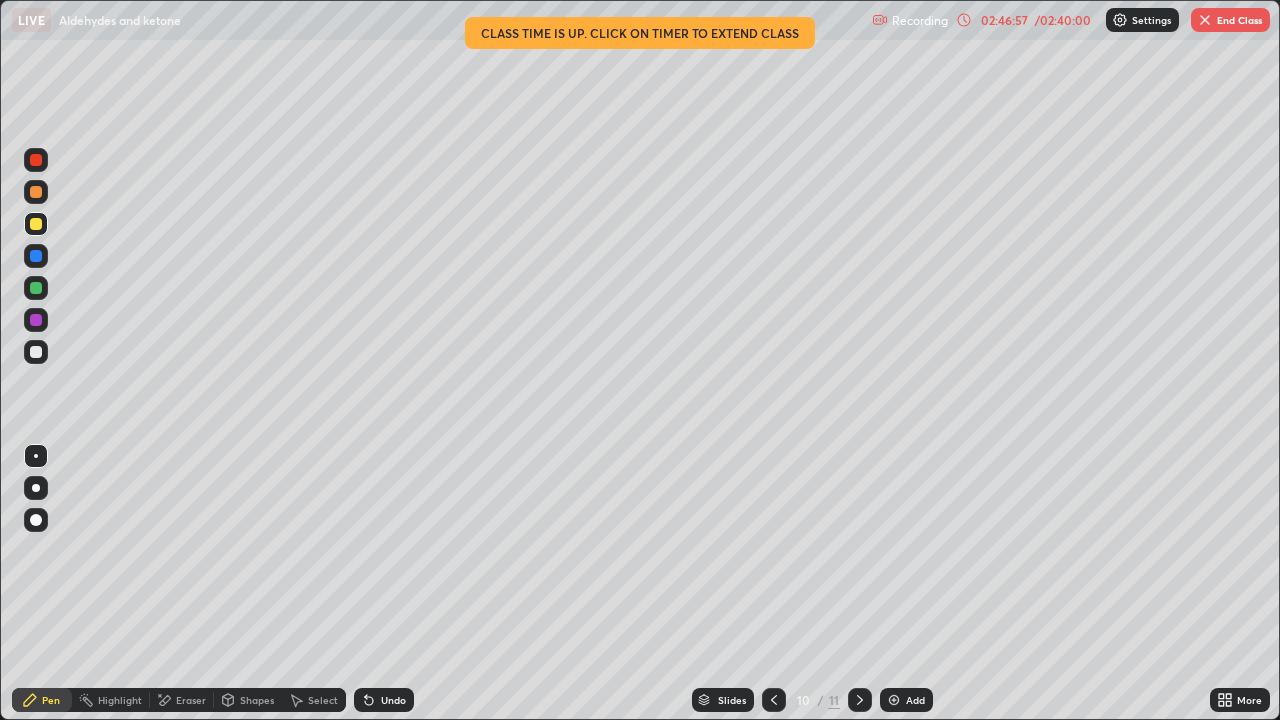 click 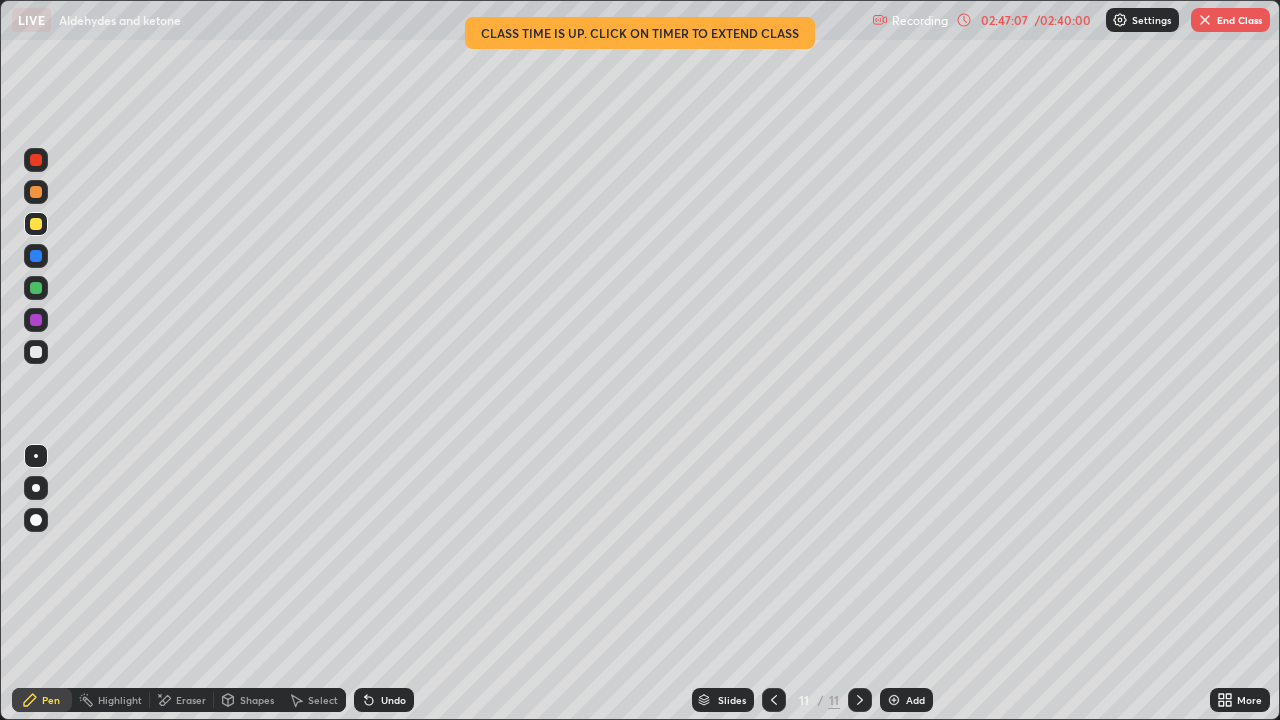 click 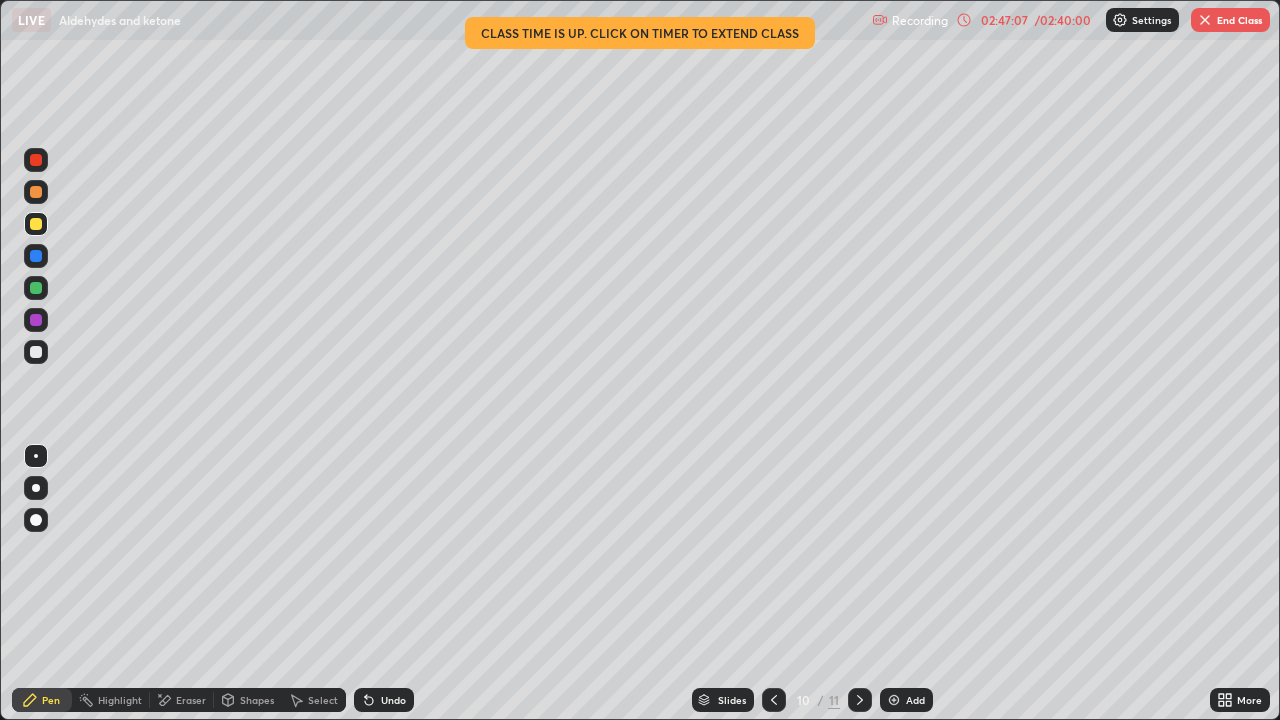 click 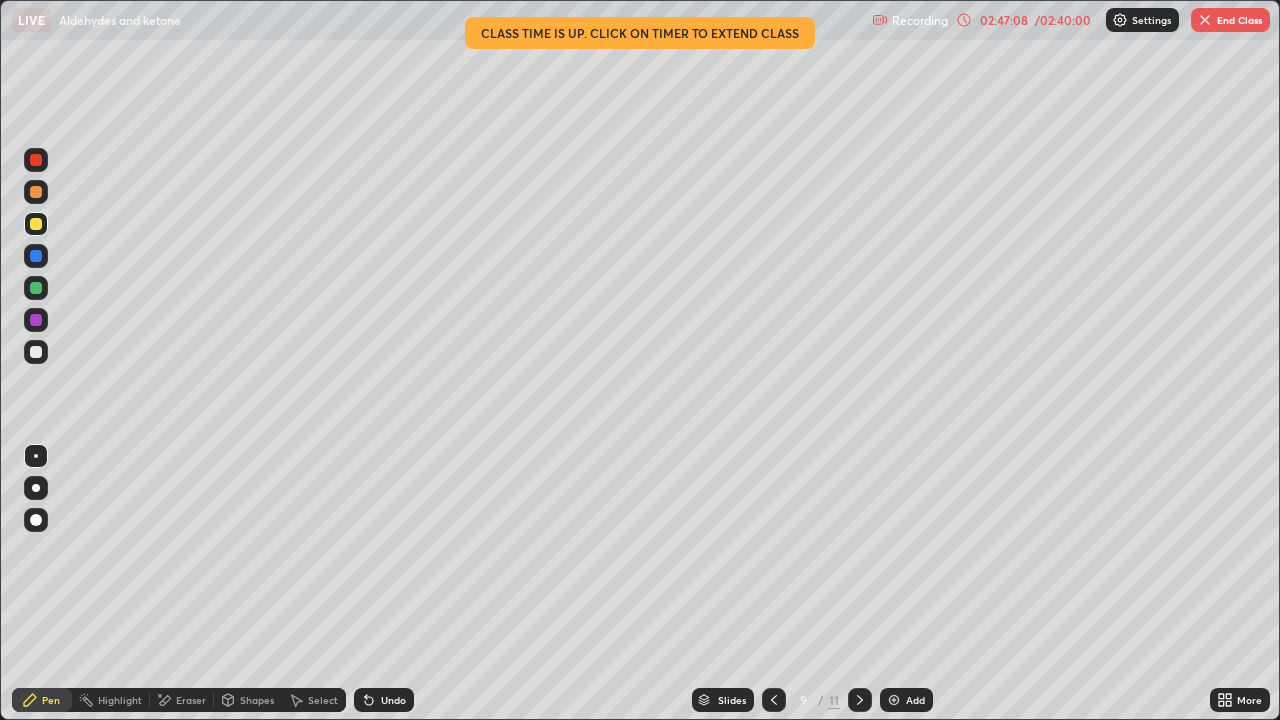 click 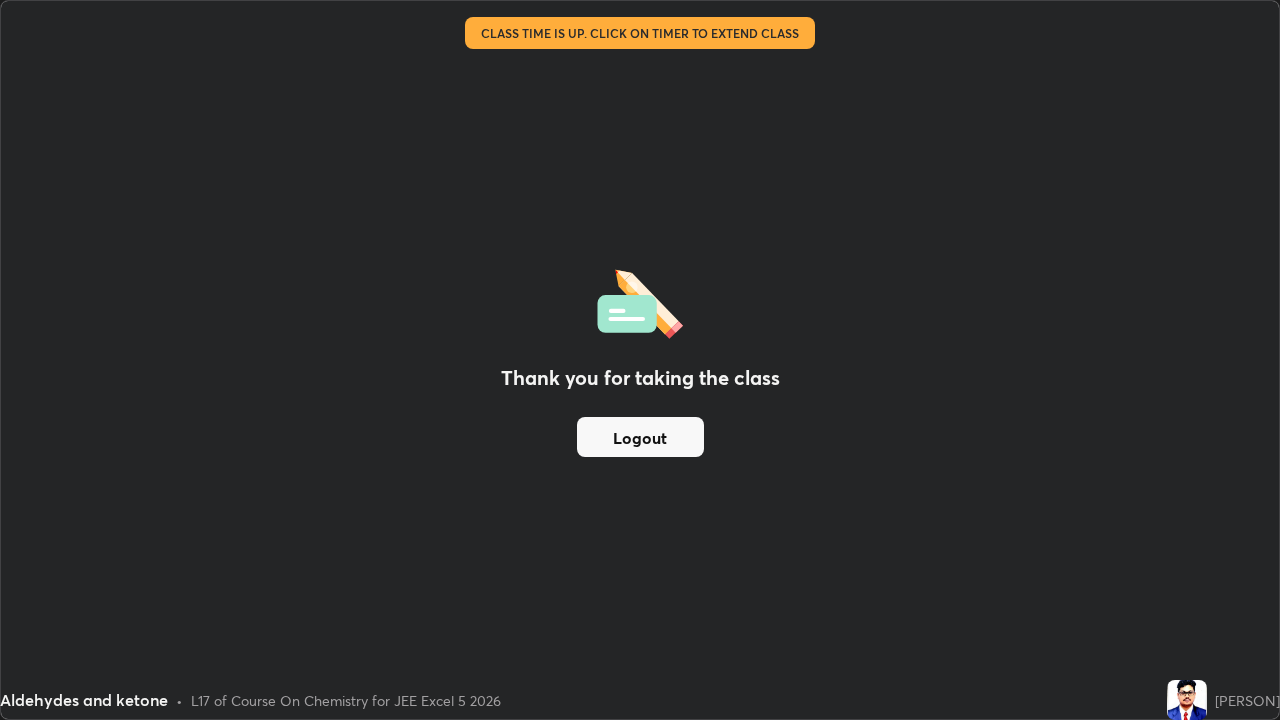 click on "Logout" at bounding box center (640, 437) 